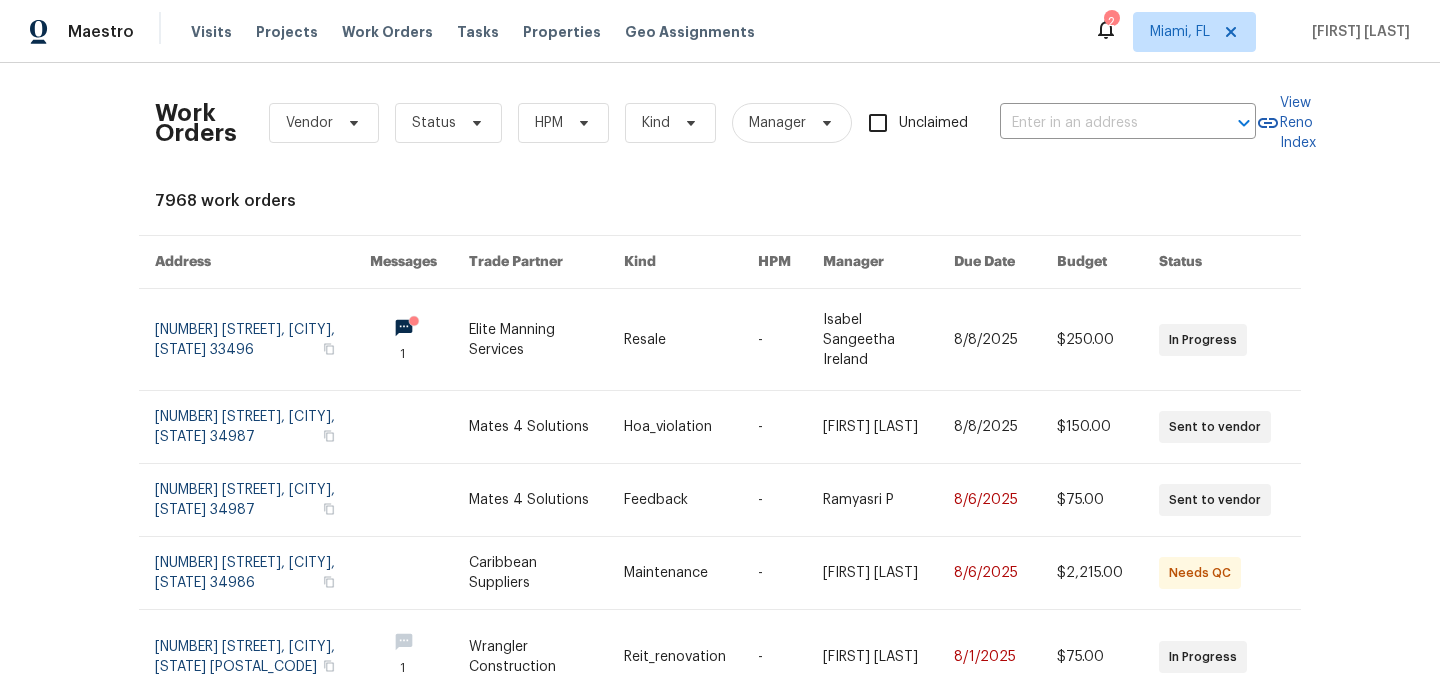 scroll, scrollTop: 0, scrollLeft: 0, axis: both 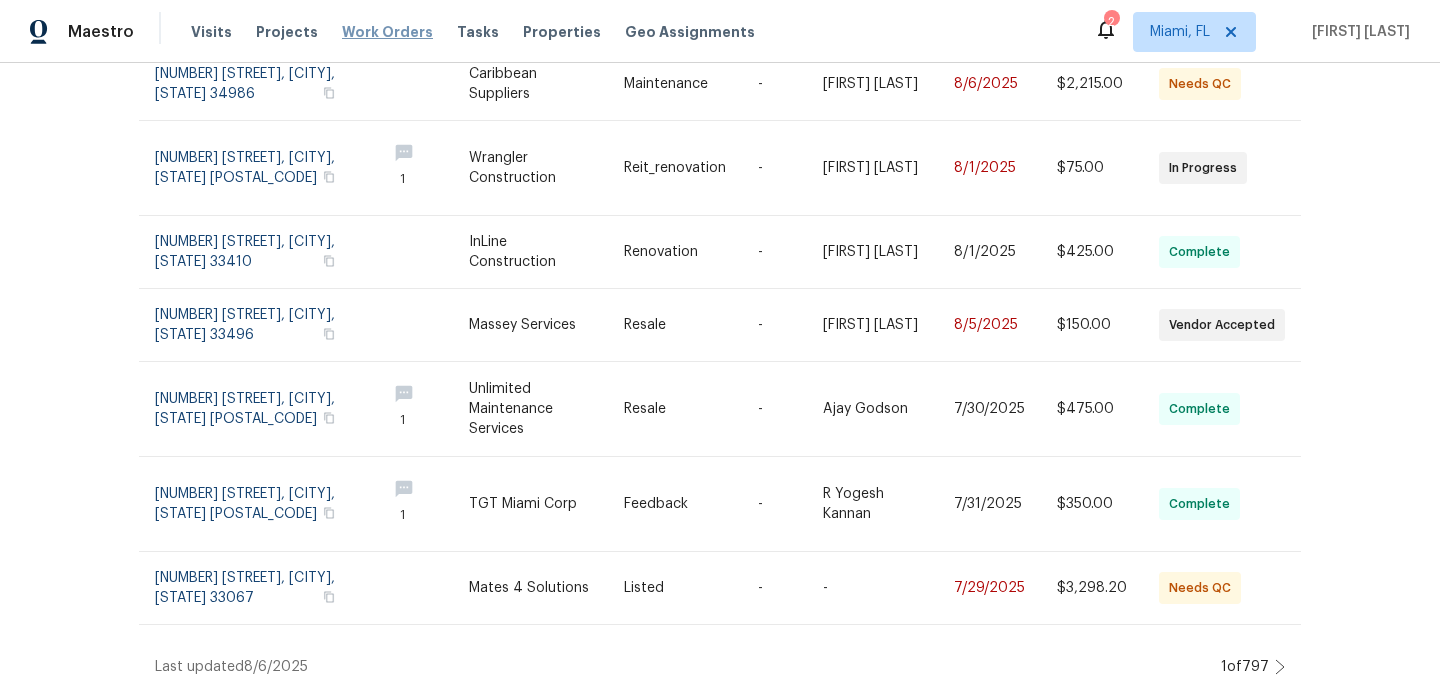 click on "Work Orders" at bounding box center (387, 32) 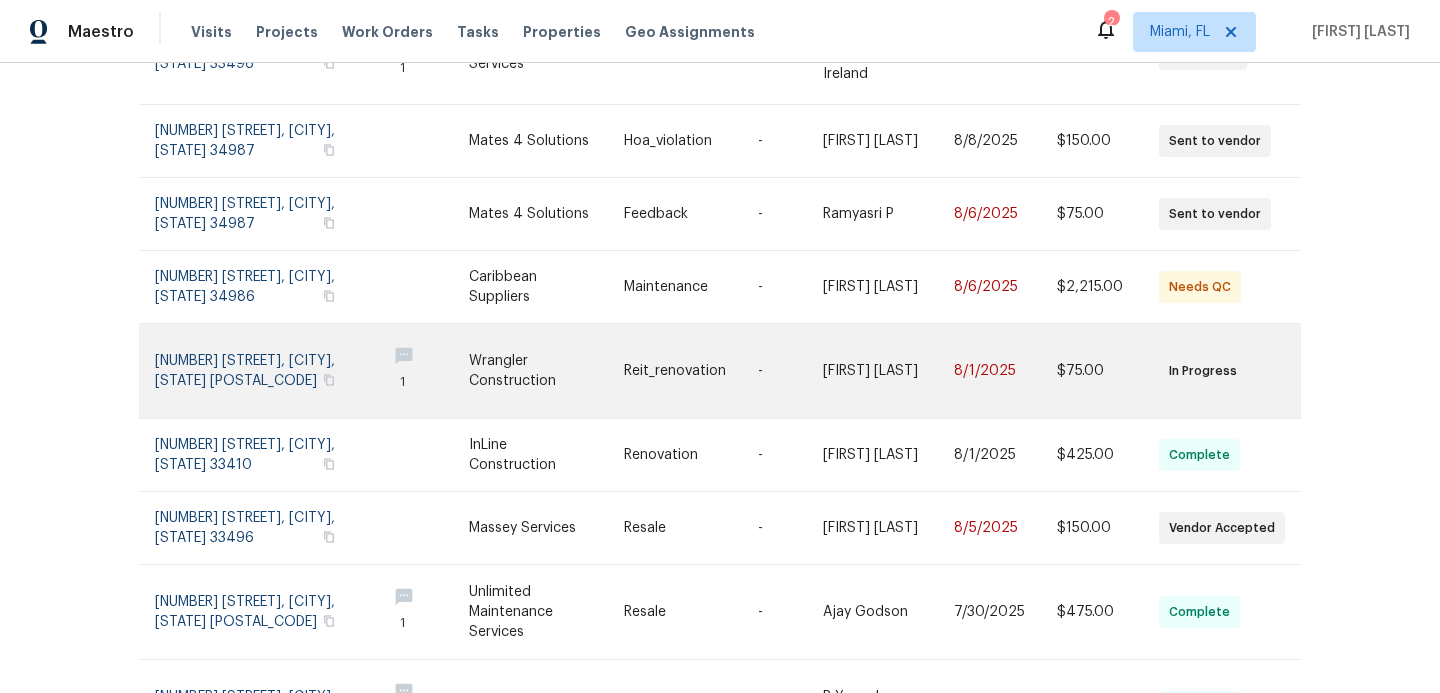 scroll, scrollTop: 0, scrollLeft: 0, axis: both 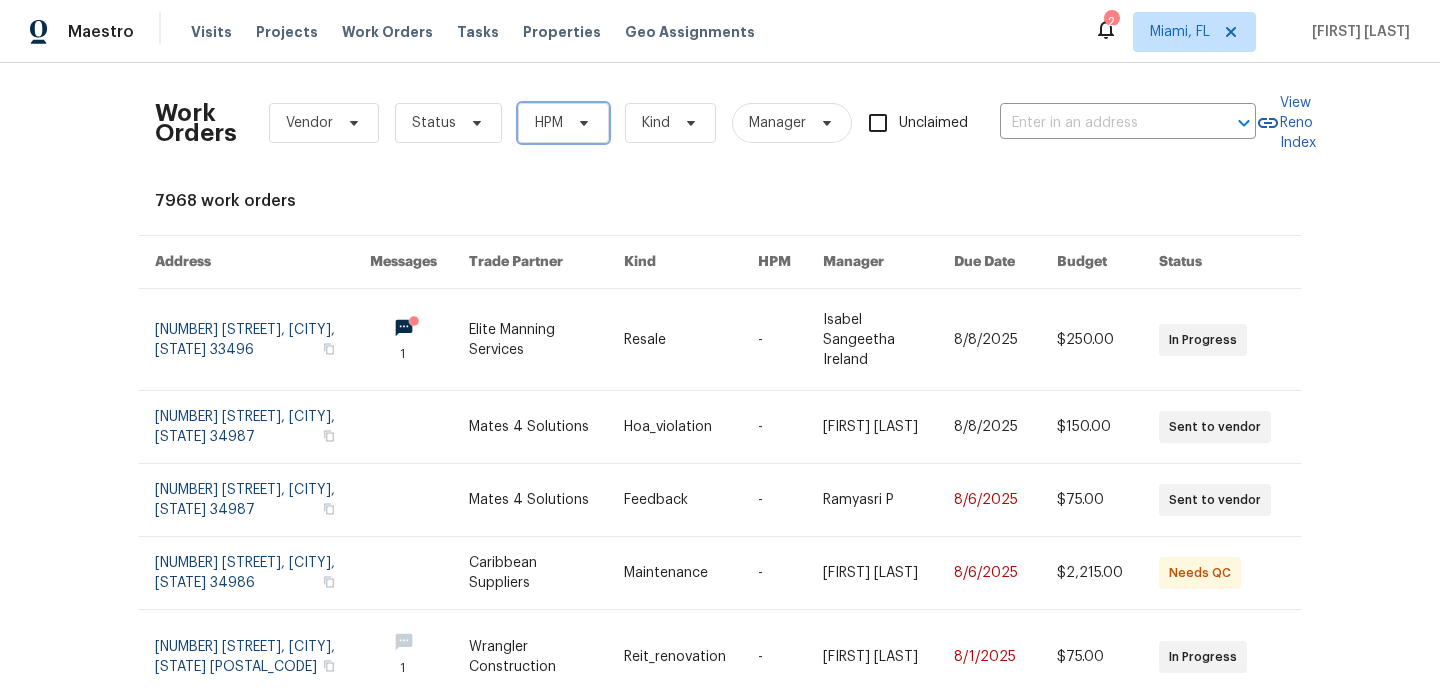 click on "HPM" at bounding box center (549, 123) 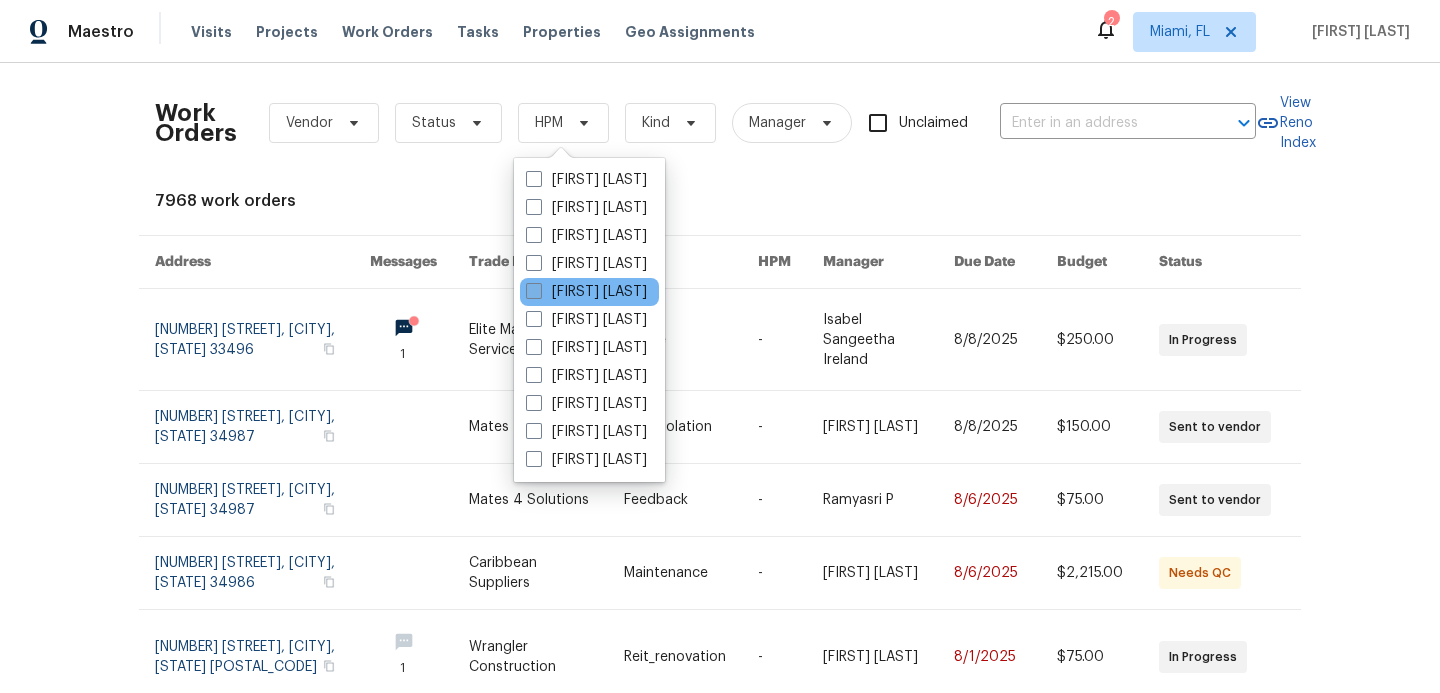 click at bounding box center (534, 291) 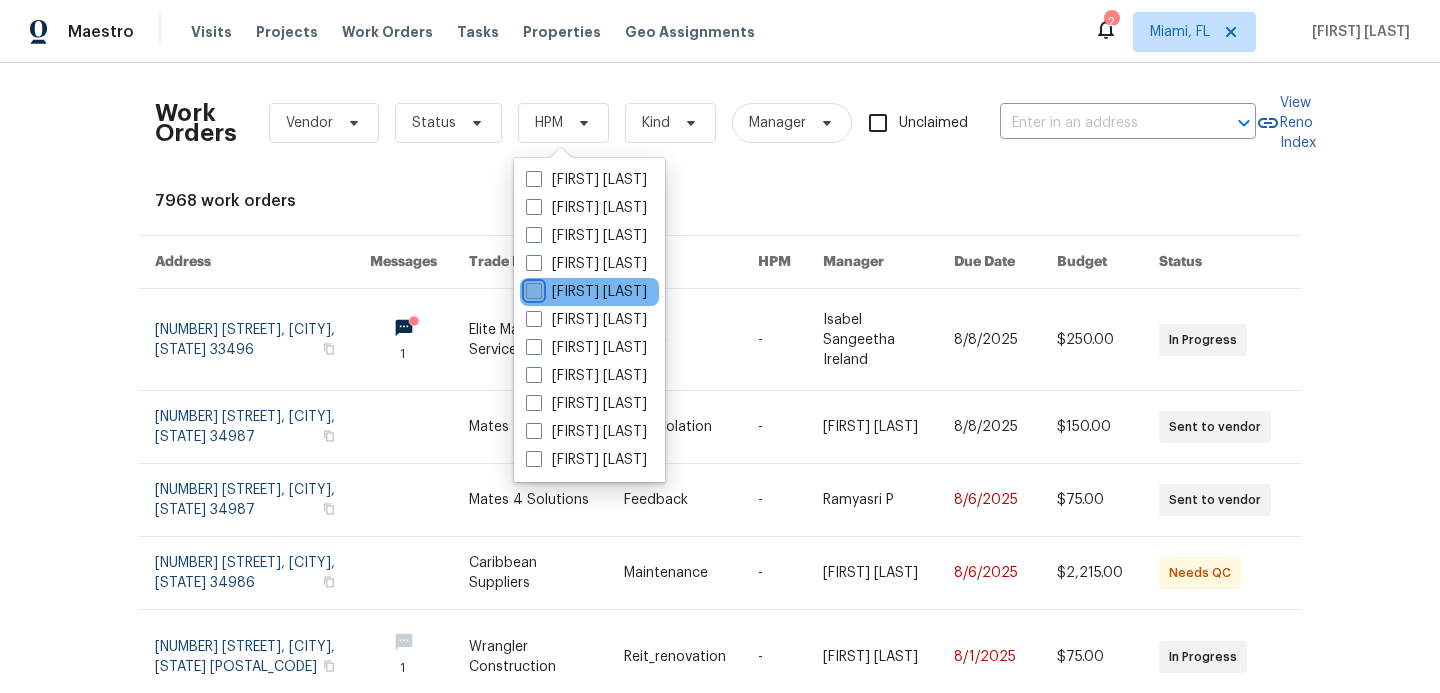 click on "[FIRST] [LAST]" at bounding box center [532, 288] 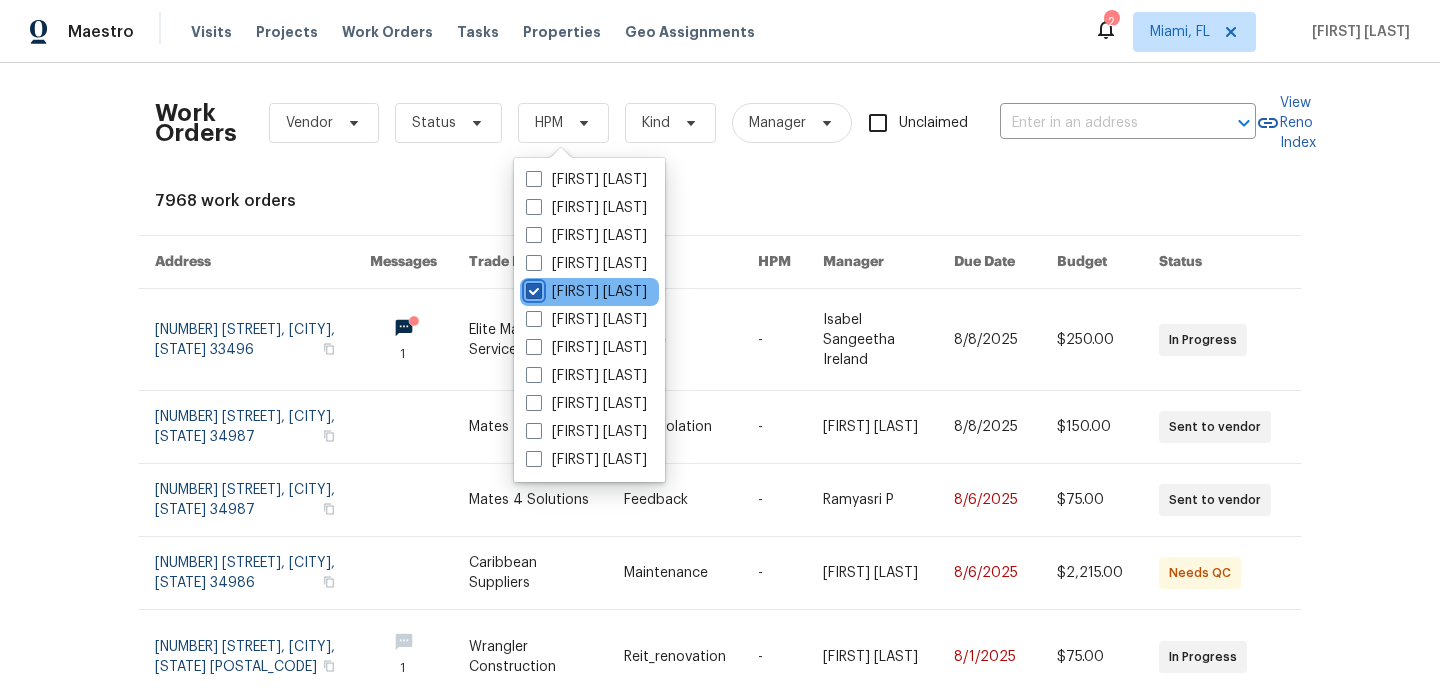 checkbox on "true" 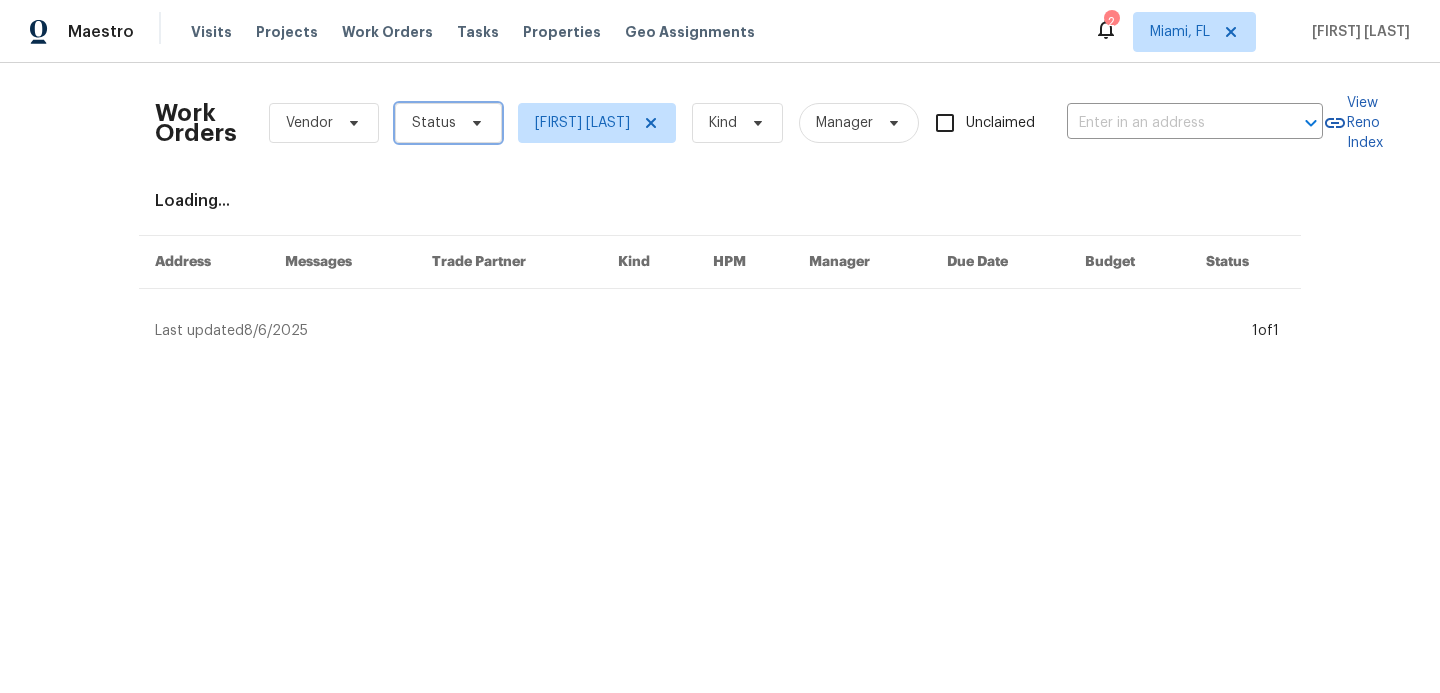click on "Status" at bounding box center (448, 123) 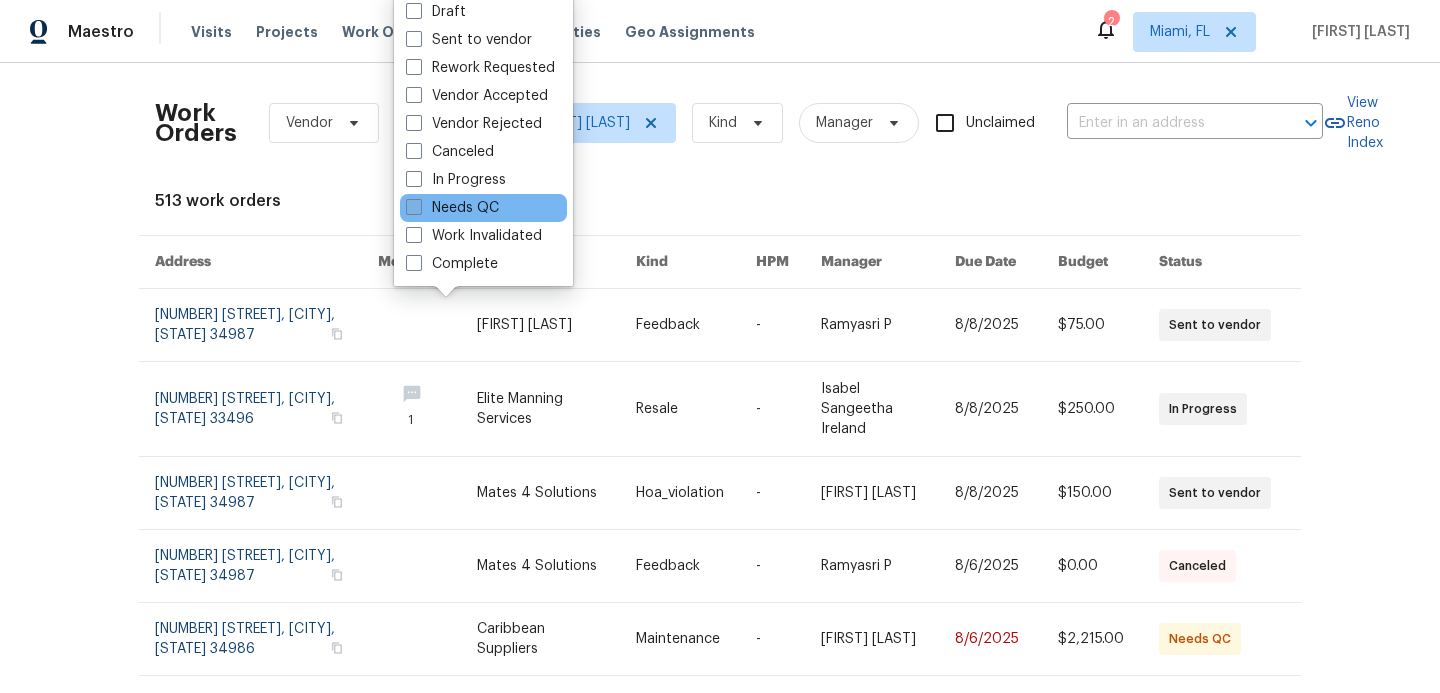 click at bounding box center (414, 207) 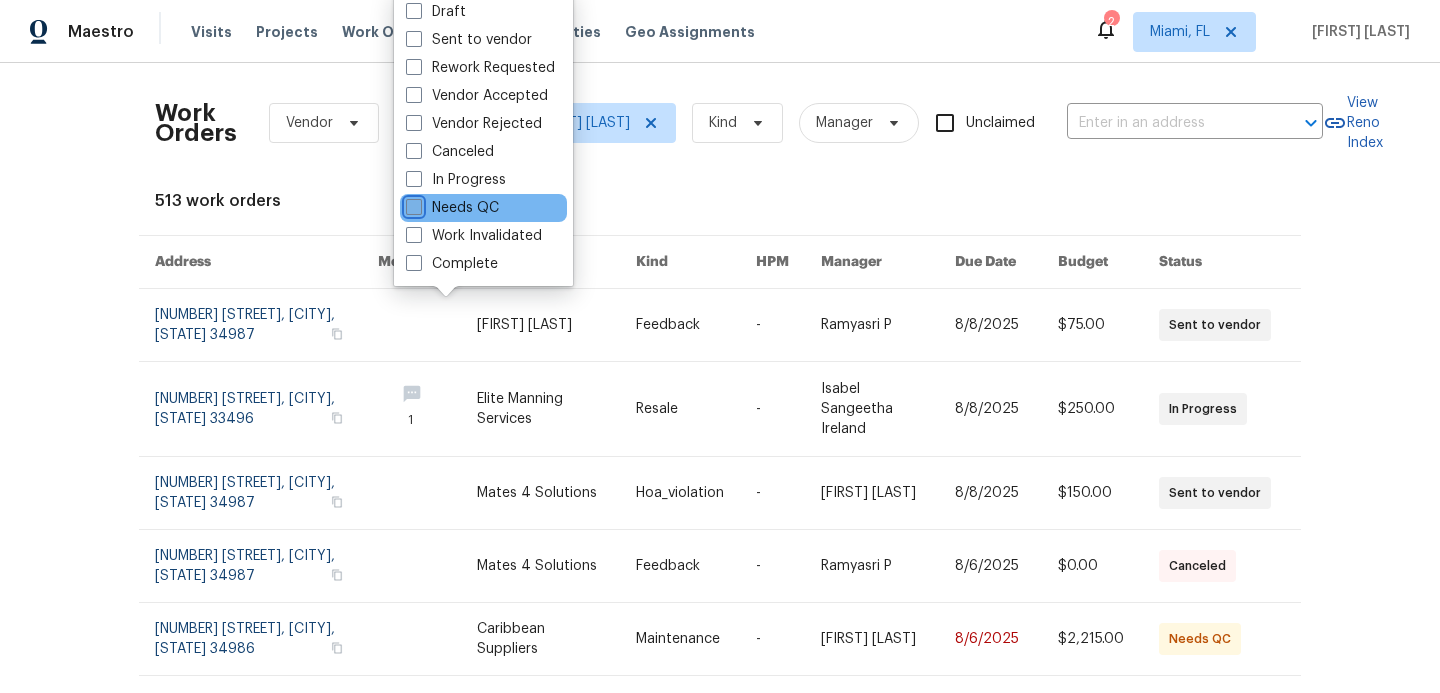 click on "Needs QC" at bounding box center [412, 204] 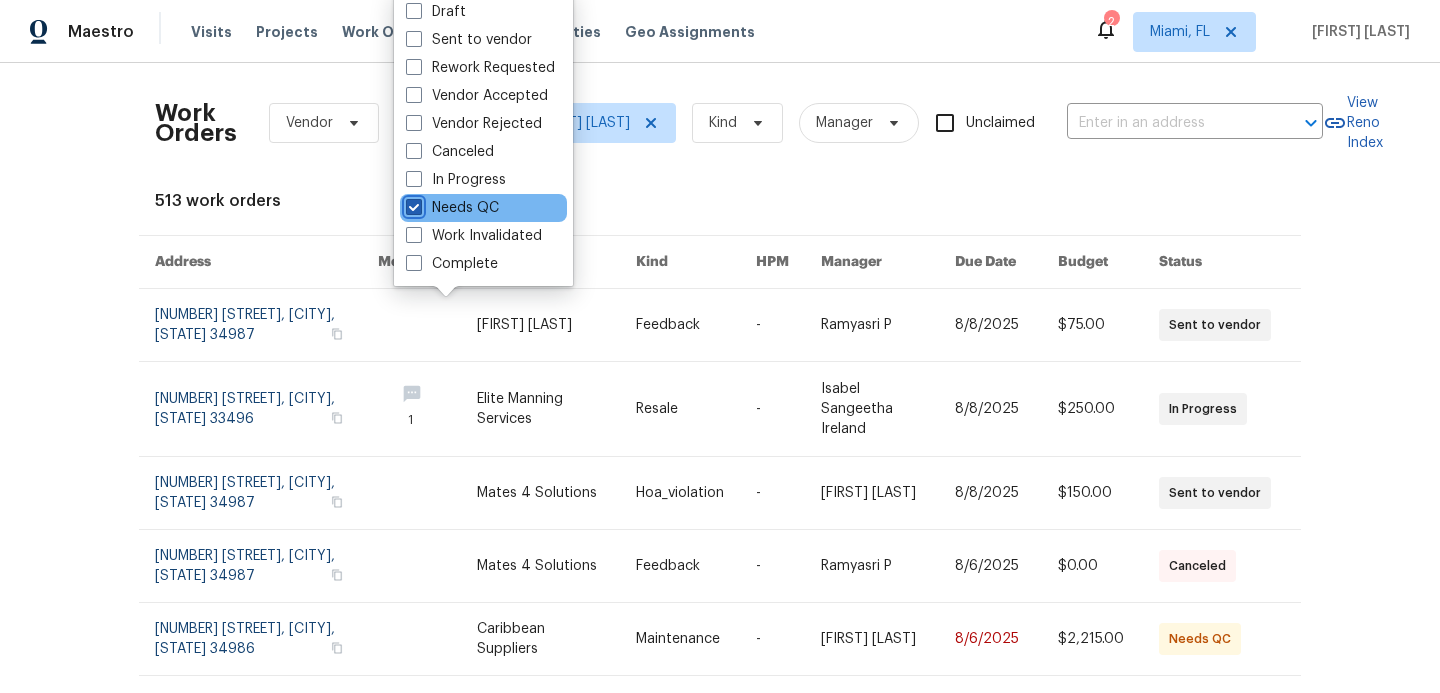 checkbox on "true" 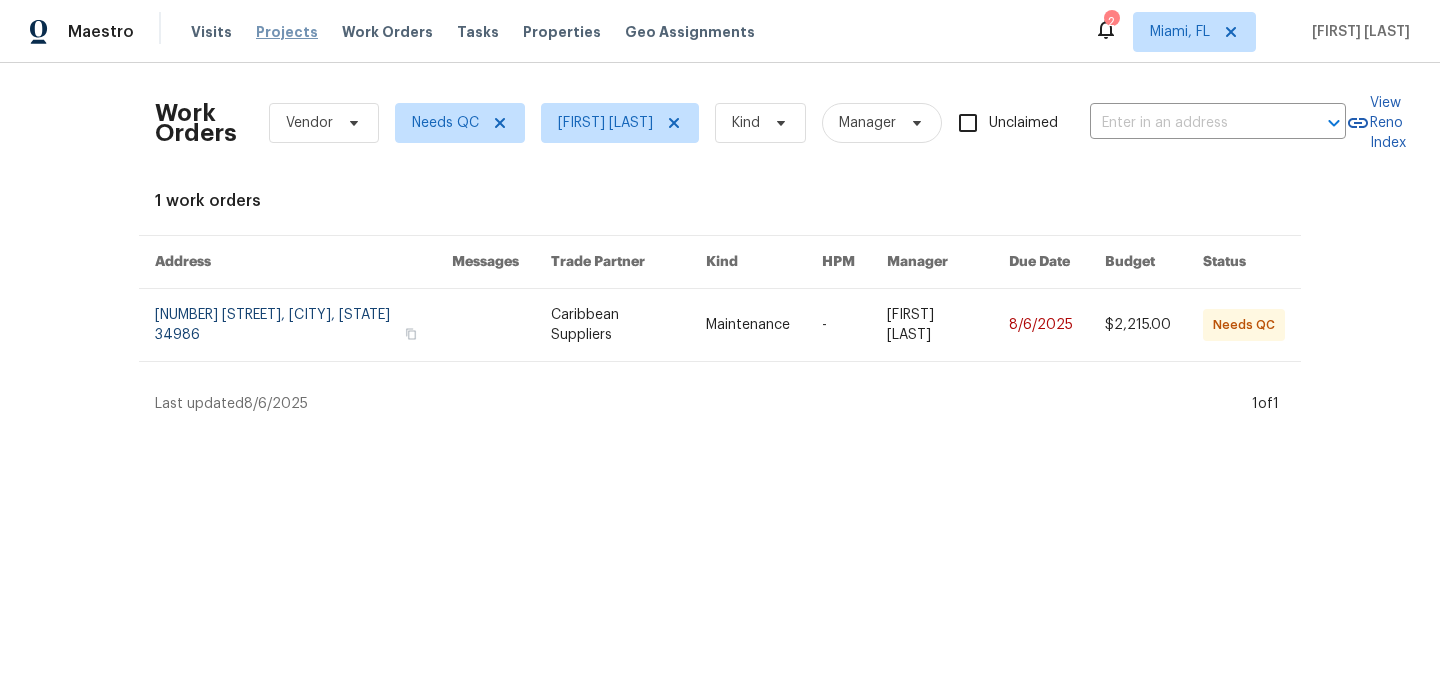 click on "Projects" at bounding box center [287, 32] 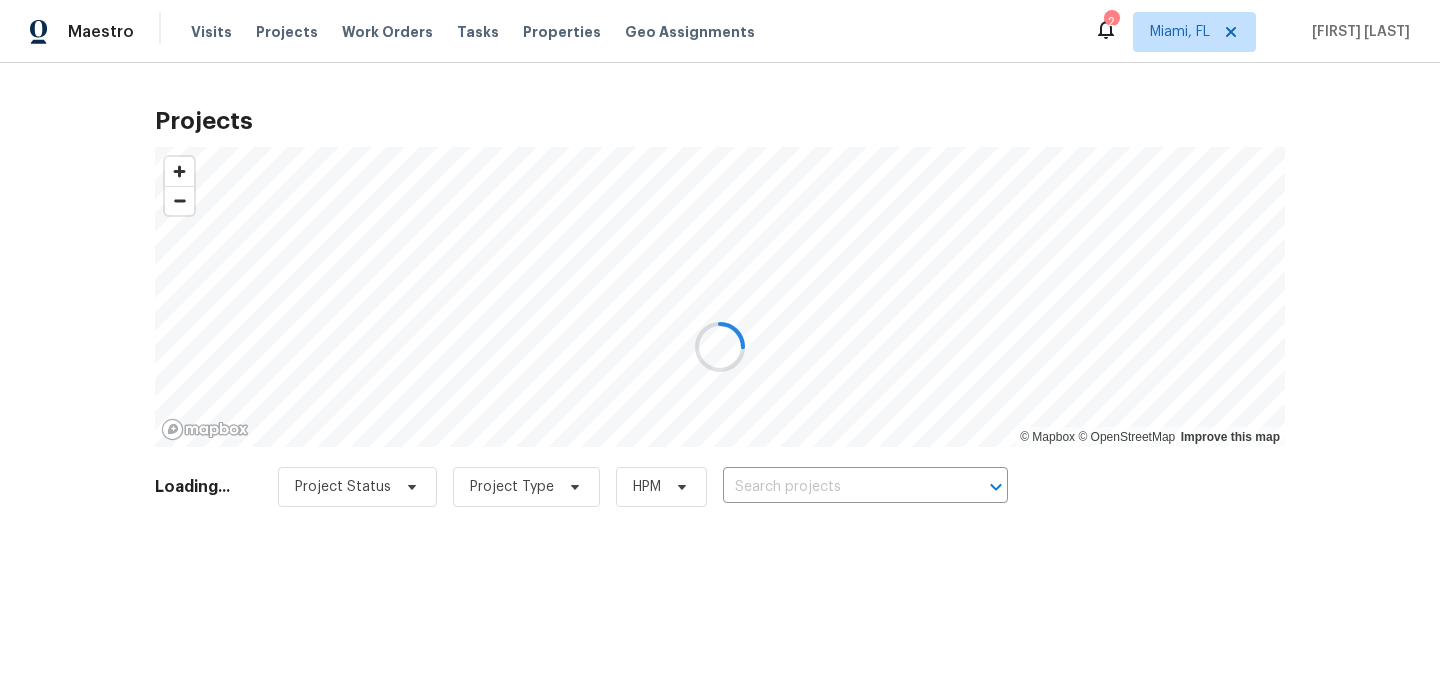 click at bounding box center (720, 346) 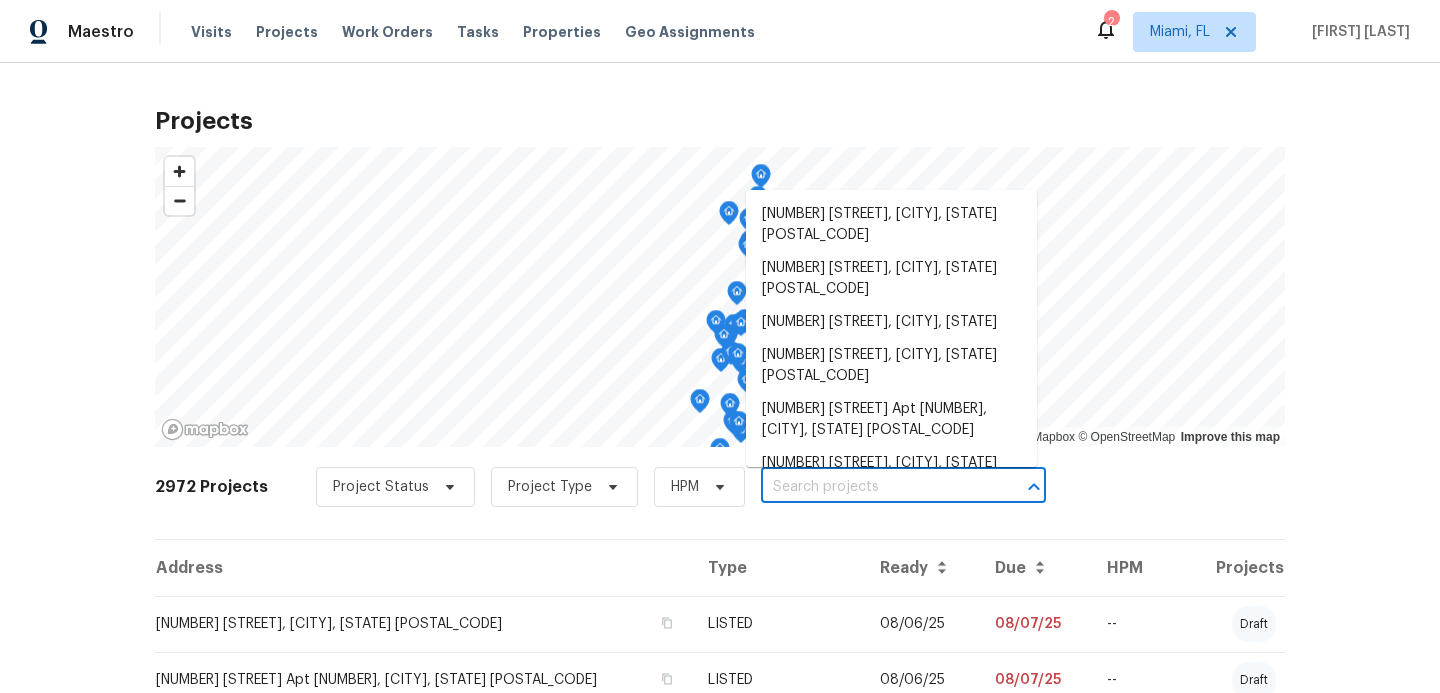 click at bounding box center [875, 487] 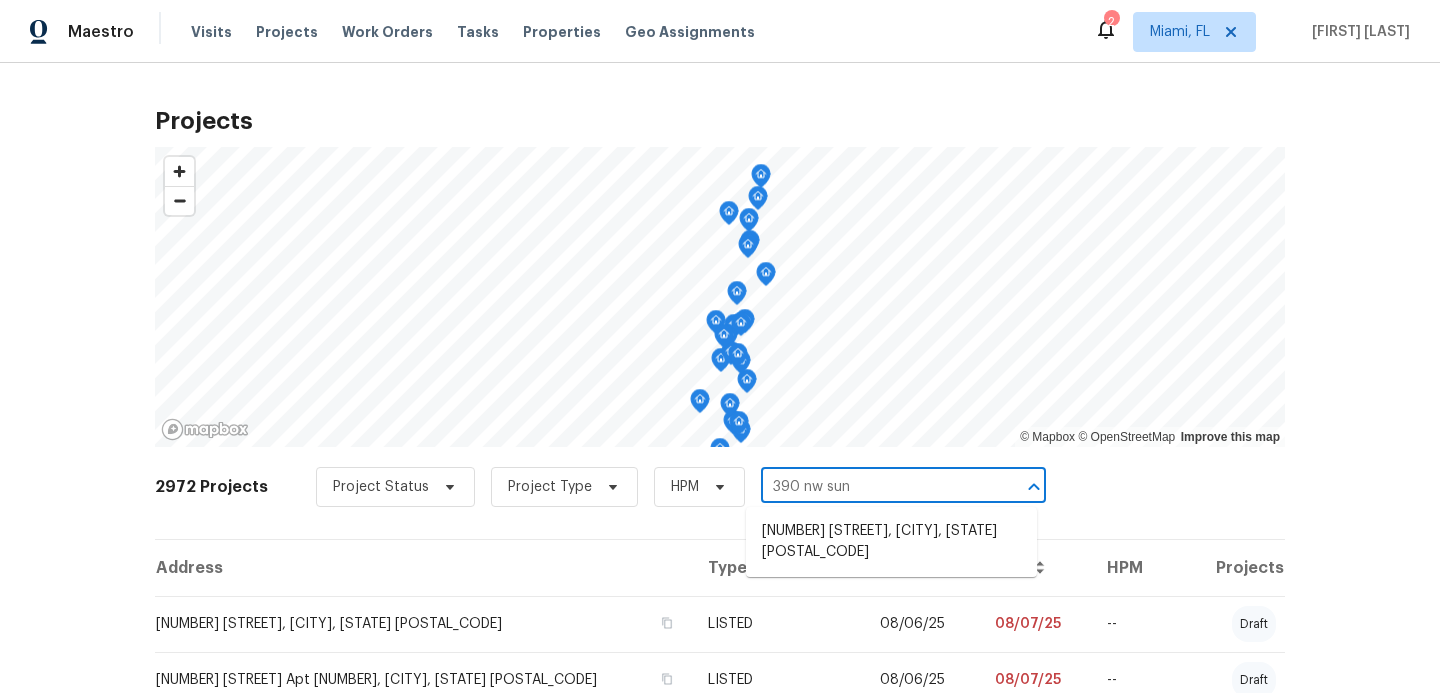 type on "390 nw sunv" 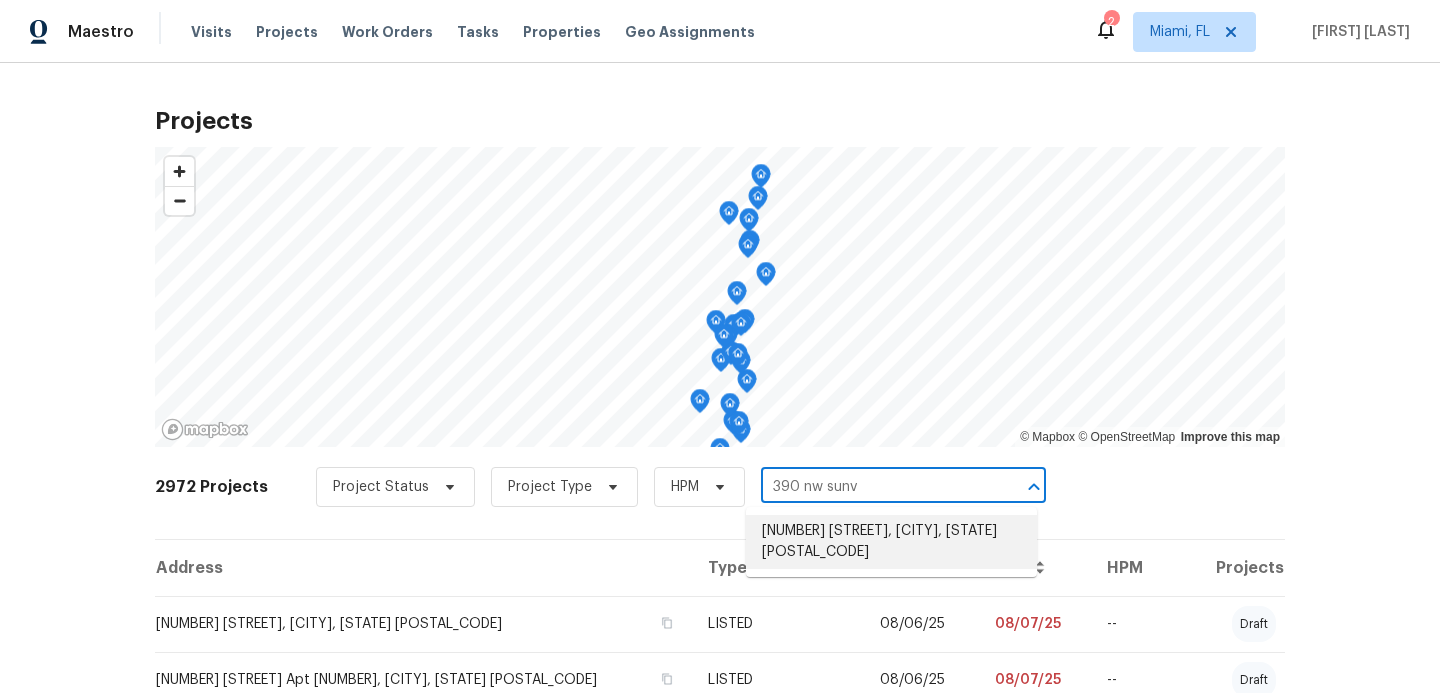 click on "[NUMBER] [STREET], [CITY], [STATE] [POSTAL_CODE]" at bounding box center [891, 542] 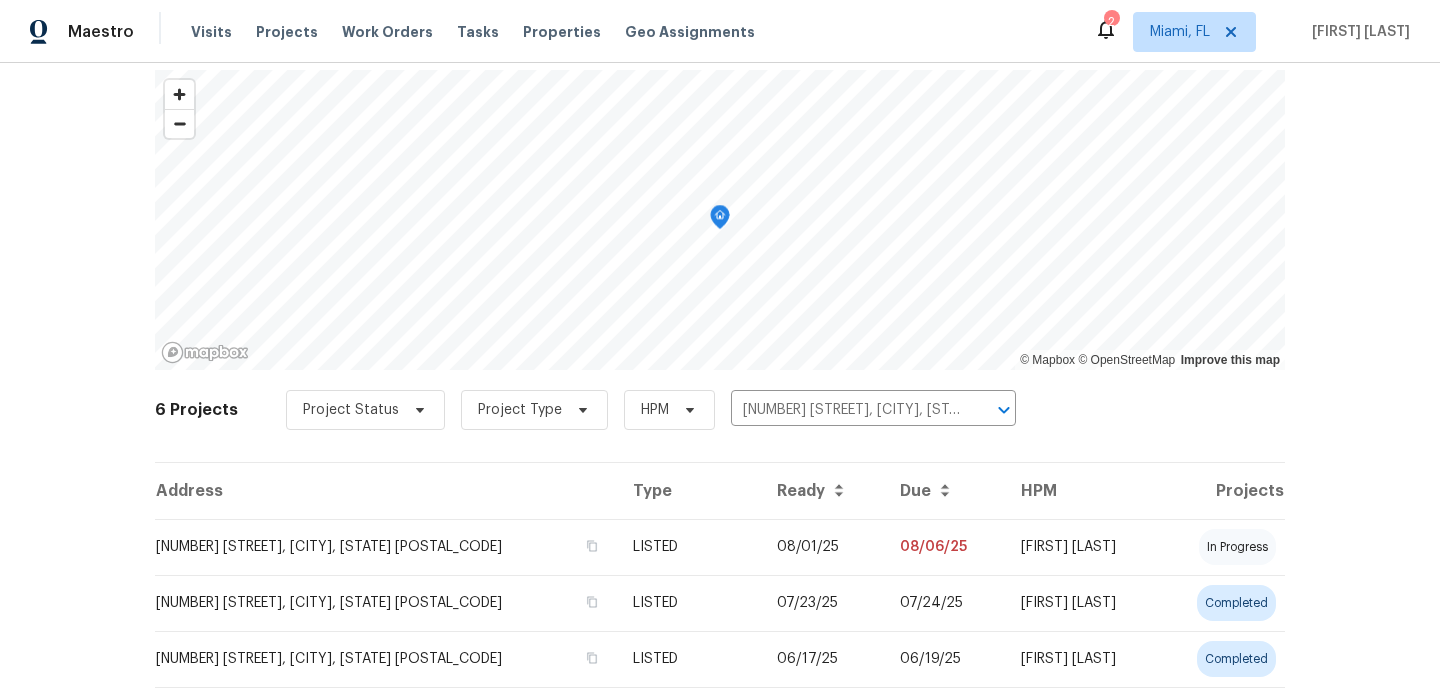 scroll, scrollTop: 89, scrollLeft: 0, axis: vertical 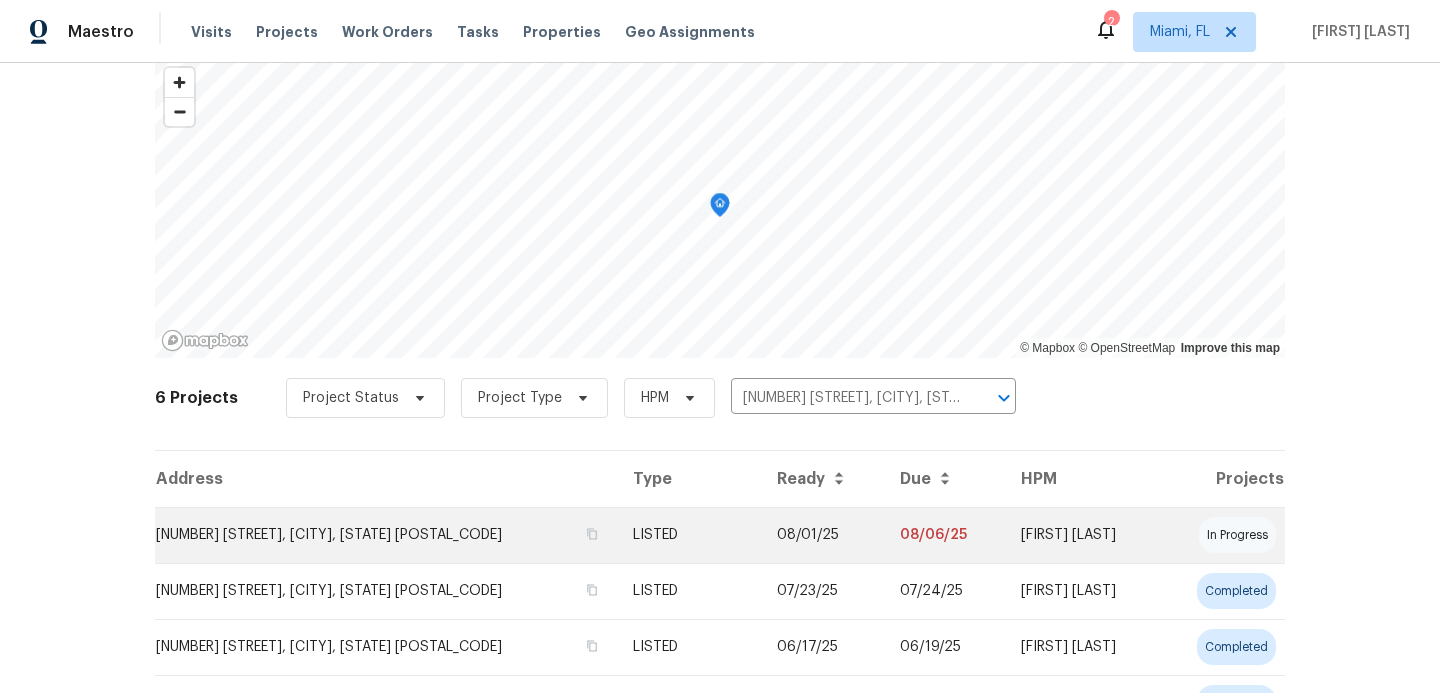 click on "[NUMBER] [STREET], [CITY], [STATE] [POSTAL_CODE]" at bounding box center [386, 535] 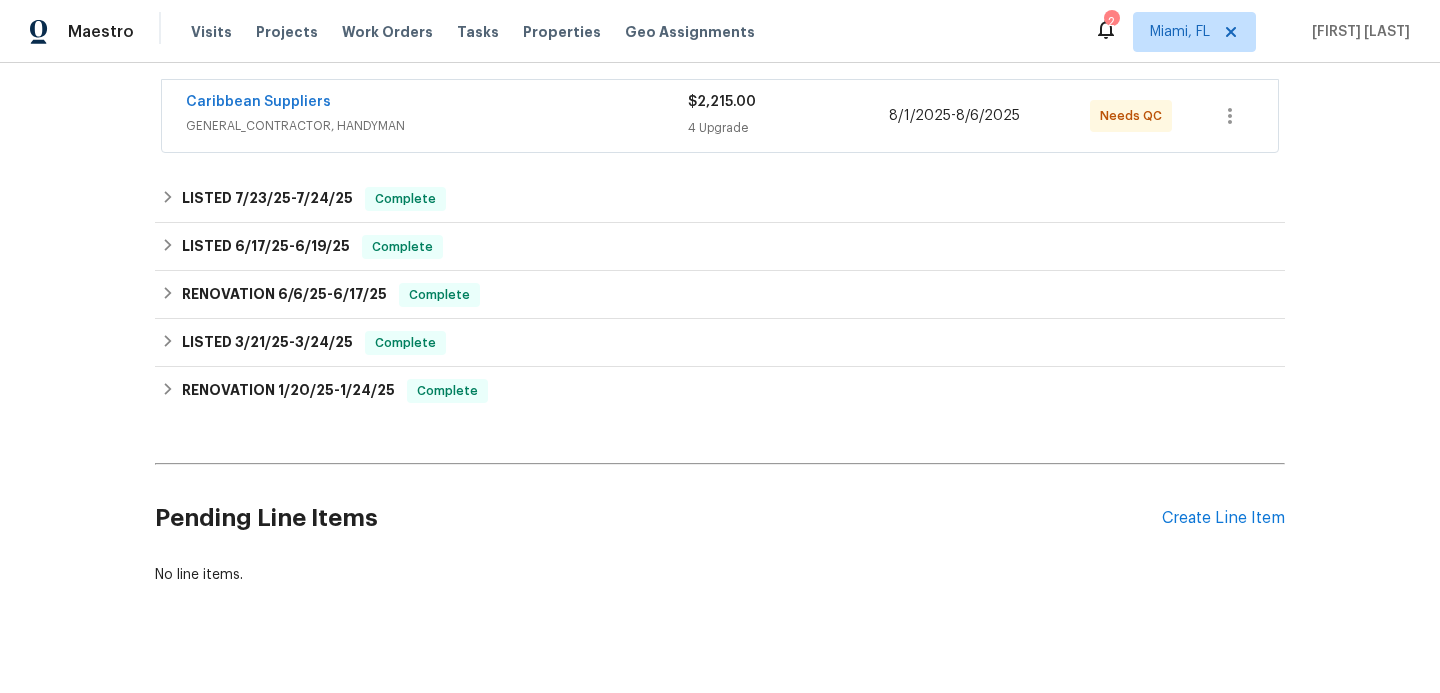 scroll, scrollTop: 386, scrollLeft: 0, axis: vertical 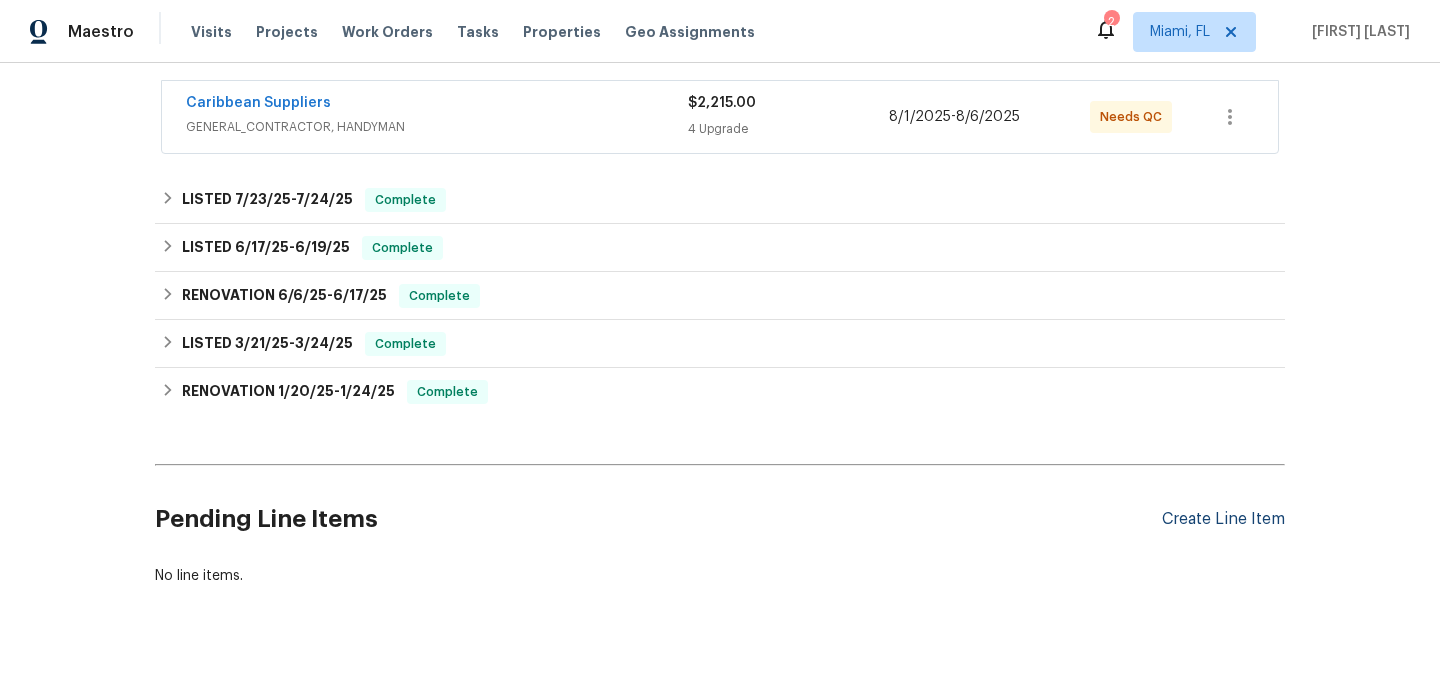 click on "Create Line Item" at bounding box center (1223, 519) 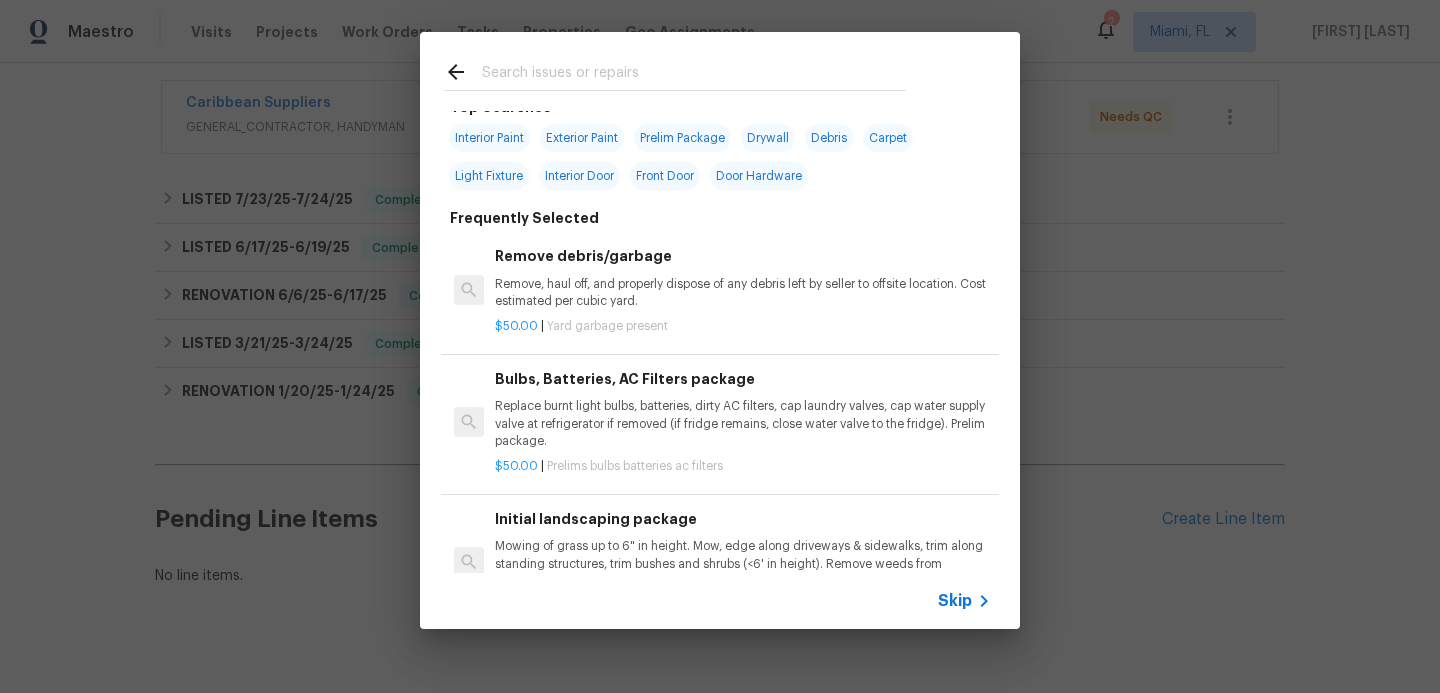scroll, scrollTop: 0, scrollLeft: 0, axis: both 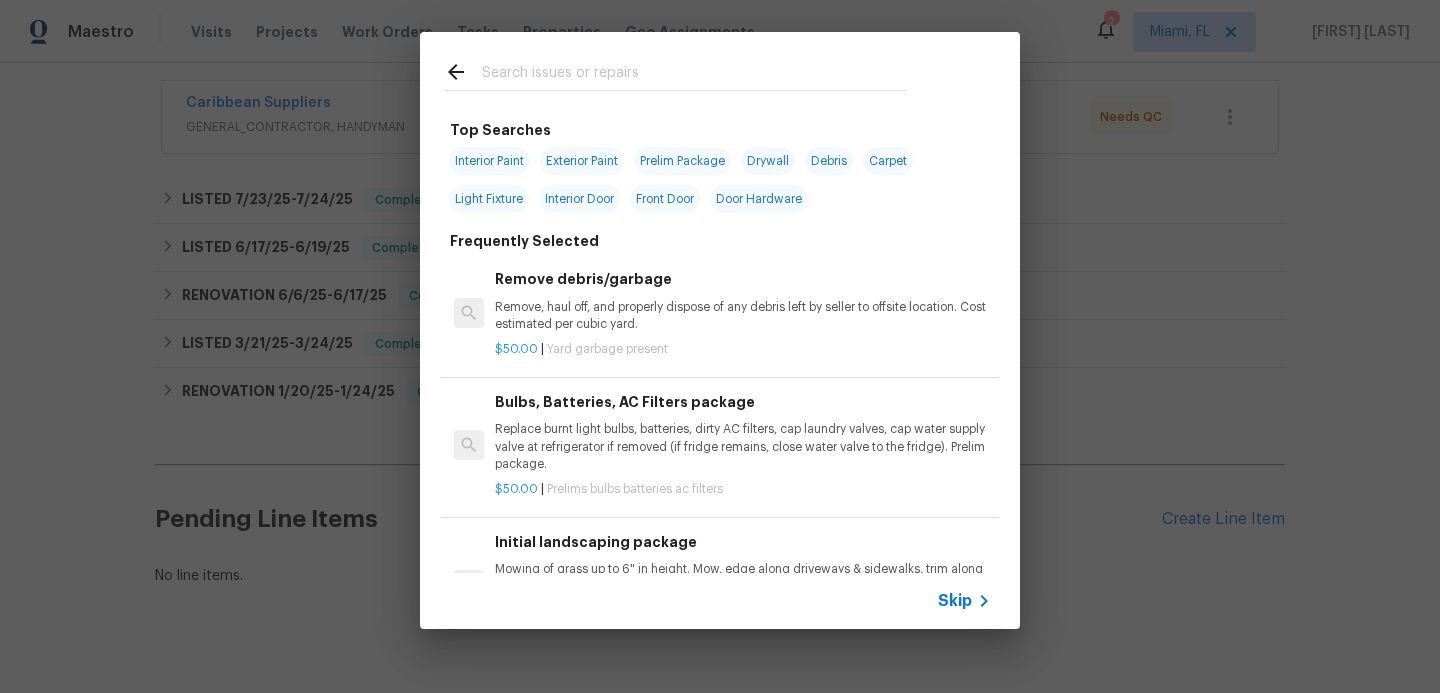 click on "Skip" at bounding box center [955, 601] 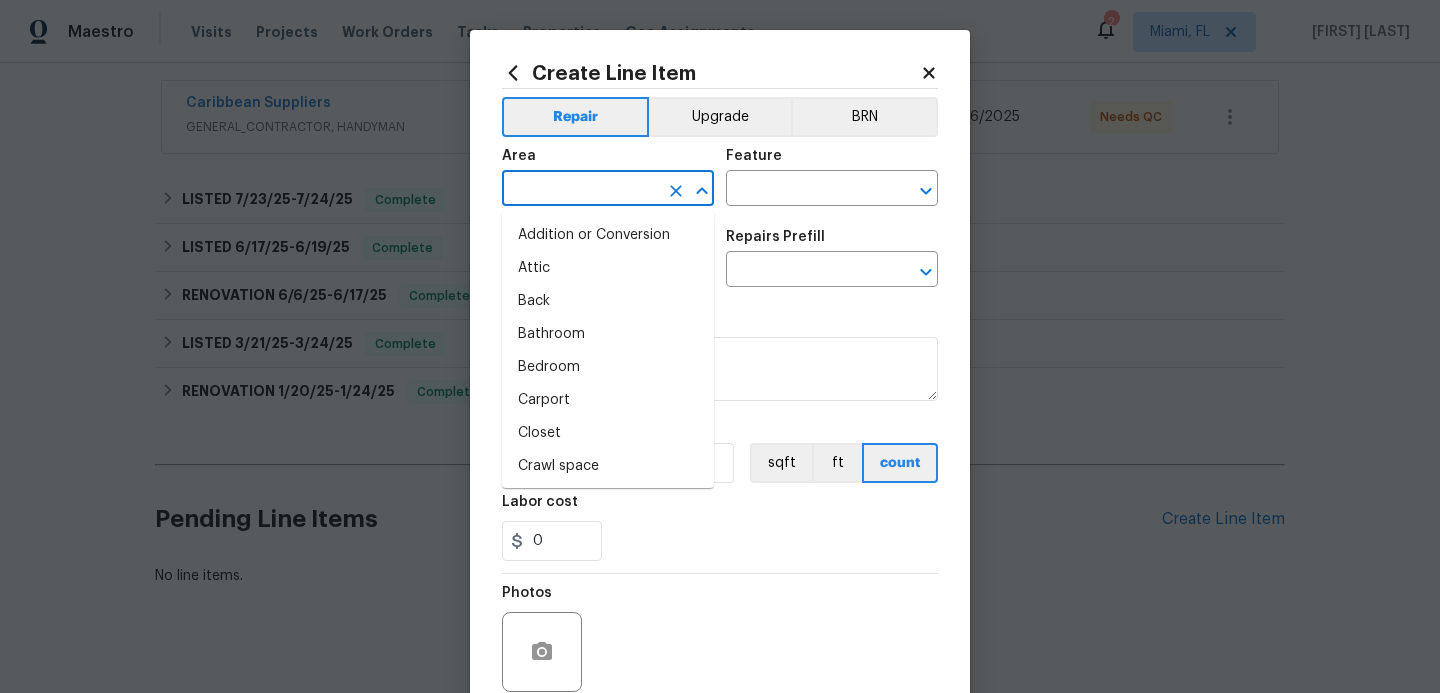 click at bounding box center [580, 190] 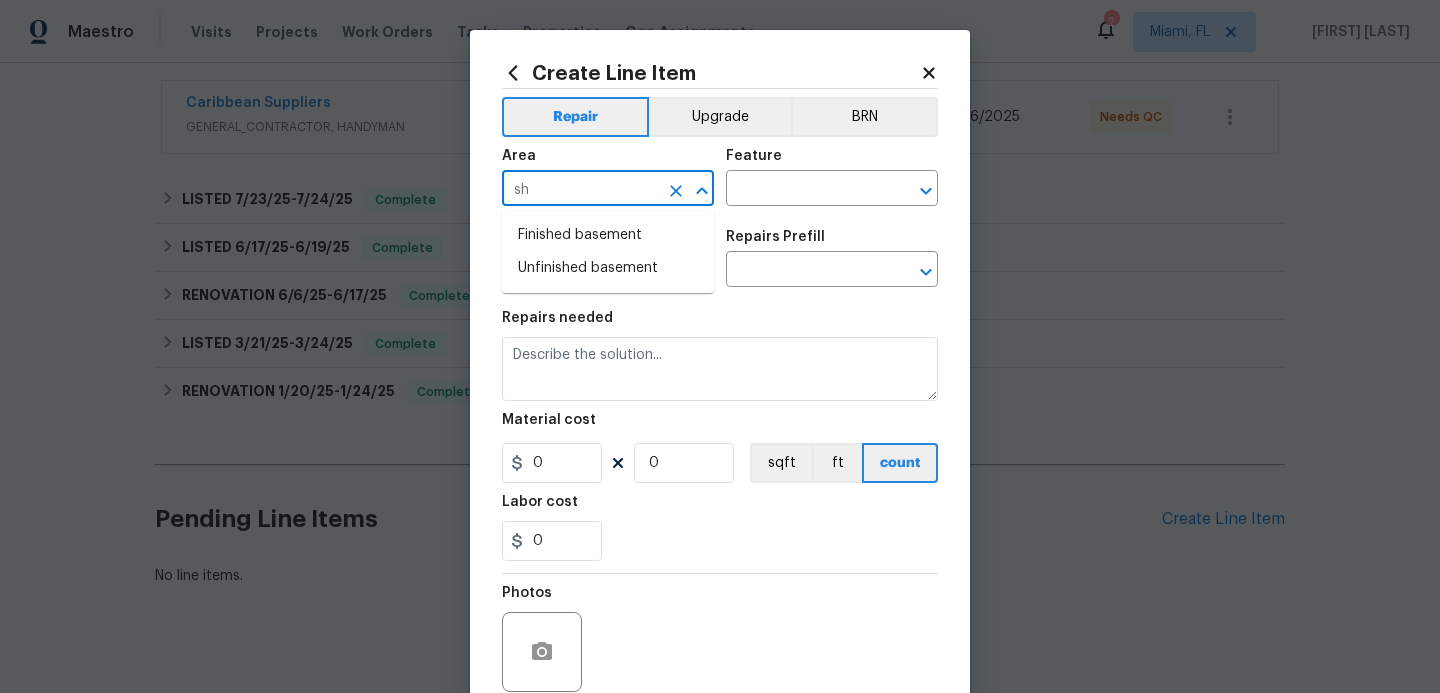 type on "s" 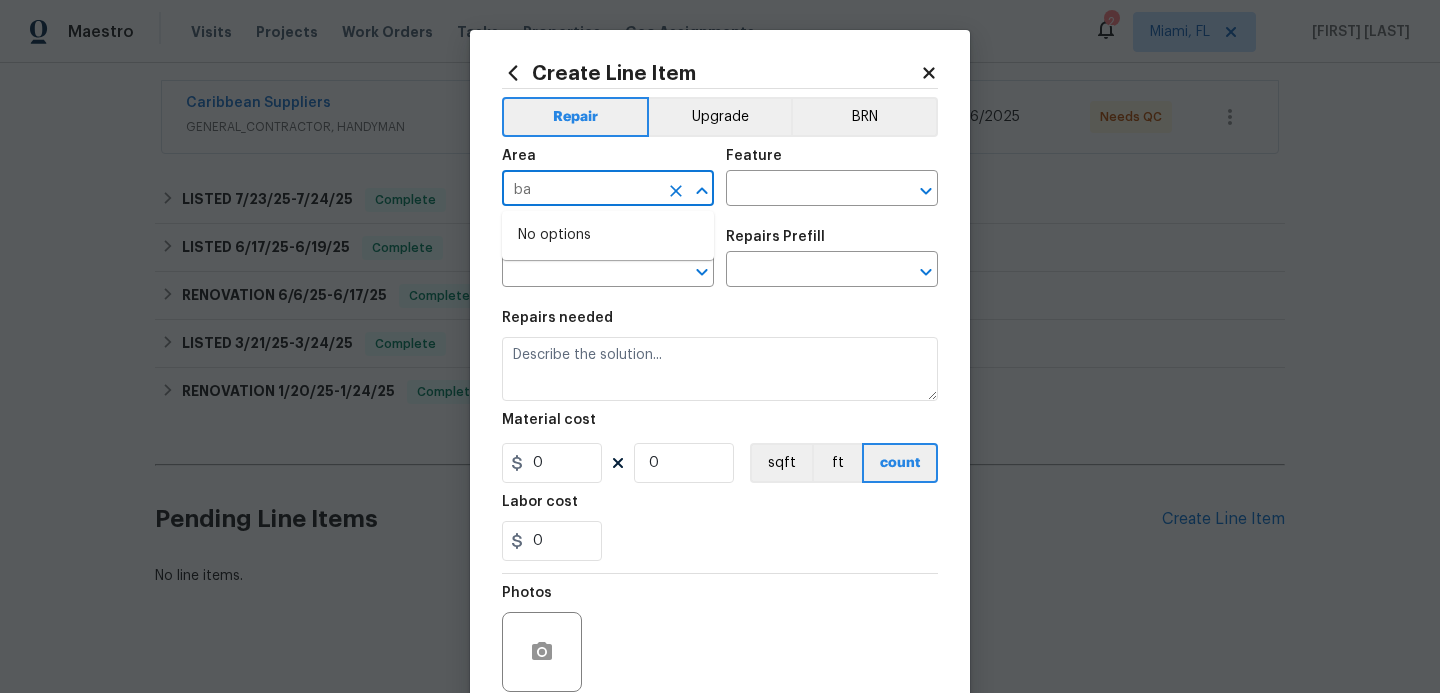 type on "b" 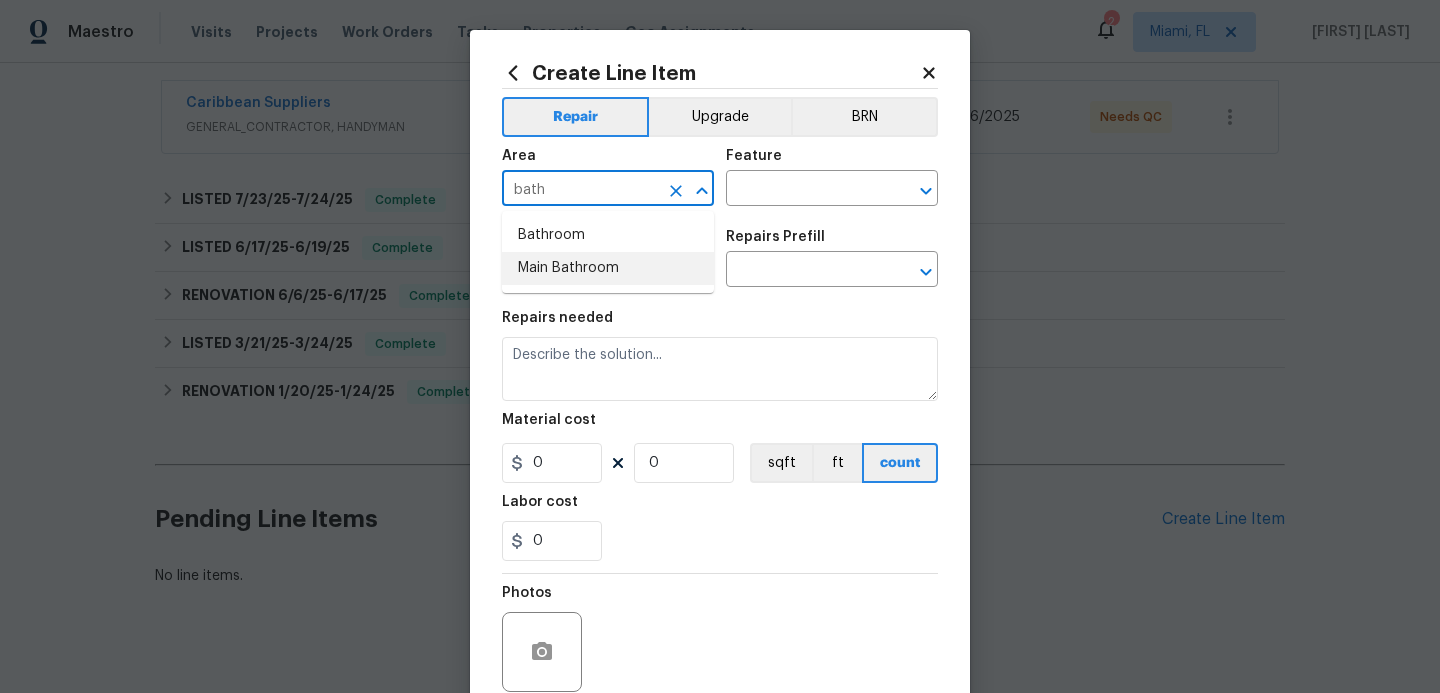 click on "Main Bathroom" at bounding box center [608, 268] 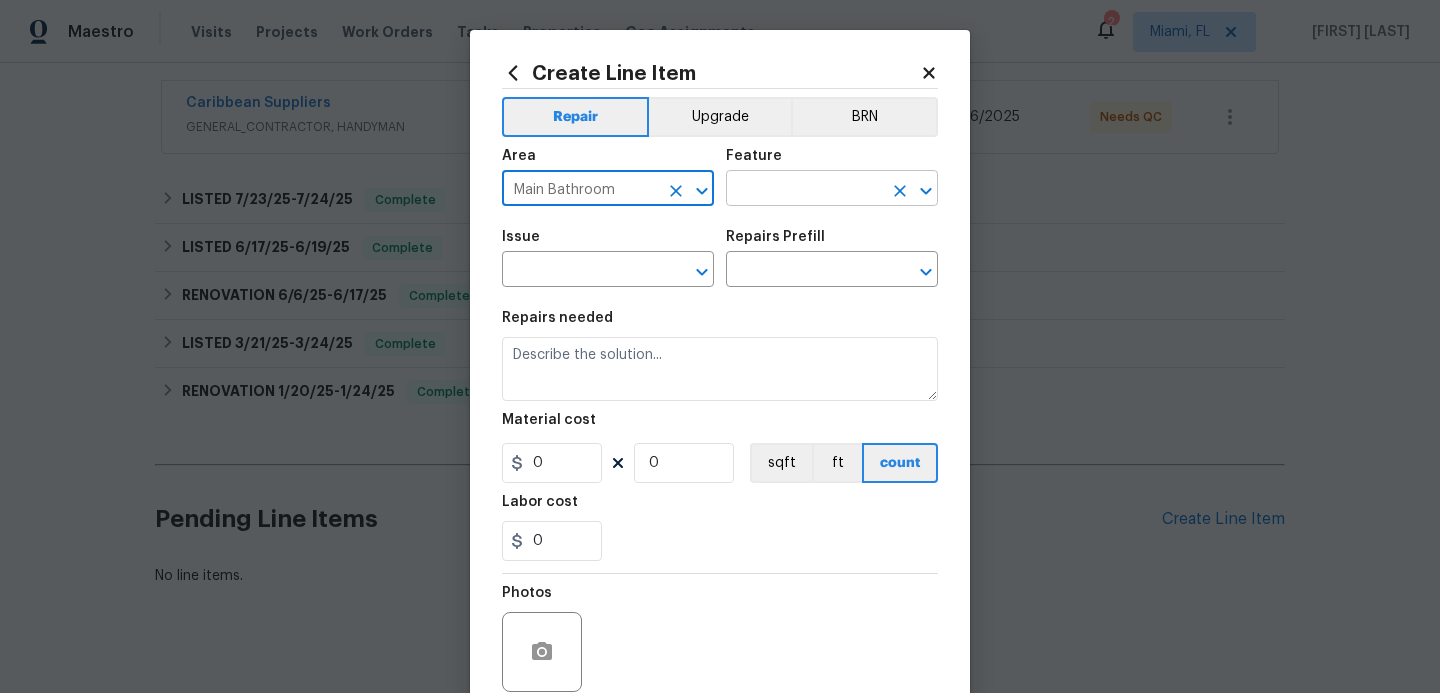 type on "Main Bathroom" 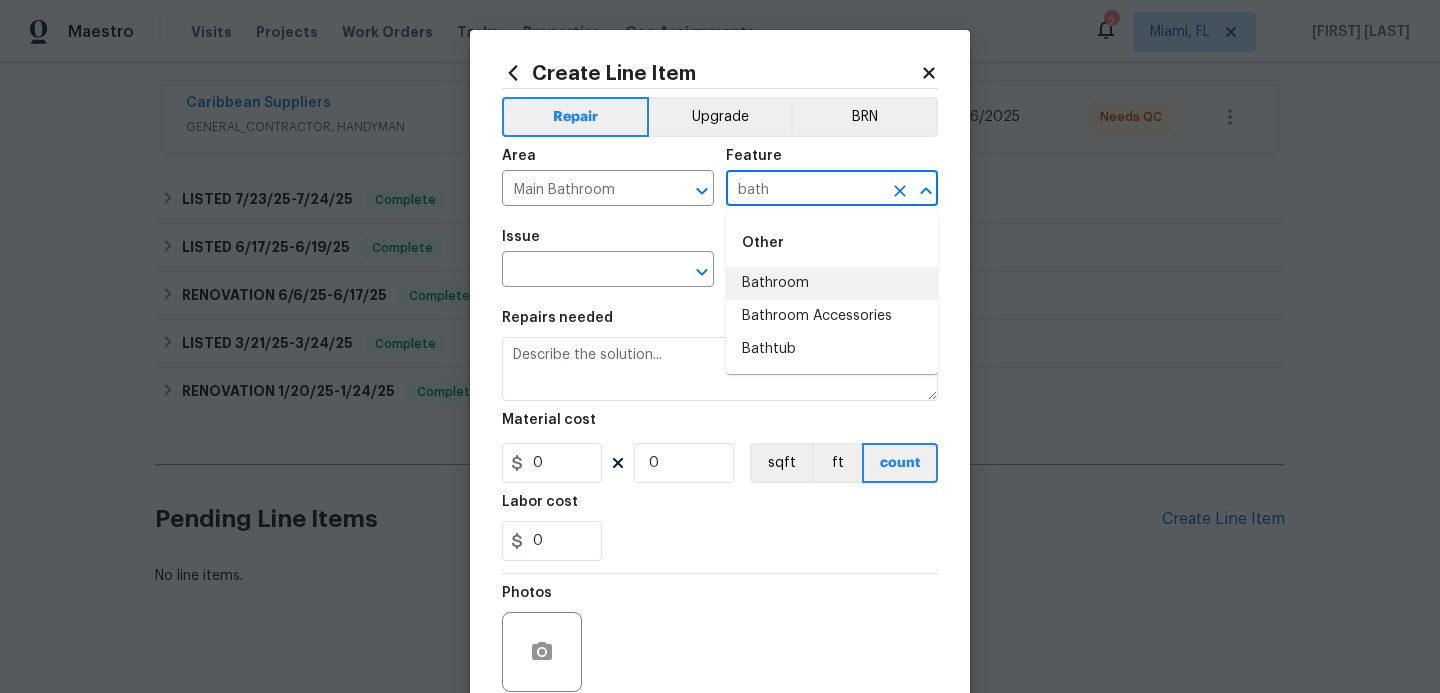 click on "Bathroom" at bounding box center [832, 283] 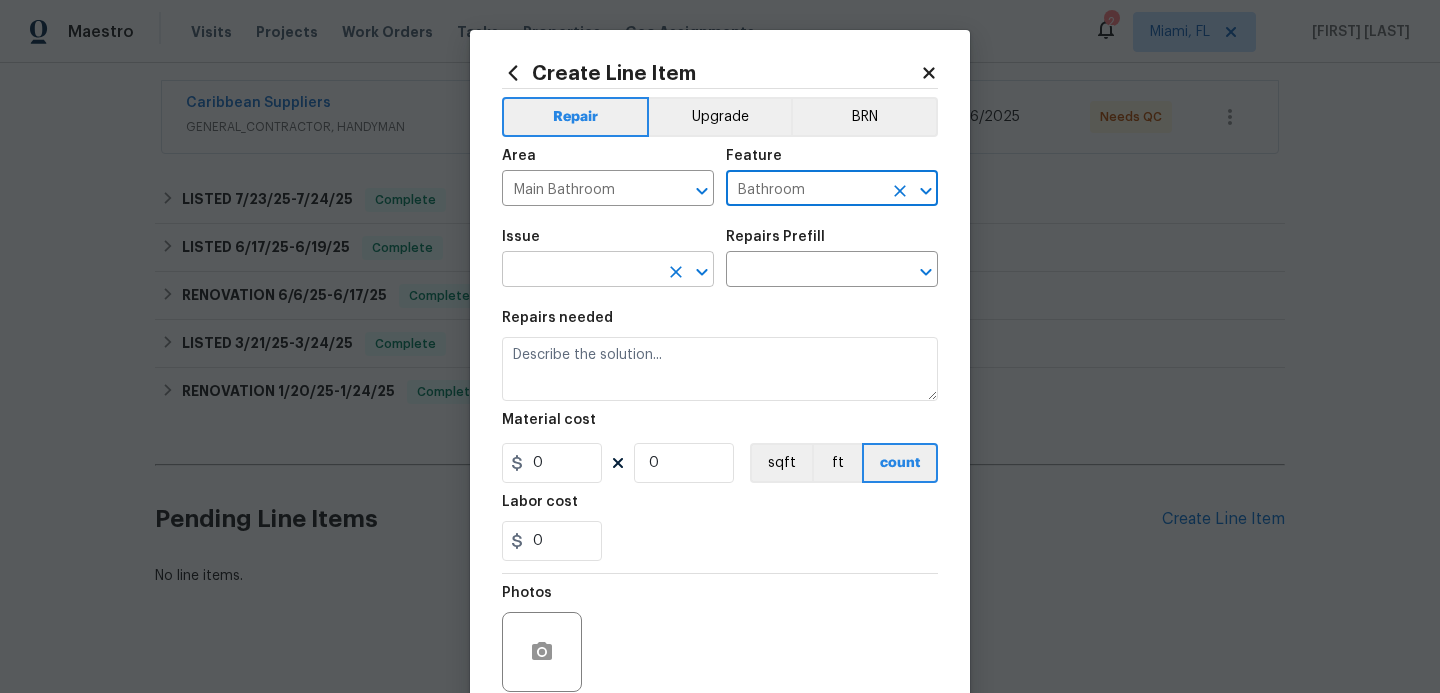 type on "Bathroom" 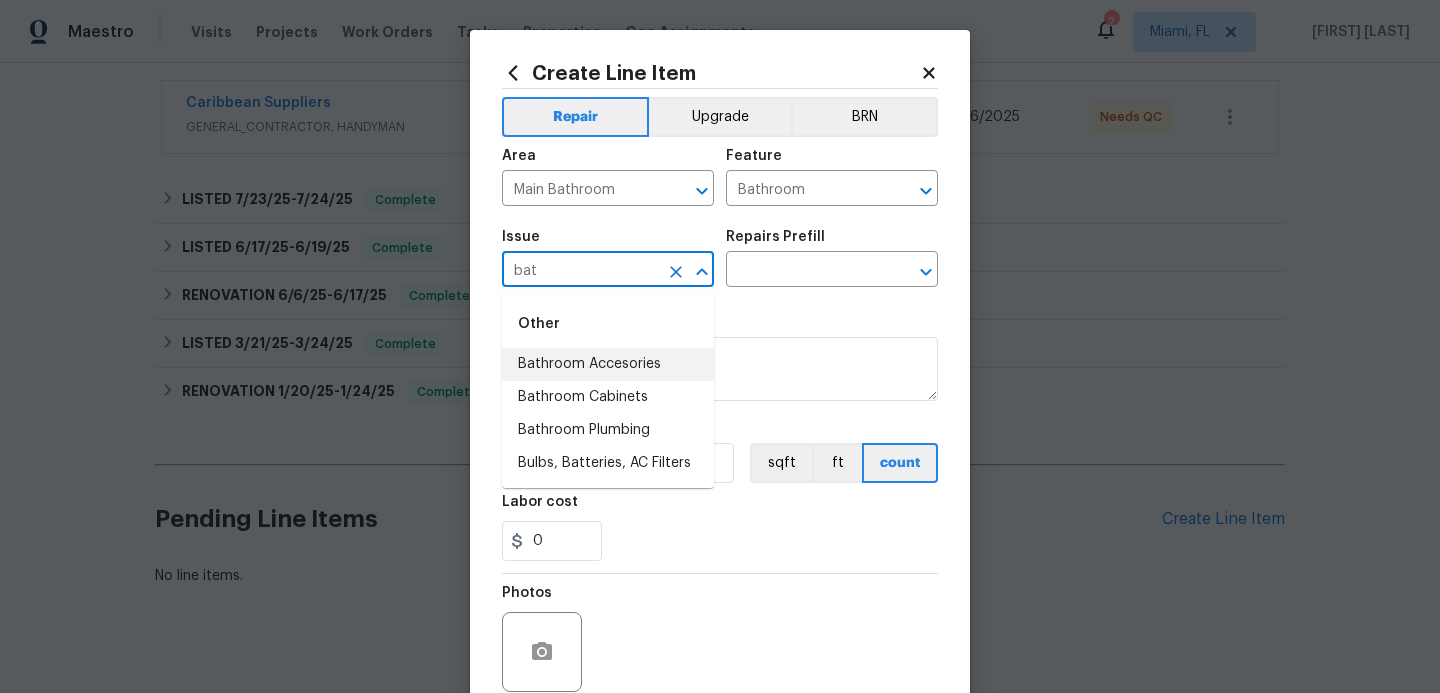 click on "Bathroom Accesories" at bounding box center [608, 364] 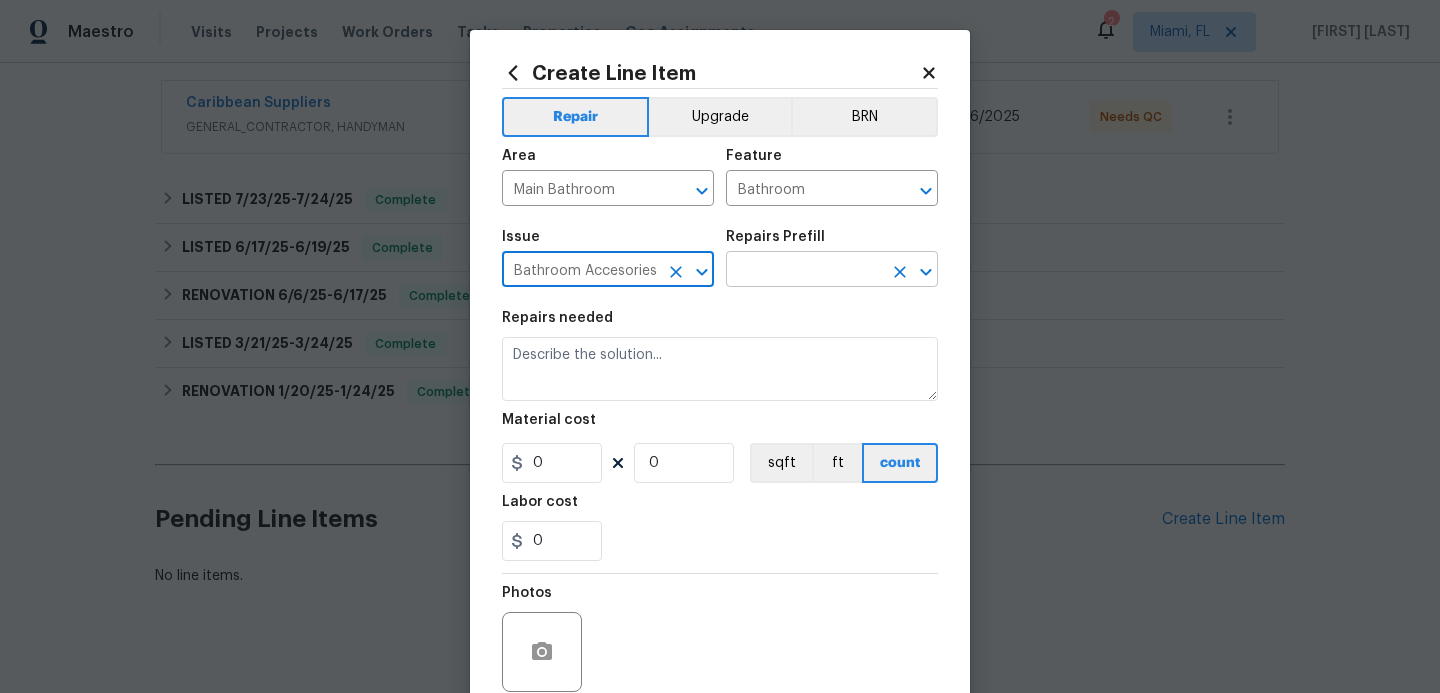 type on "Bathroom Accesories" 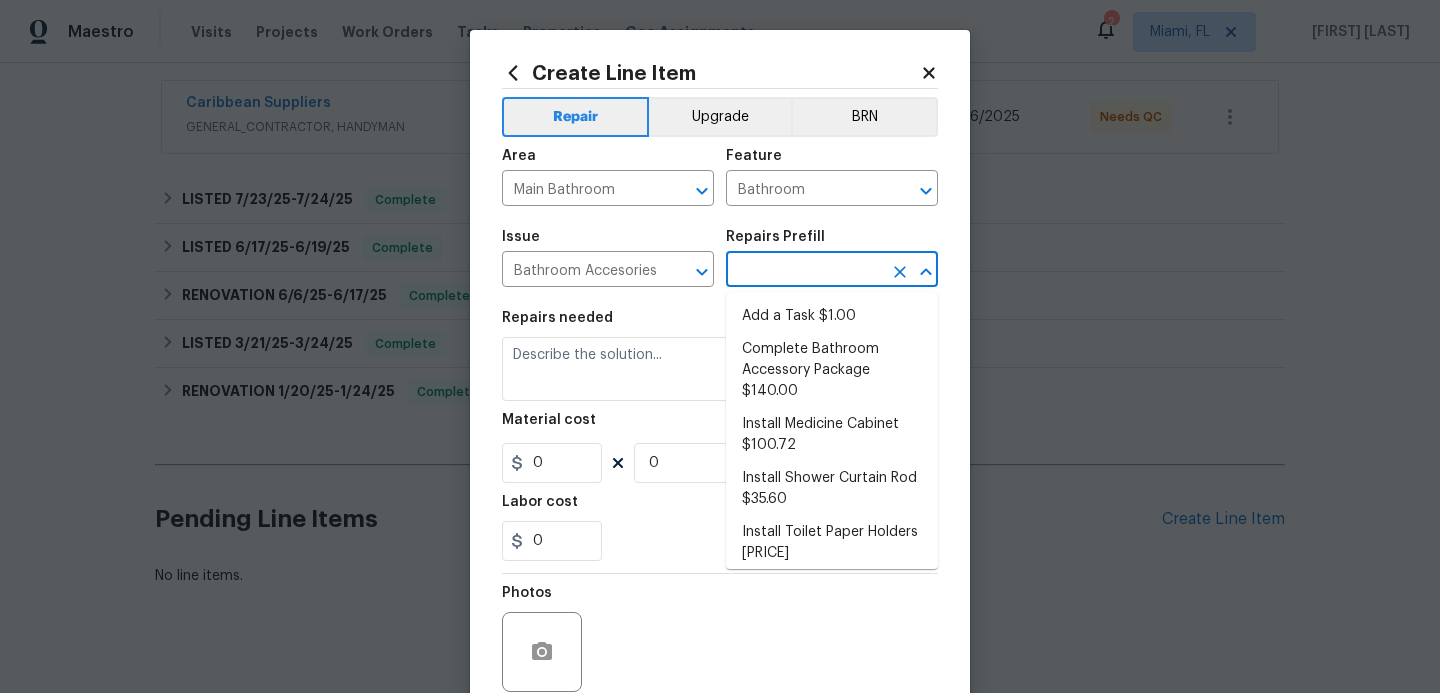 click at bounding box center [804, 271] 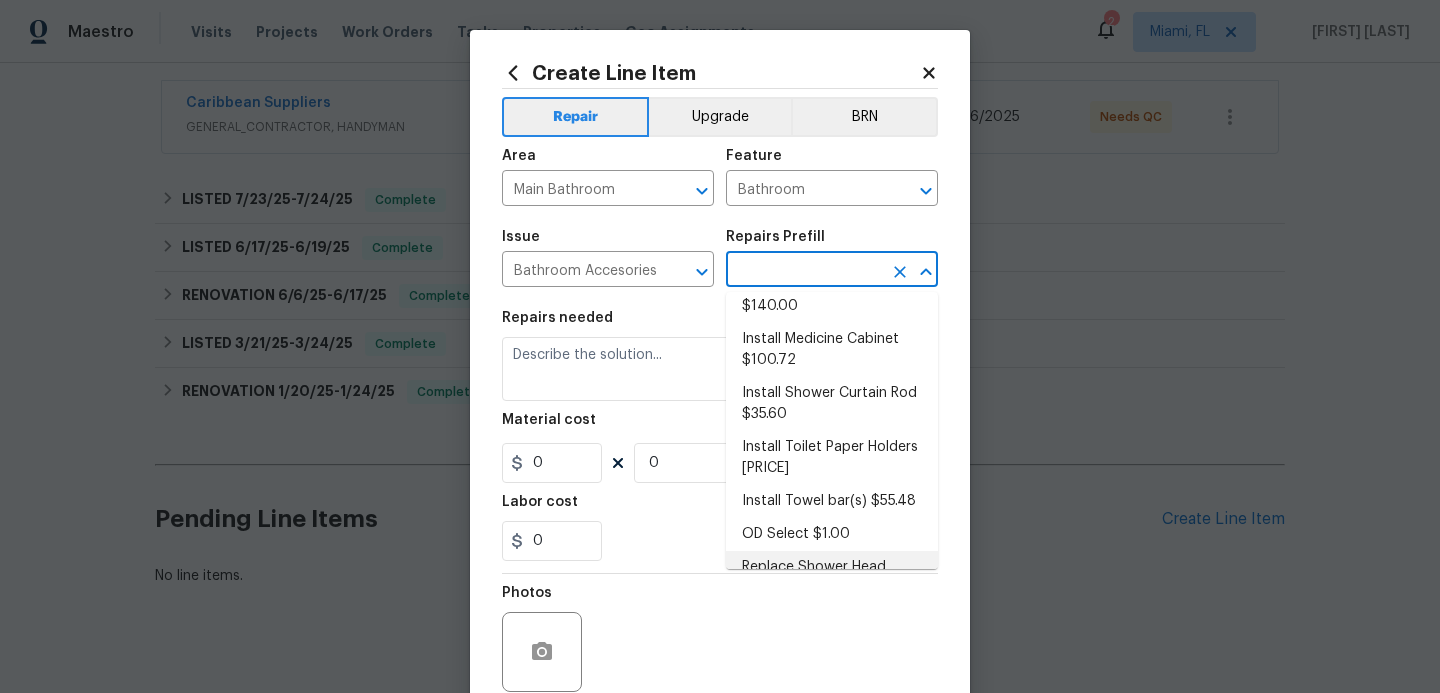 scroll, scrollTop: 0, scrollLeft: 0, axis: both 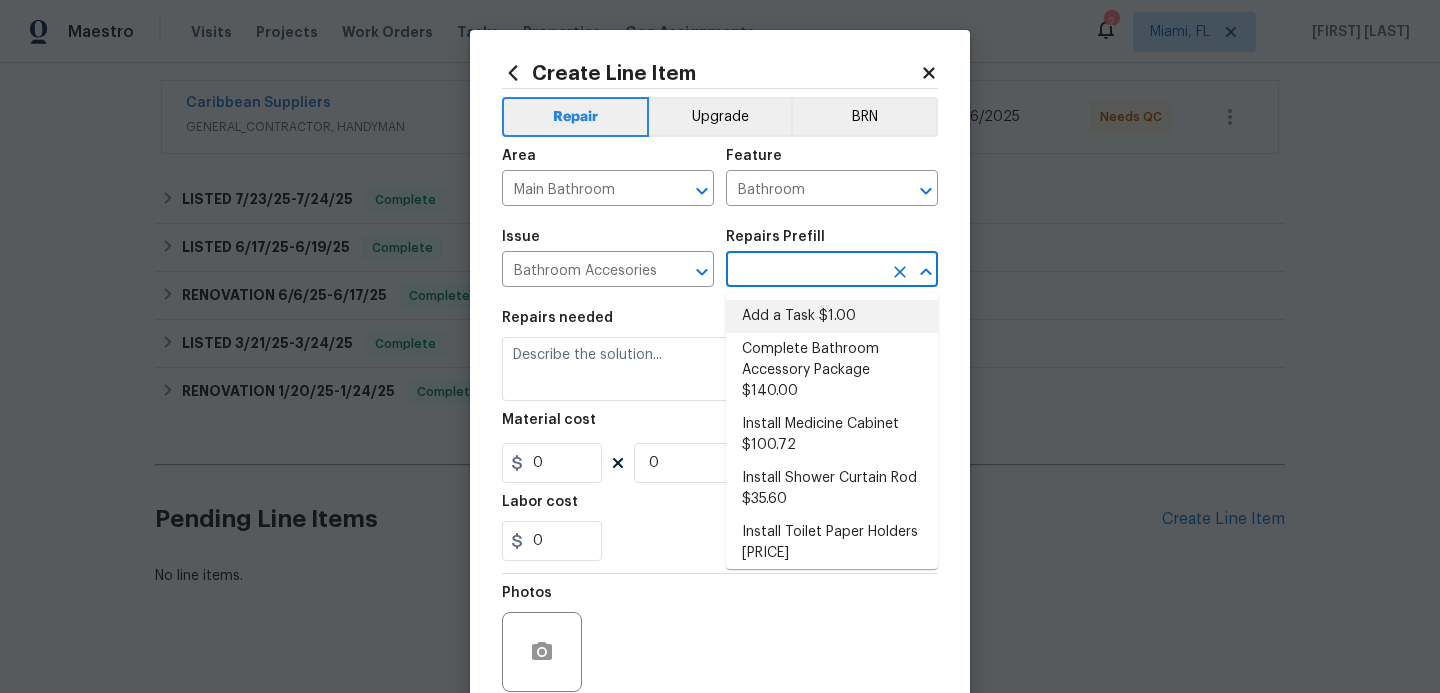 click on "Add a Task $1.00" at bounding box center (832, 316) 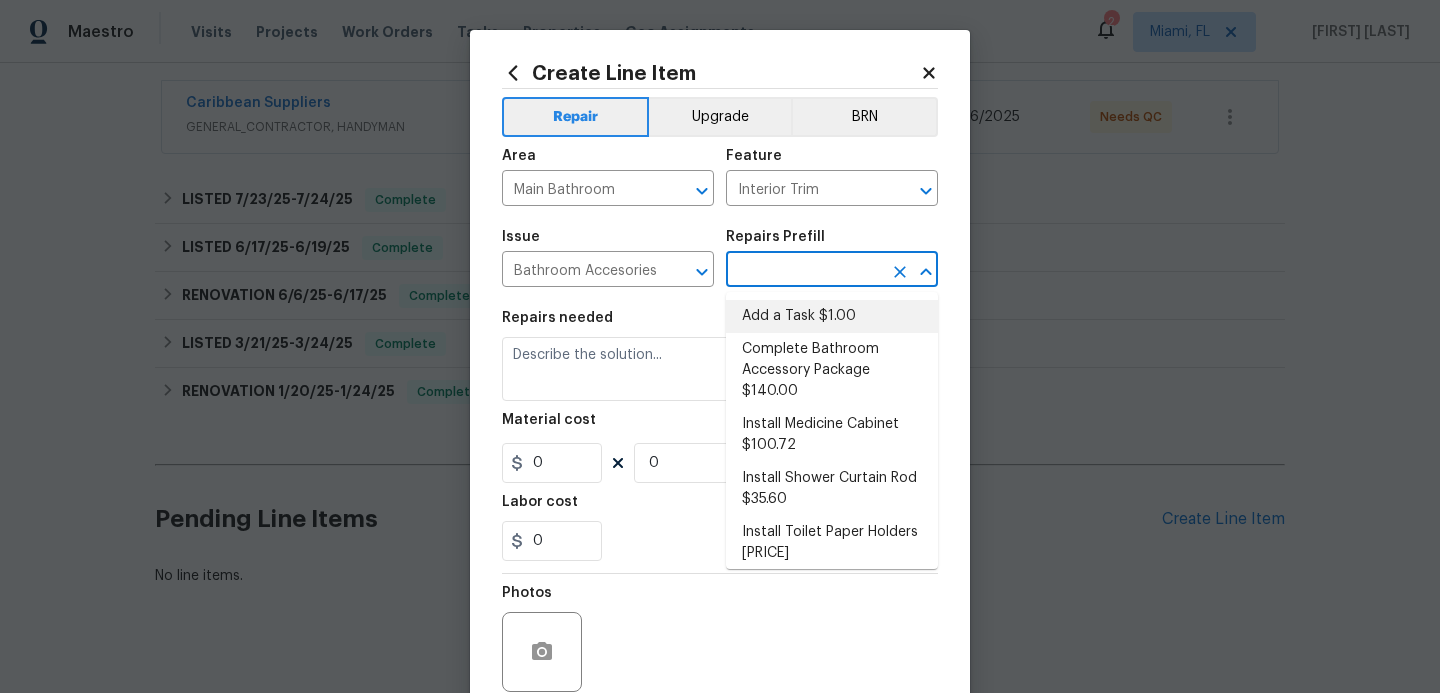 type on "Add a Task $1.00" 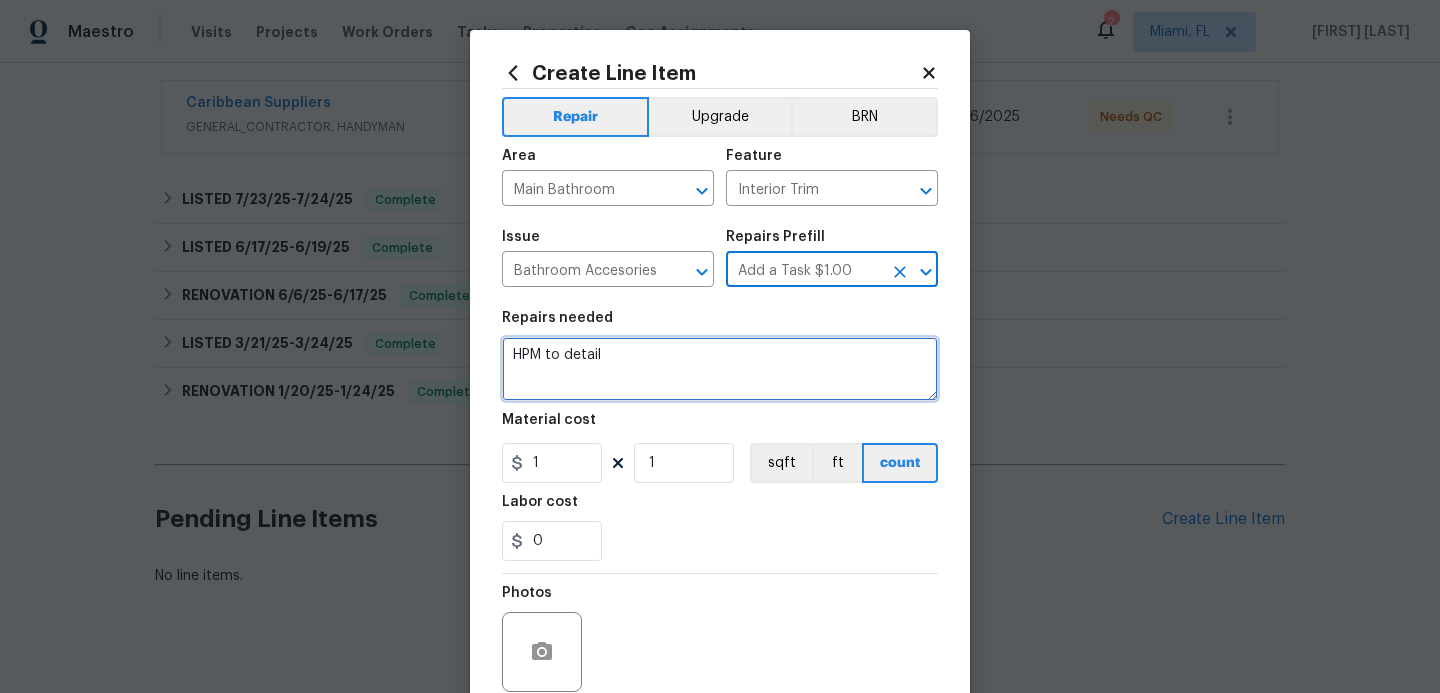 click on "HPM to detail" at bounding box center (720, 369) 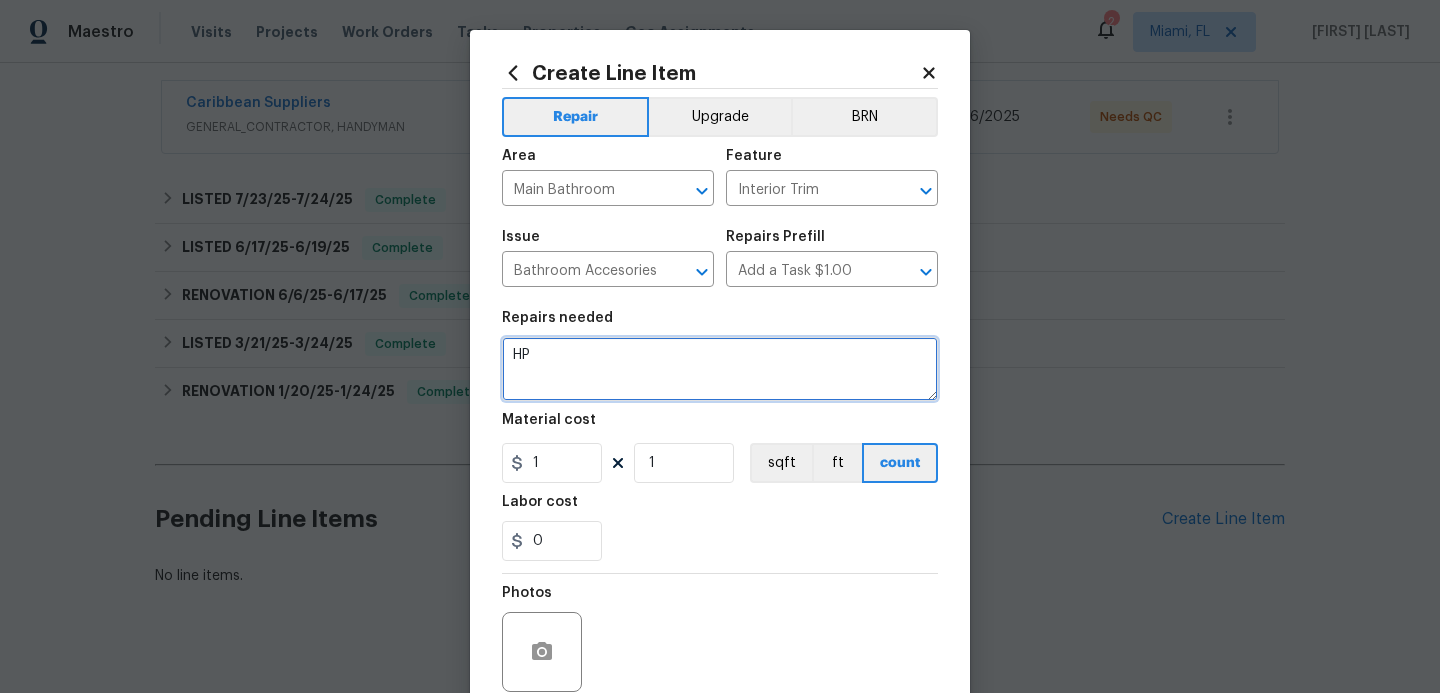 type on "H" 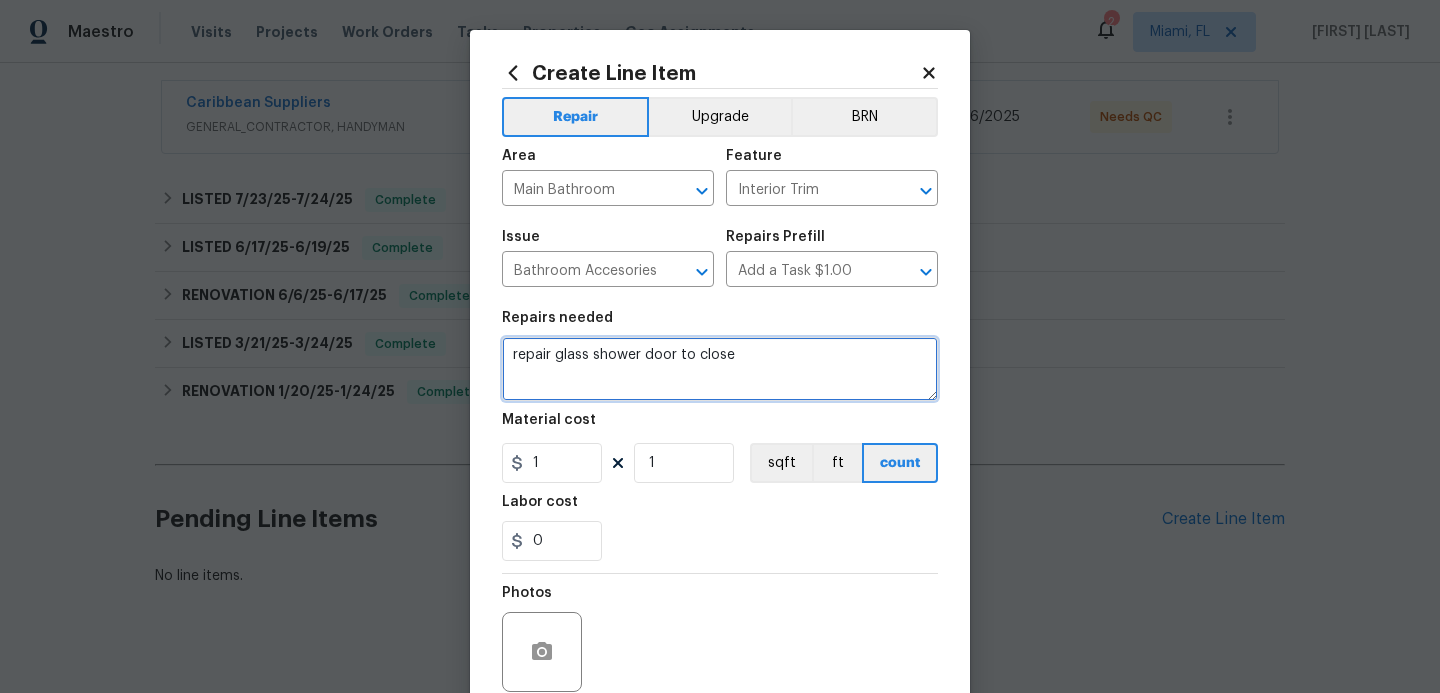 click on "repair glass shower door to close" at bounding box center [720, 369] 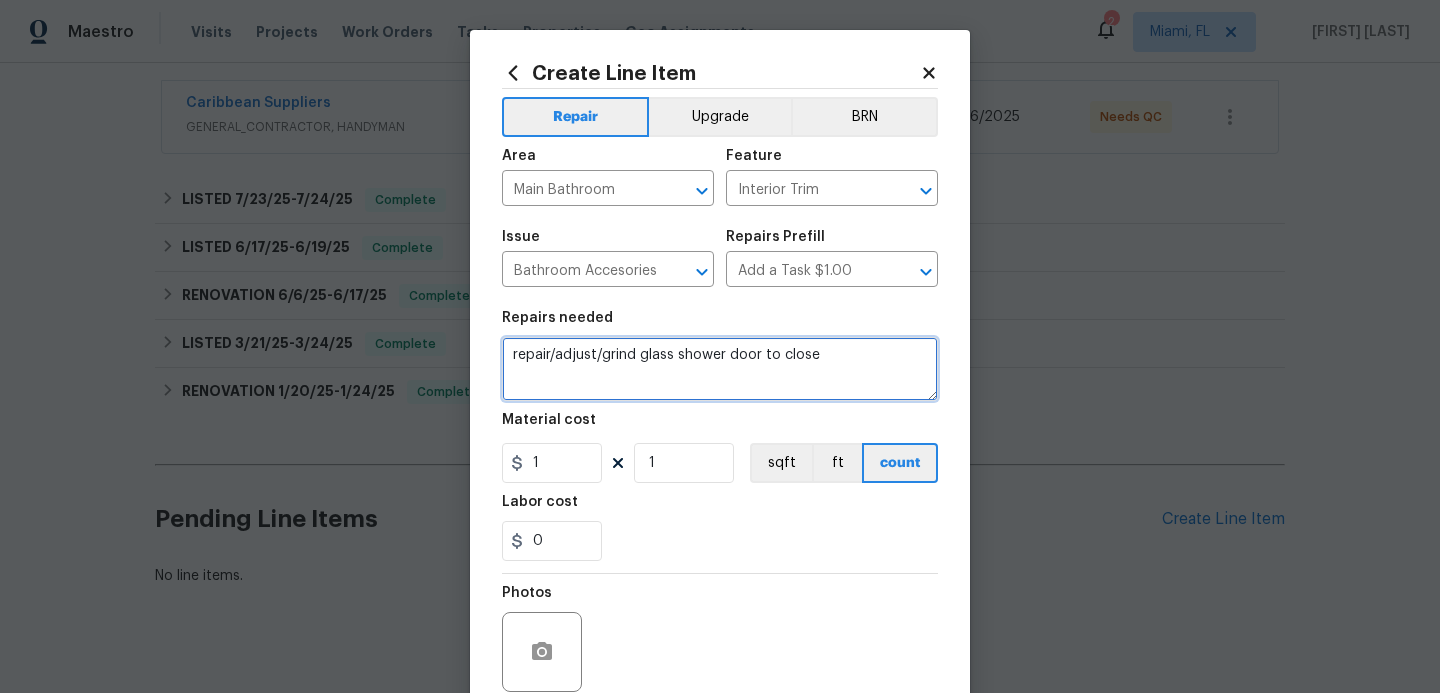 click on "repair/adjust/grind glass shower door to close" at bounding box center [720, 369] 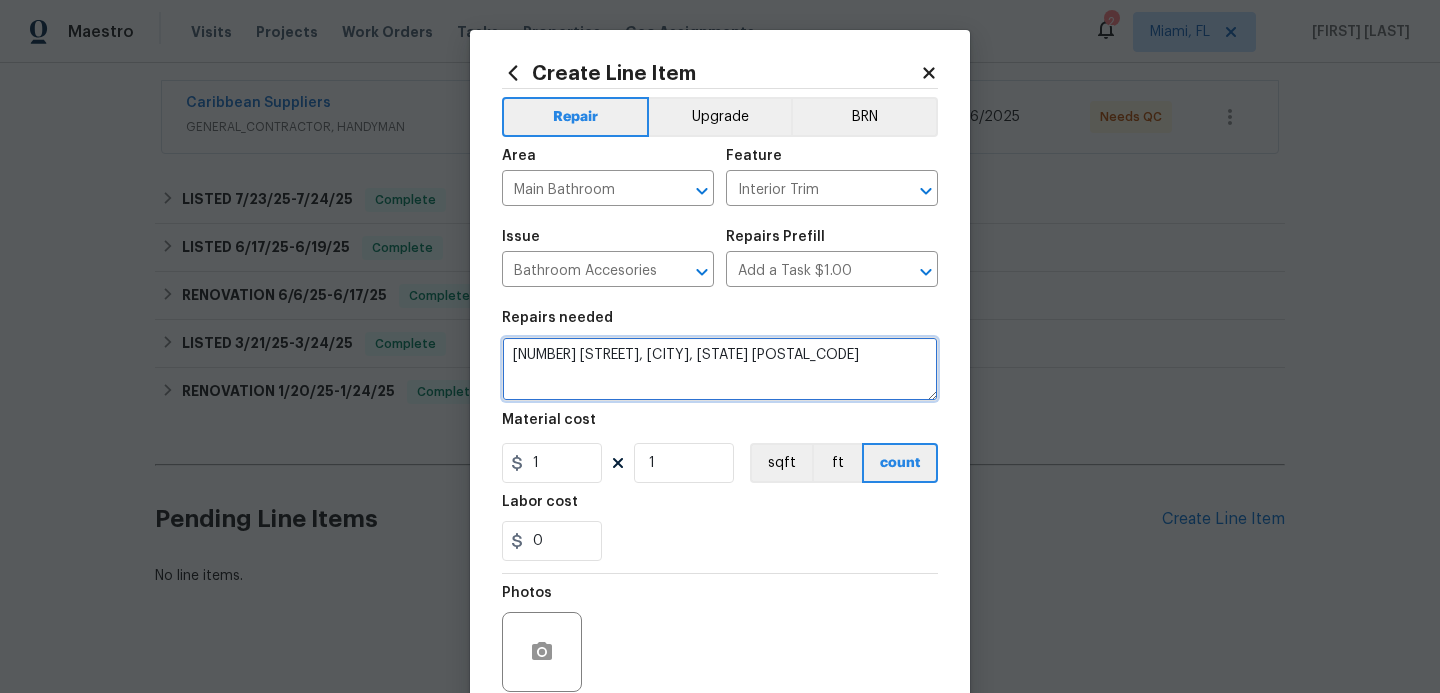 type on "repair/adjust/grind glass shower door to close  275
refinish main shower area.  600" 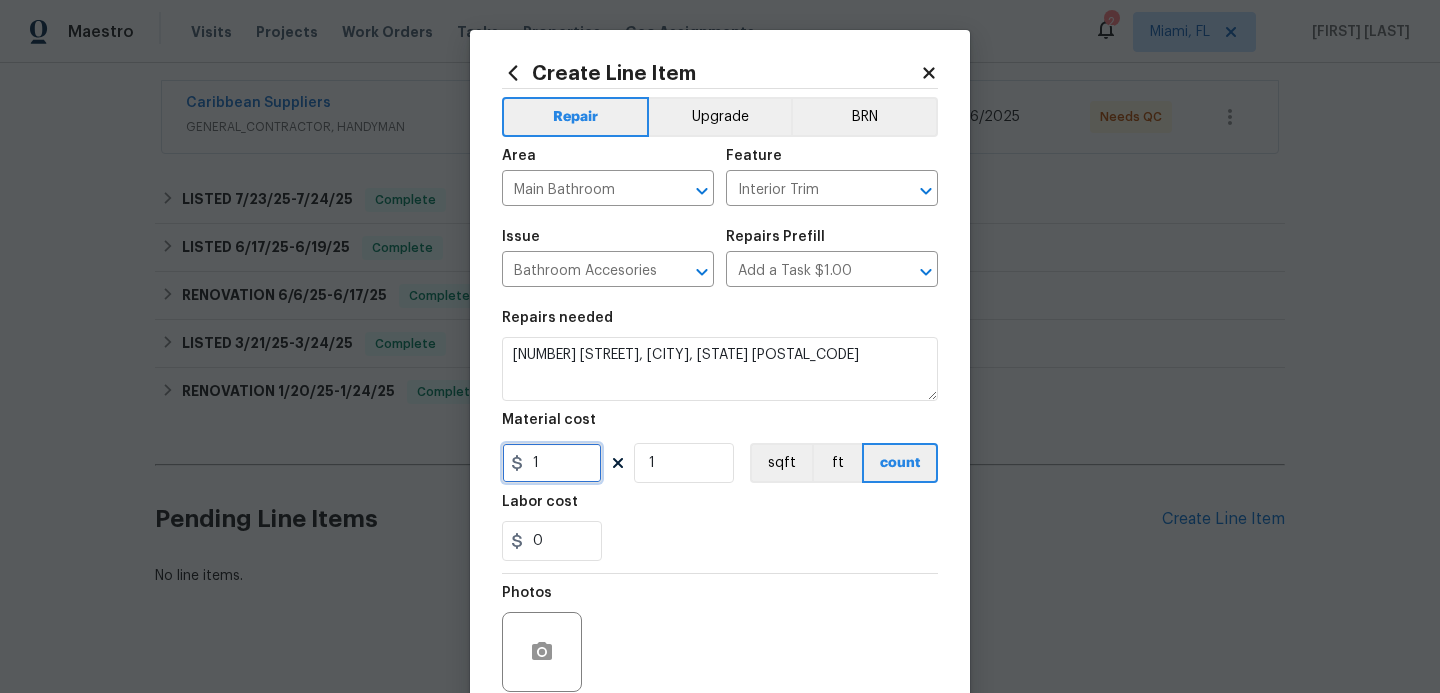 click on "1" at bounding box center [552, 463] 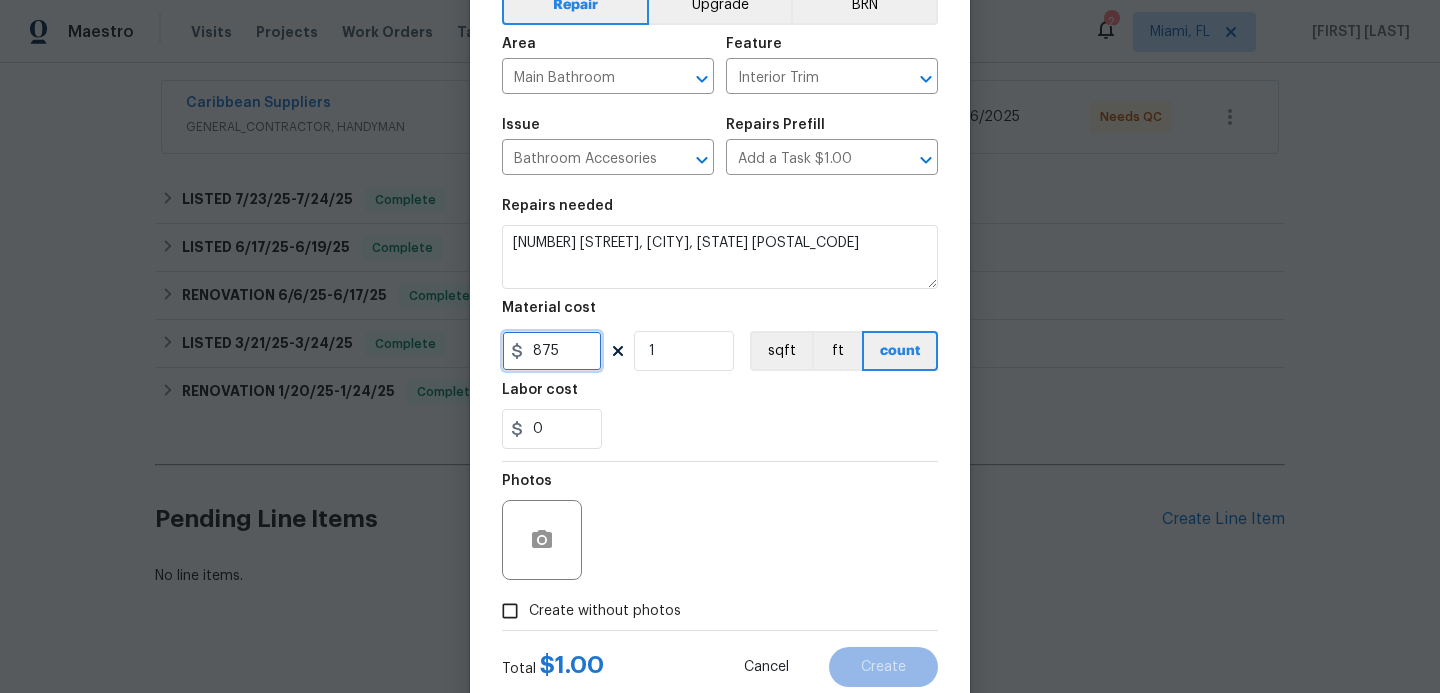 scroll, scrollTop: 118, scrollLeft: 0, axis: vertical 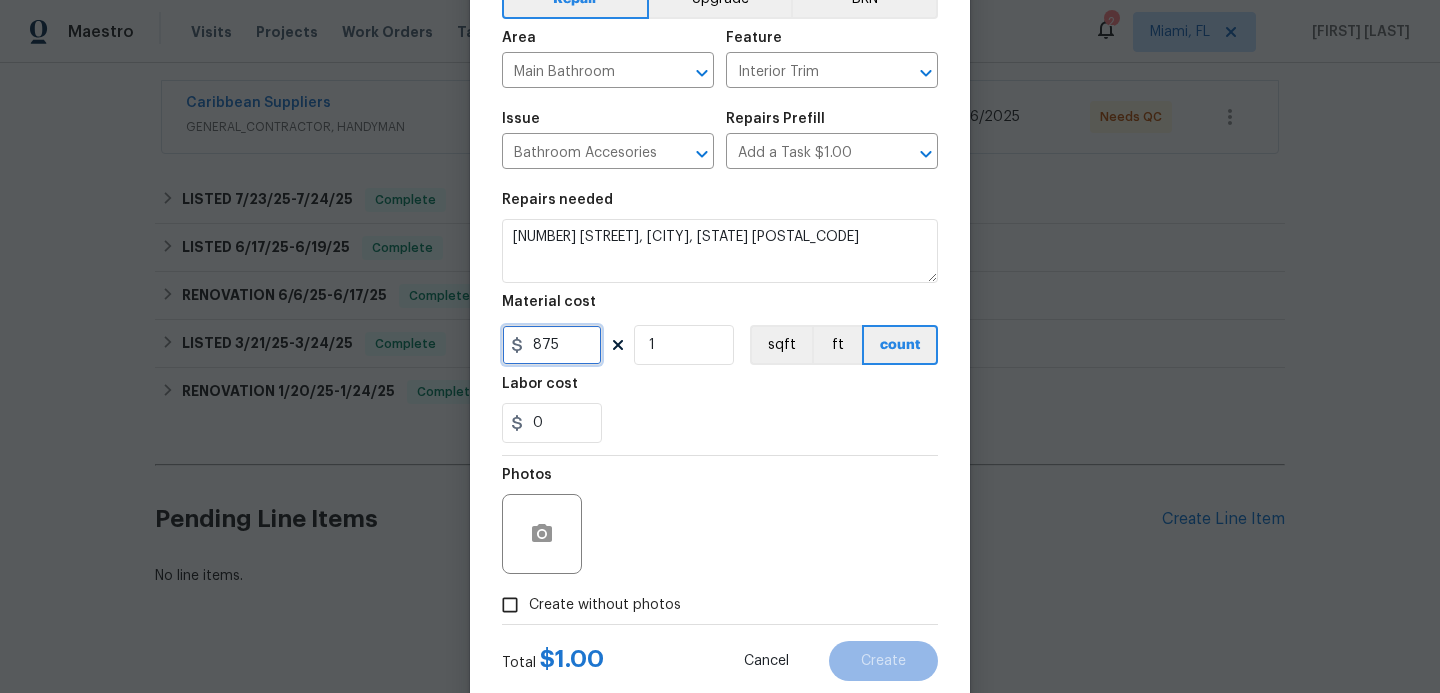 type on "875" 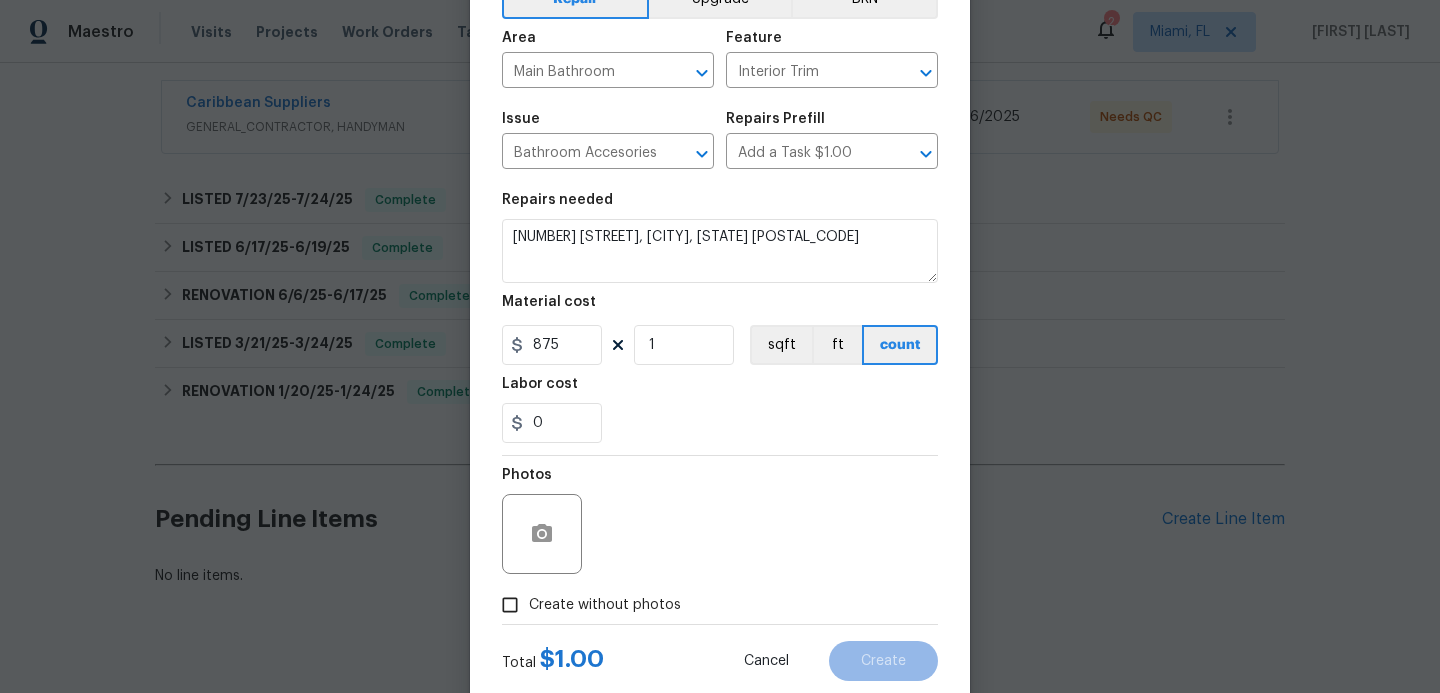 click on "Create without photos" at bounding box center (510, 605) 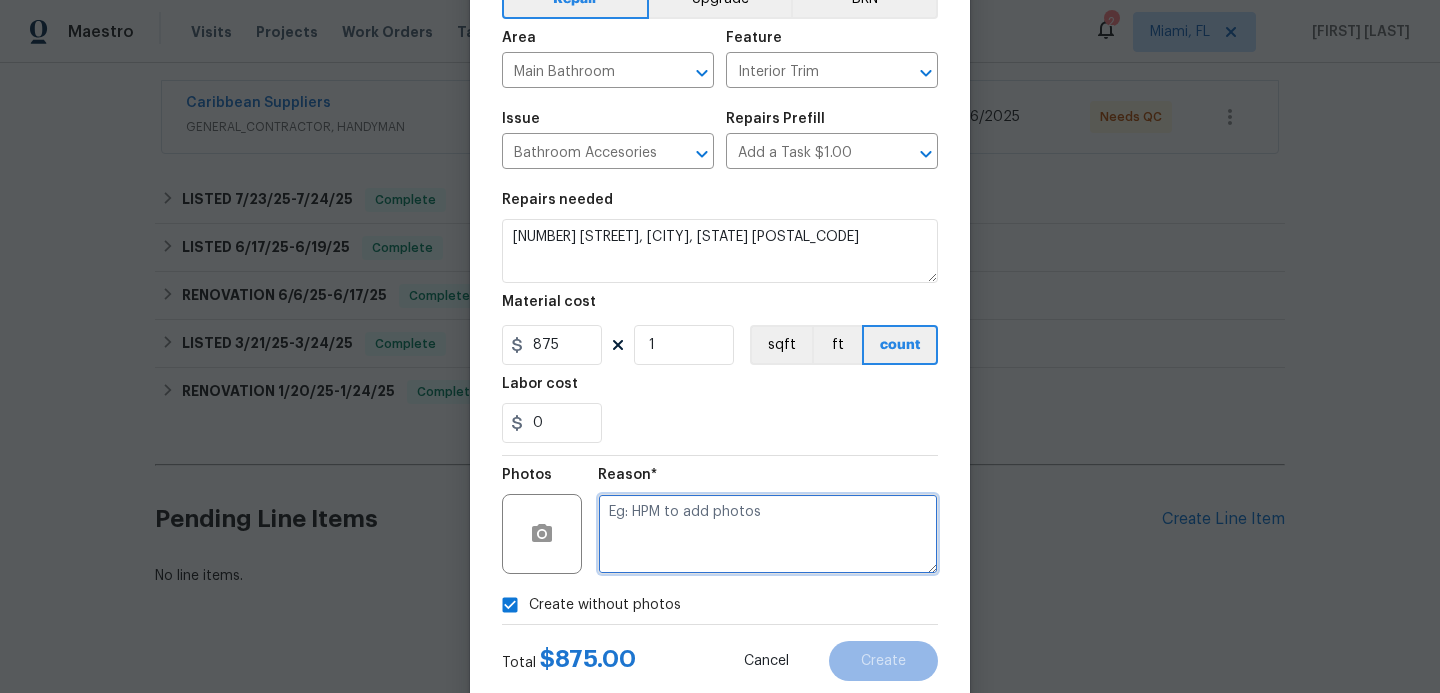 click at bounding box center [768, 534] 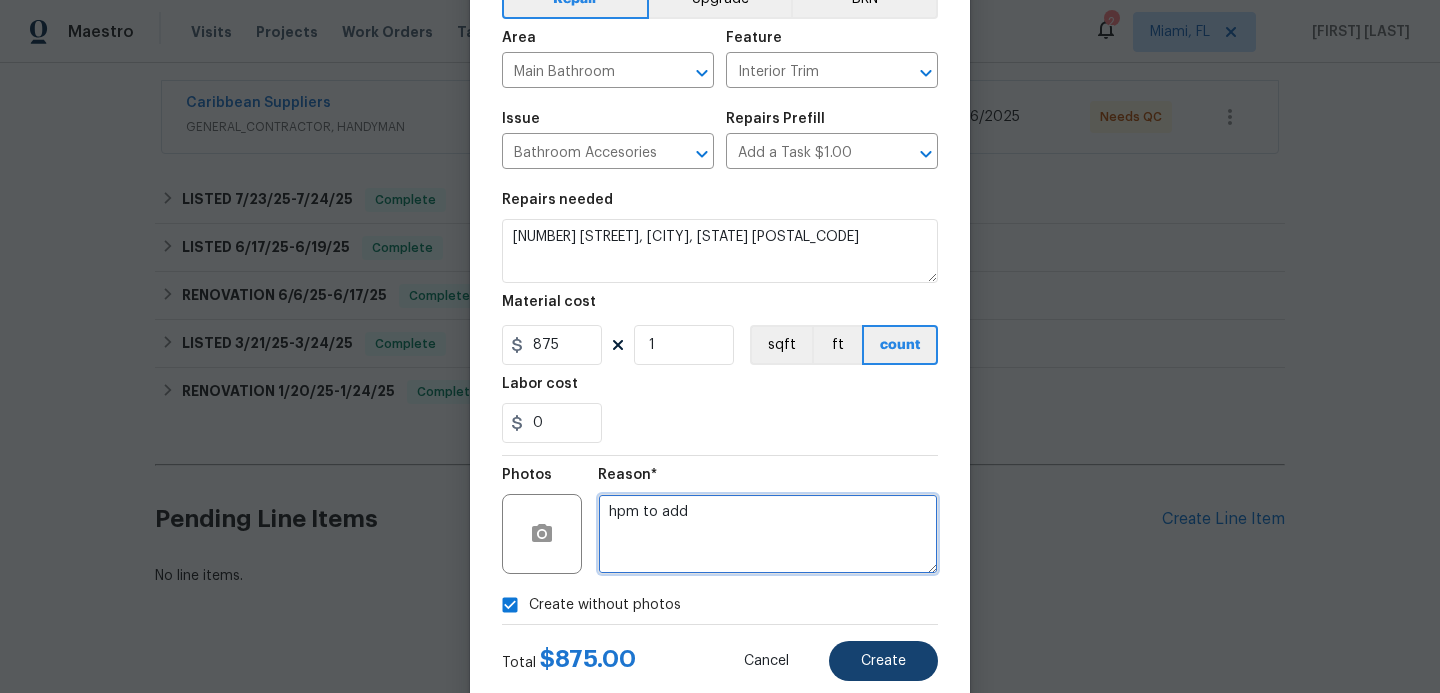type on "hpm to add" 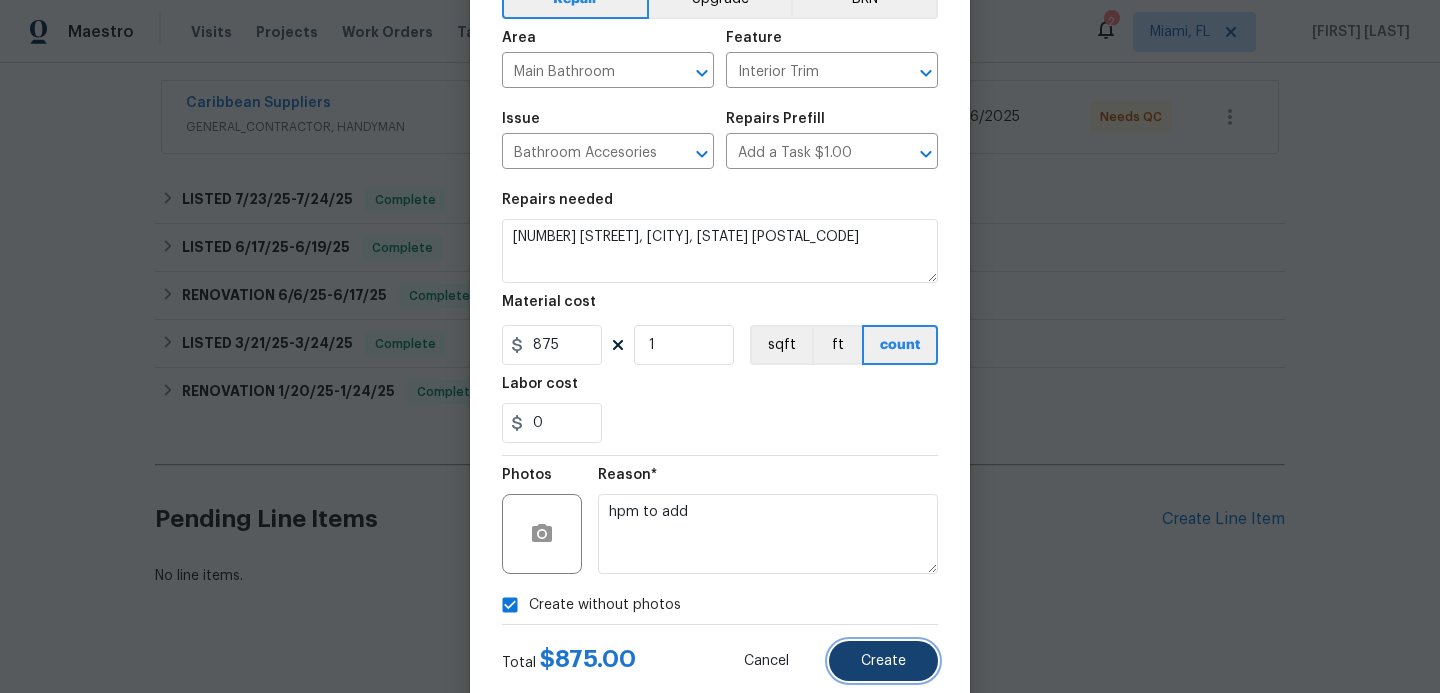 click on "Create" at bounding box center [883, 661] 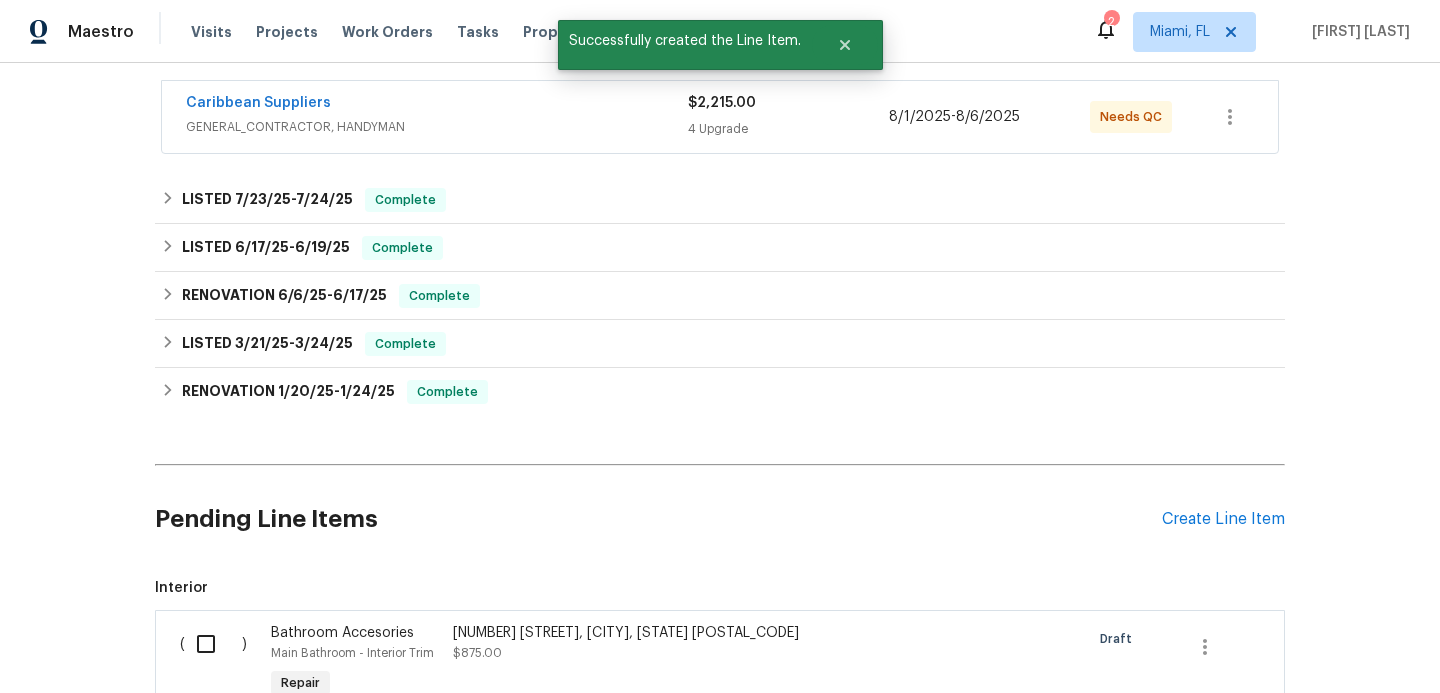 click at bounding box center (213, 644) 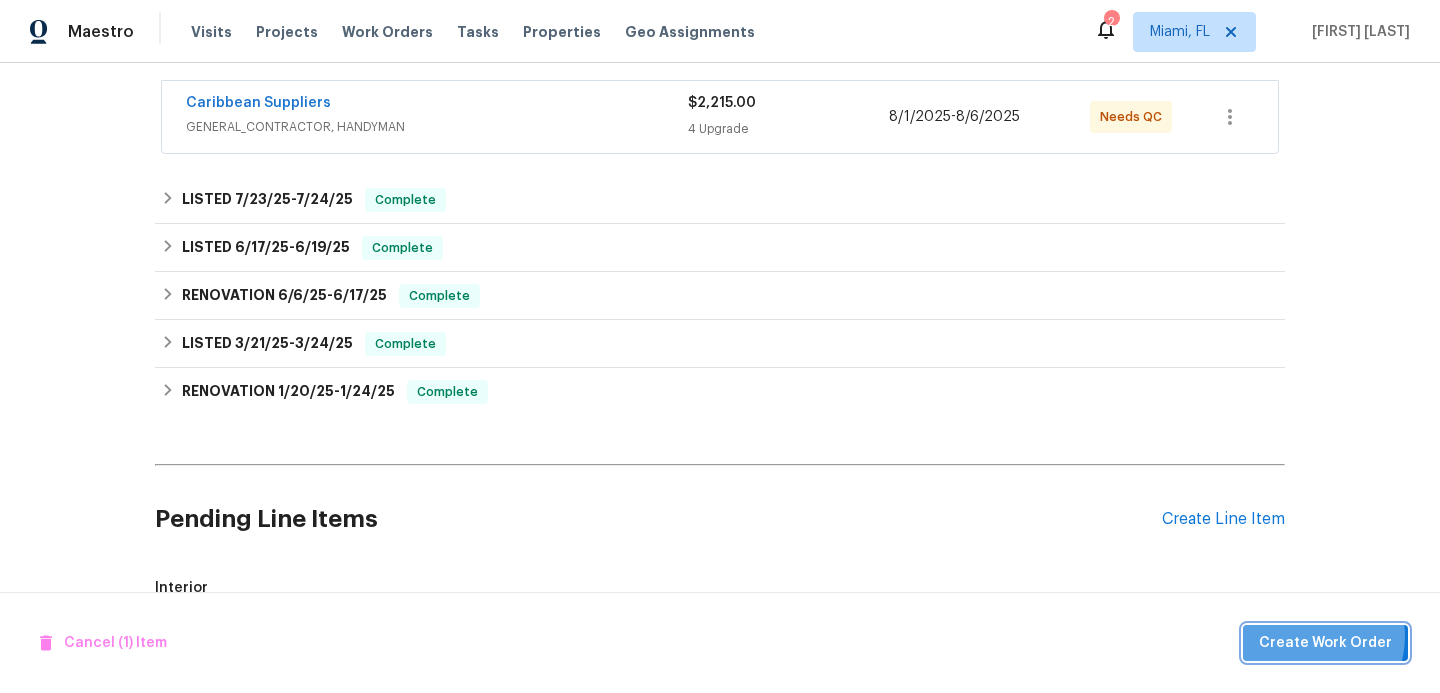 click on "Create Work Order" at bounding box center (1325, 643) 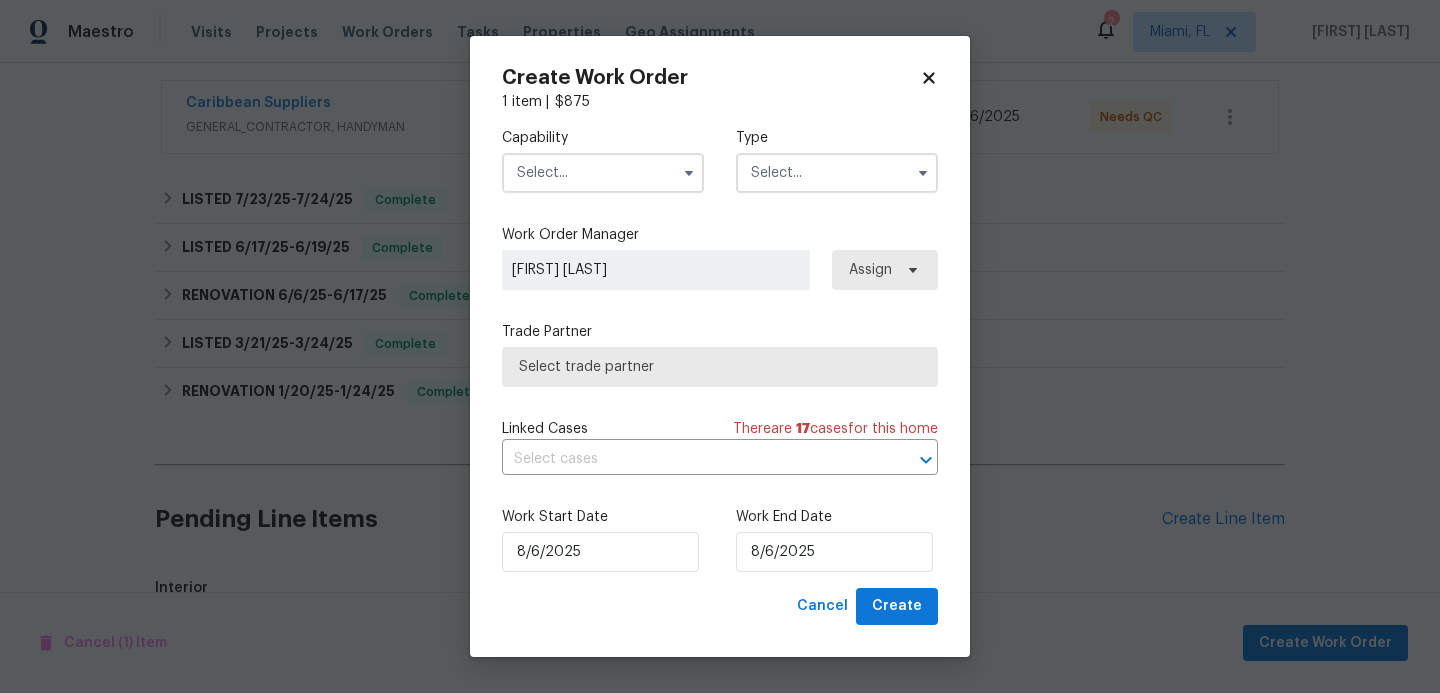 click at bounding box center [603, 173] 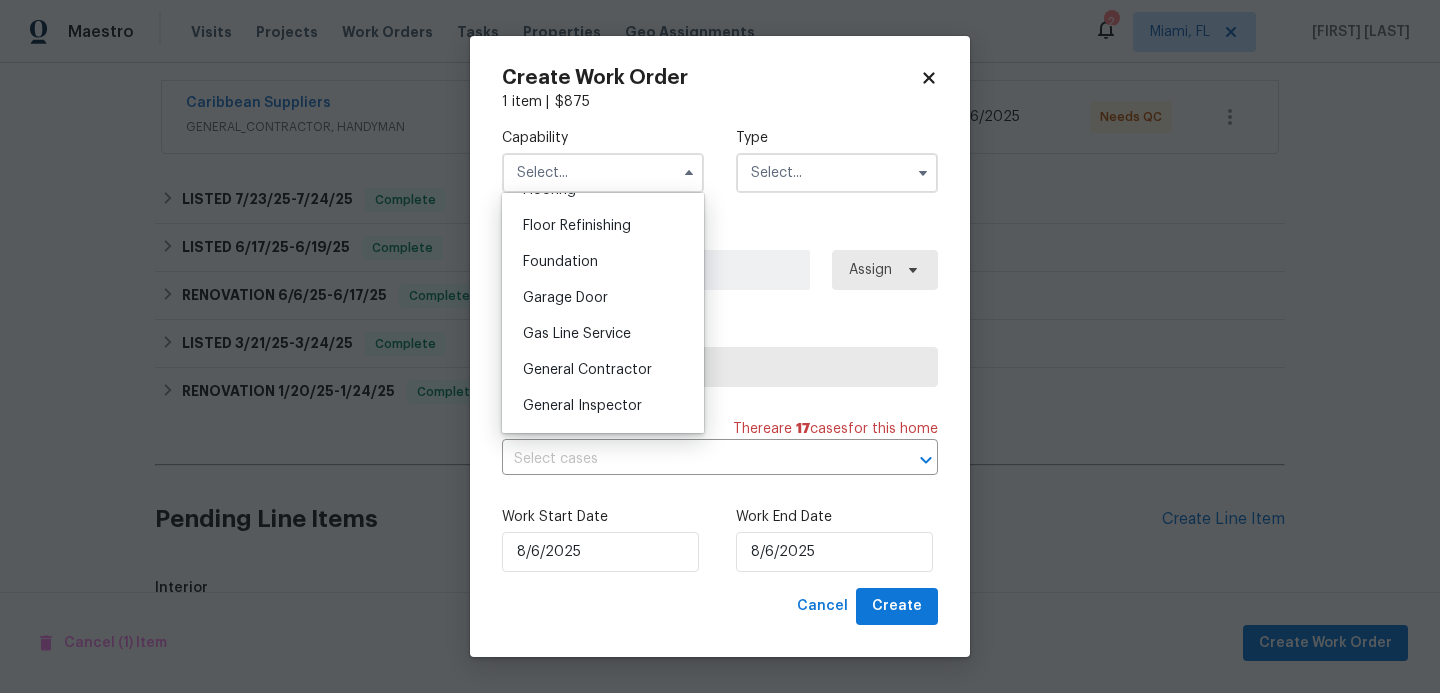 scroll, scrollTop: 811, scrollLeft: 0, axis: vertical 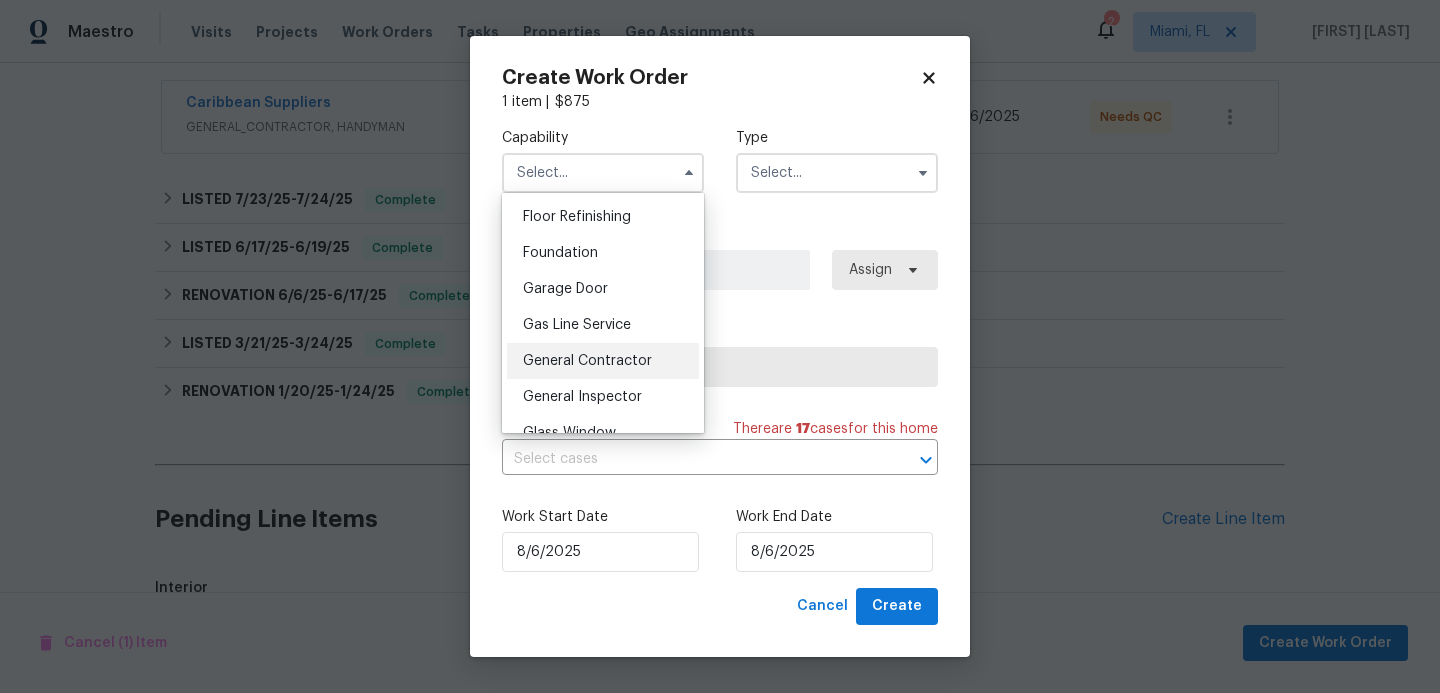 click on "General Contractor" at bounding box center [587, 361] 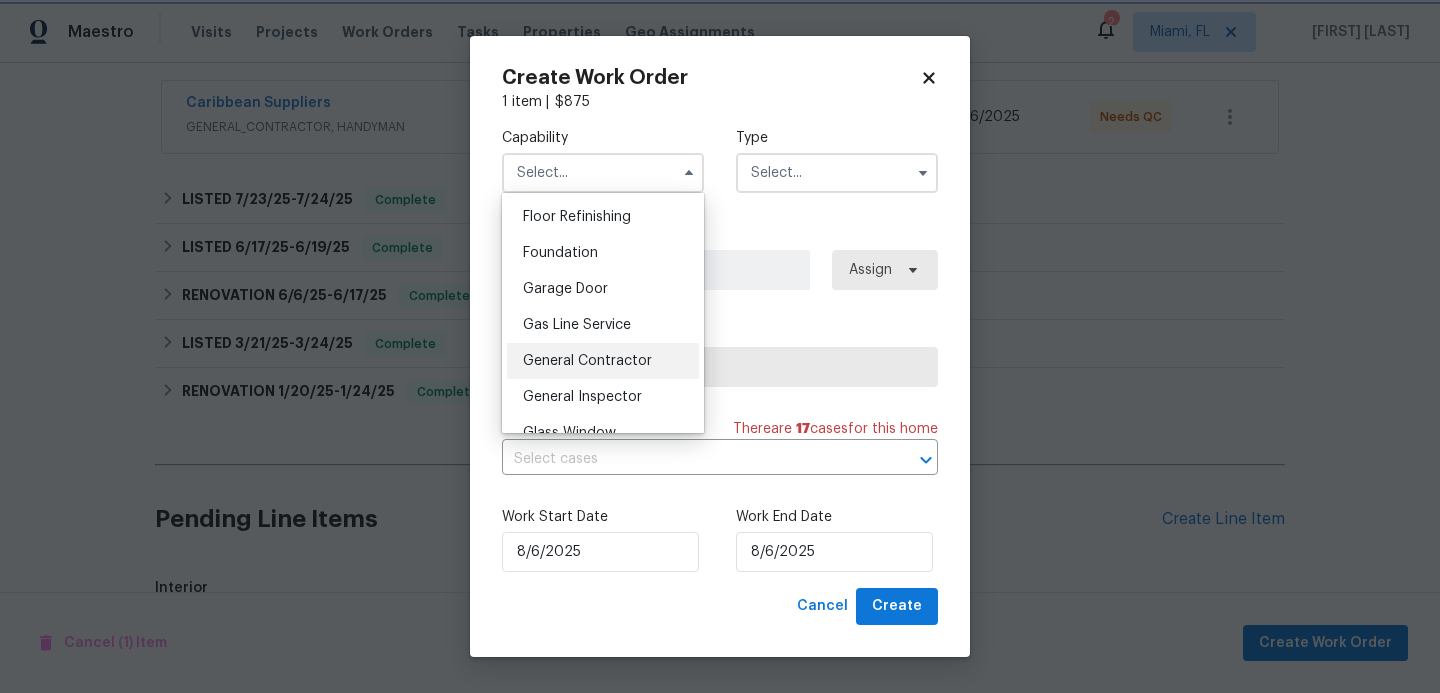 type on "General Contractor" 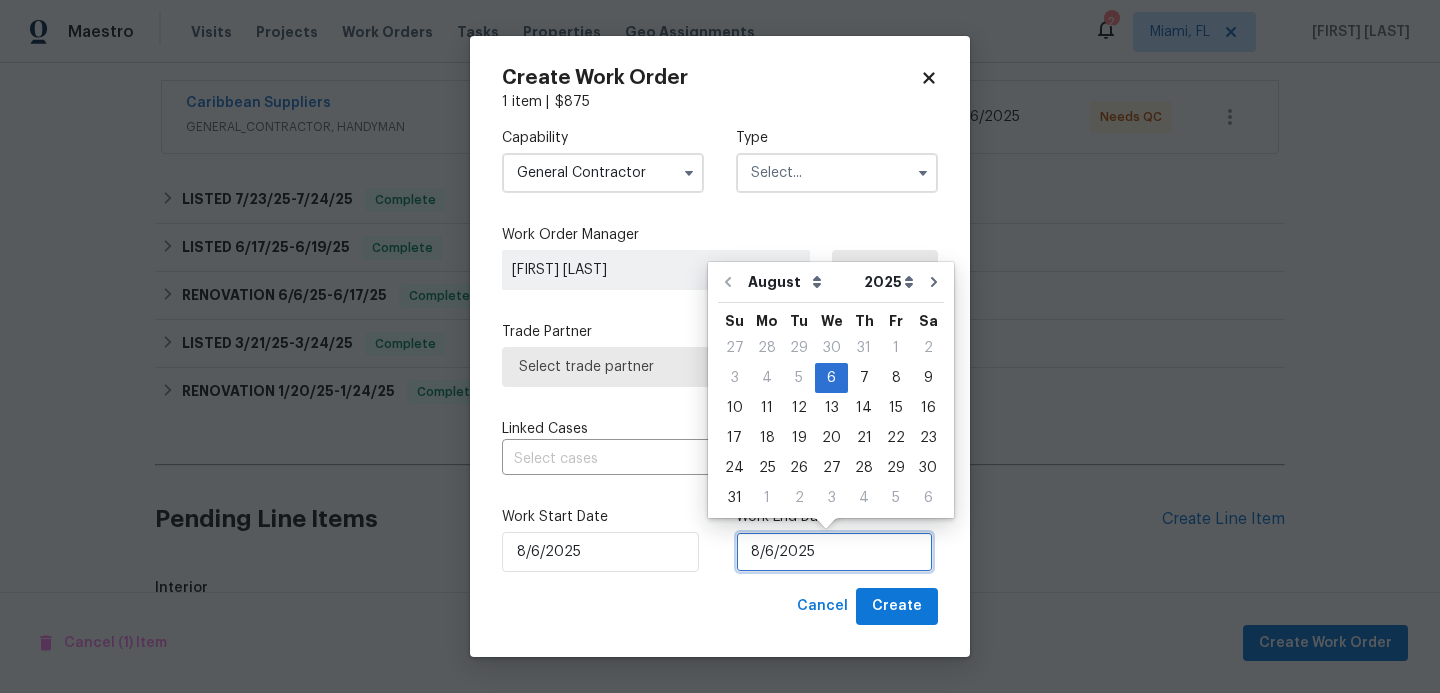 click on "8/6/2025" at bounding box center (834, 552) 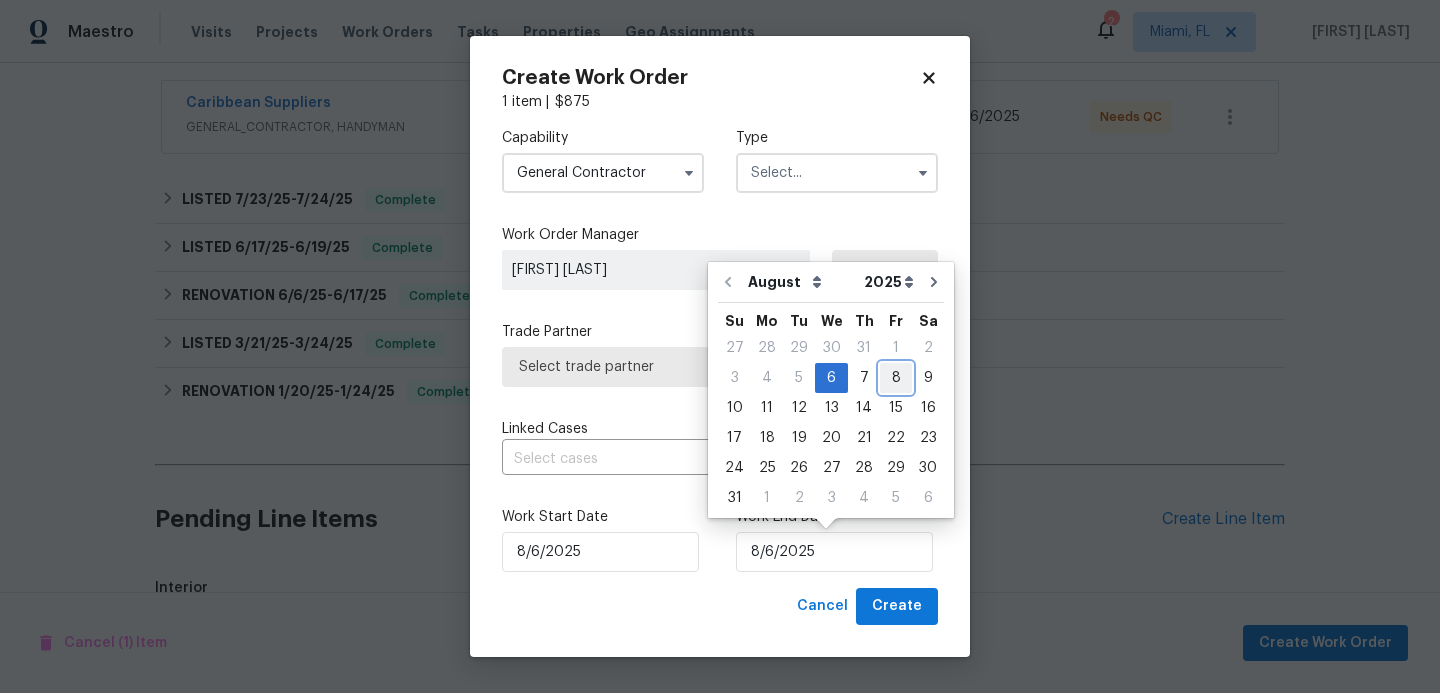 click on "8" at bounding box center (896, 378) 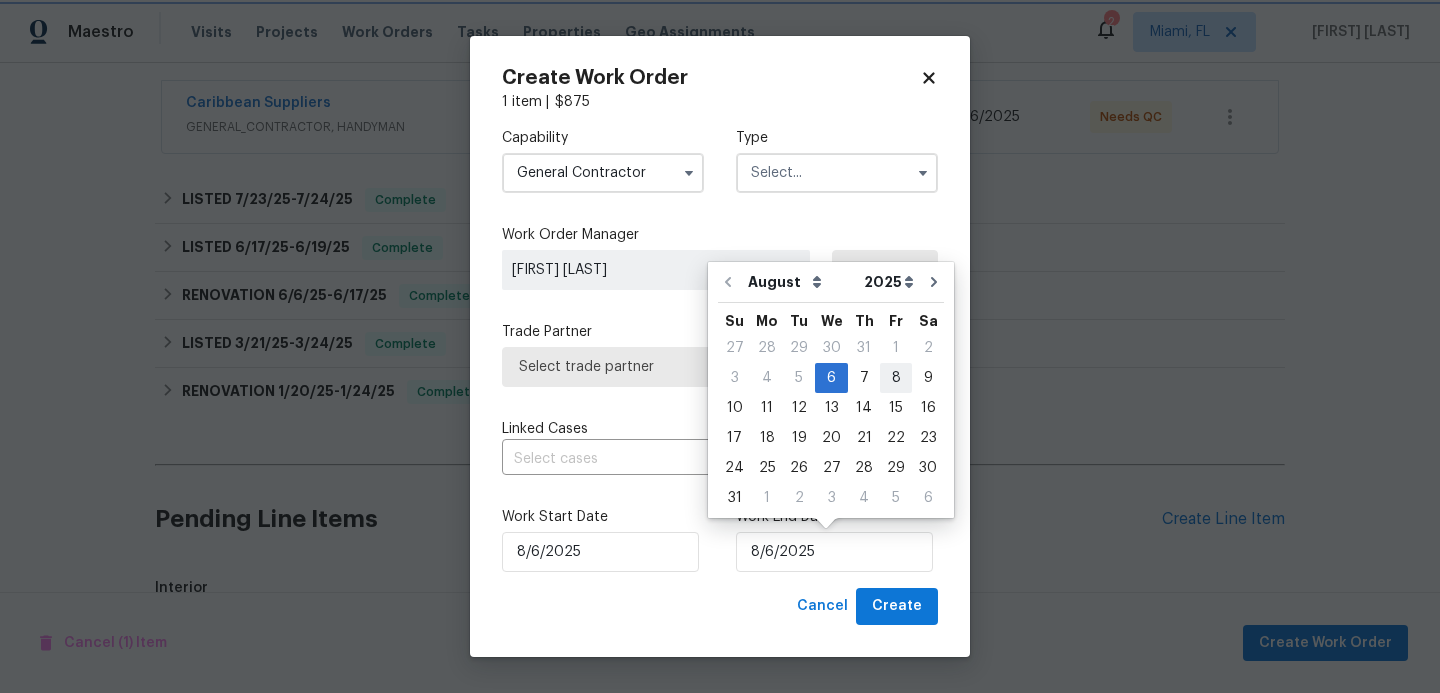 type on "8/8/2025" 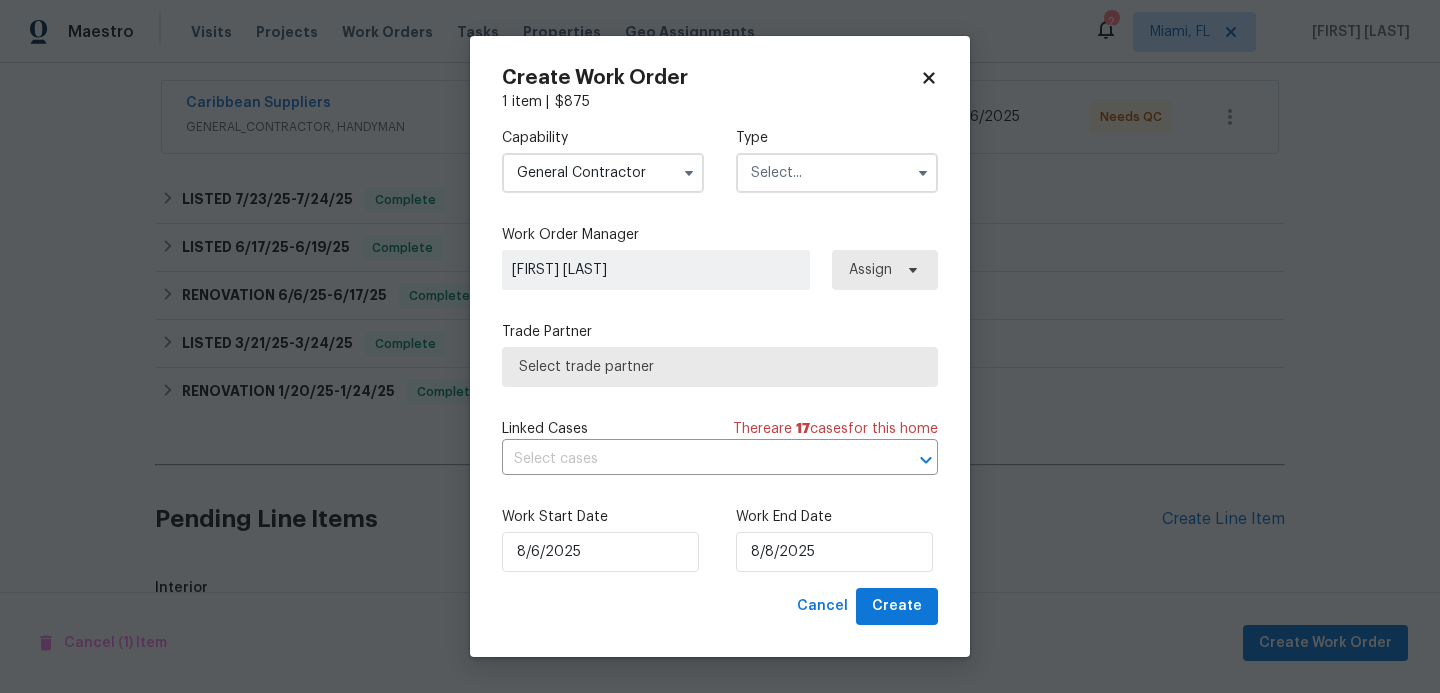 click at bounding box center (837, 173) 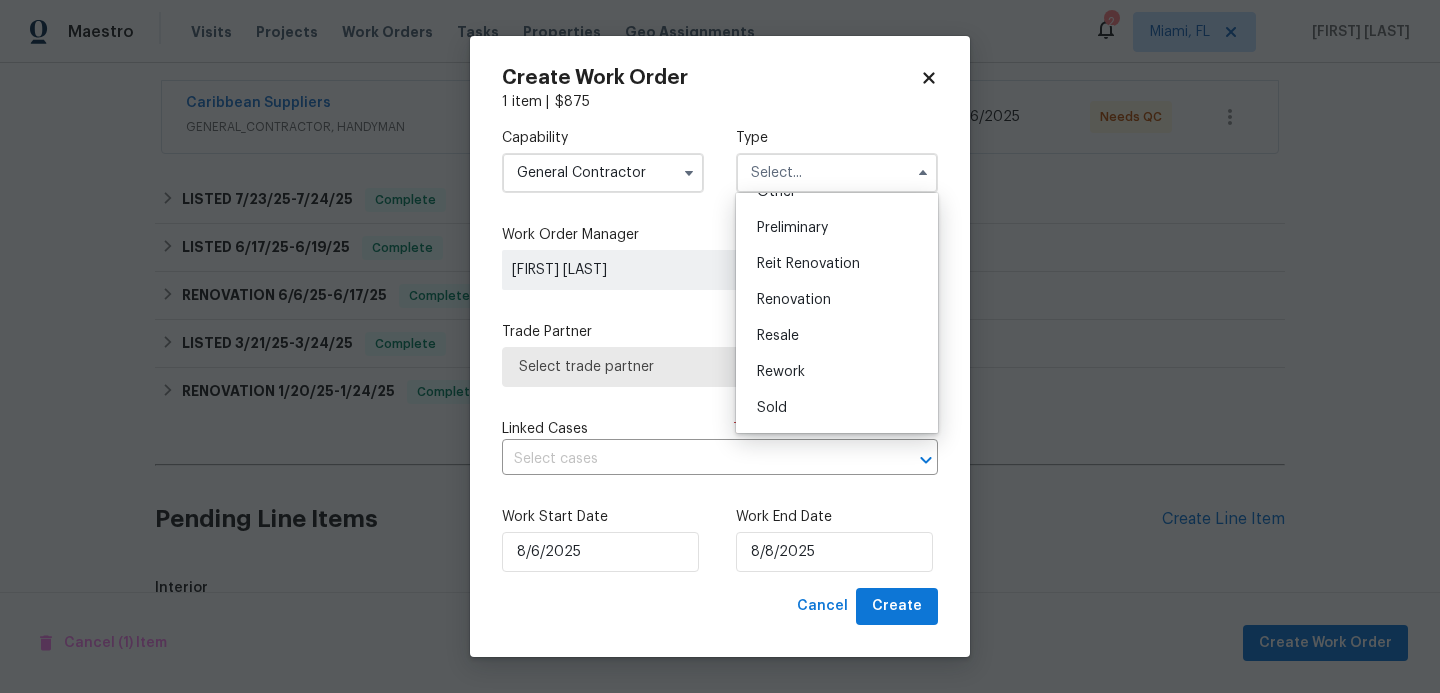 scroll, scrollTop: 454, scrollLeft: 0, axis: vertical 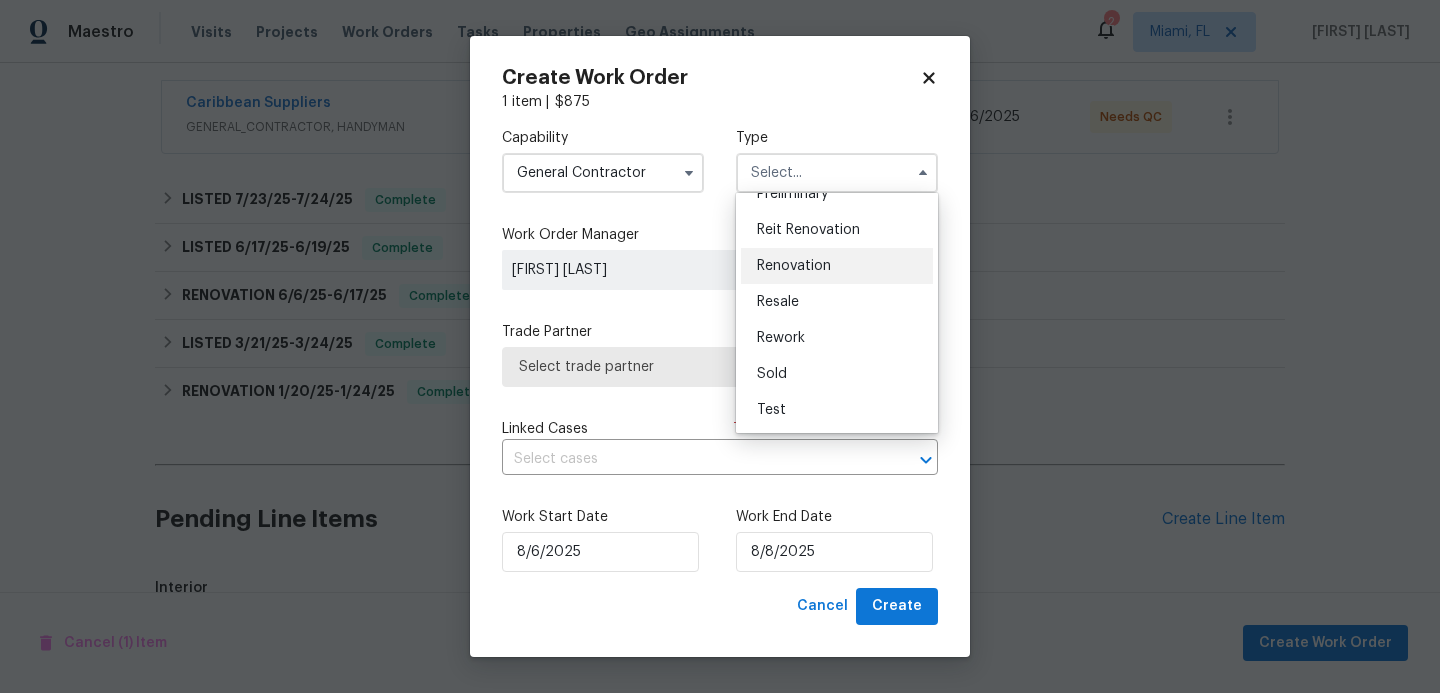 click on "Renovation" at bounding box center (837, 266) 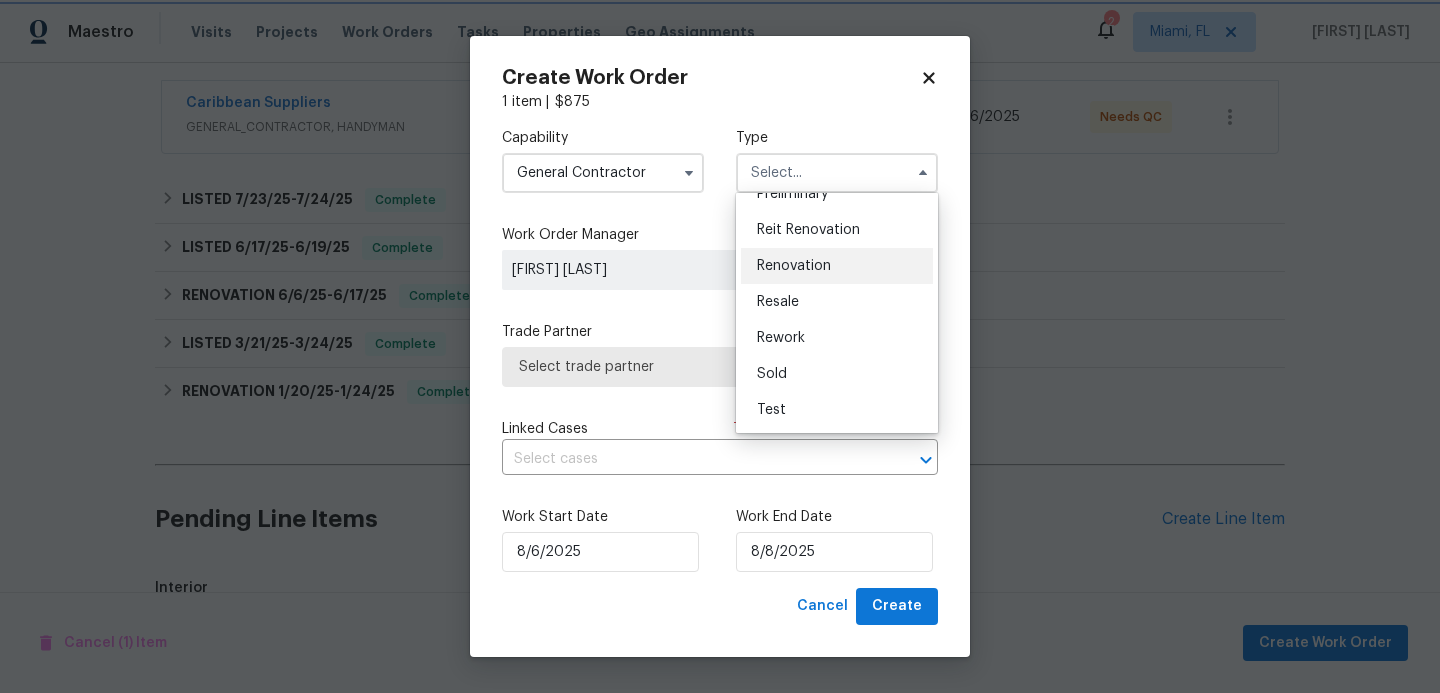 type on "Renovation" 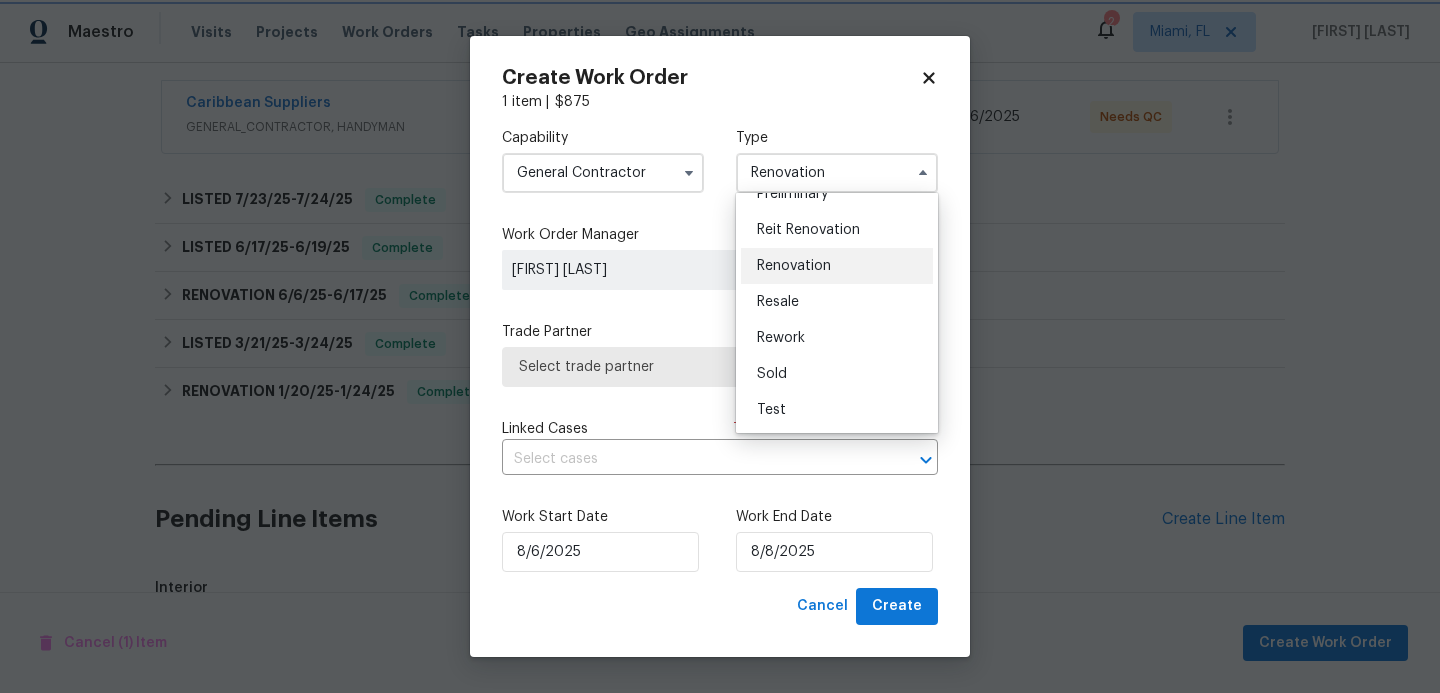 scroll, scrollTop: 0, scrollLeft: 0, axis: both 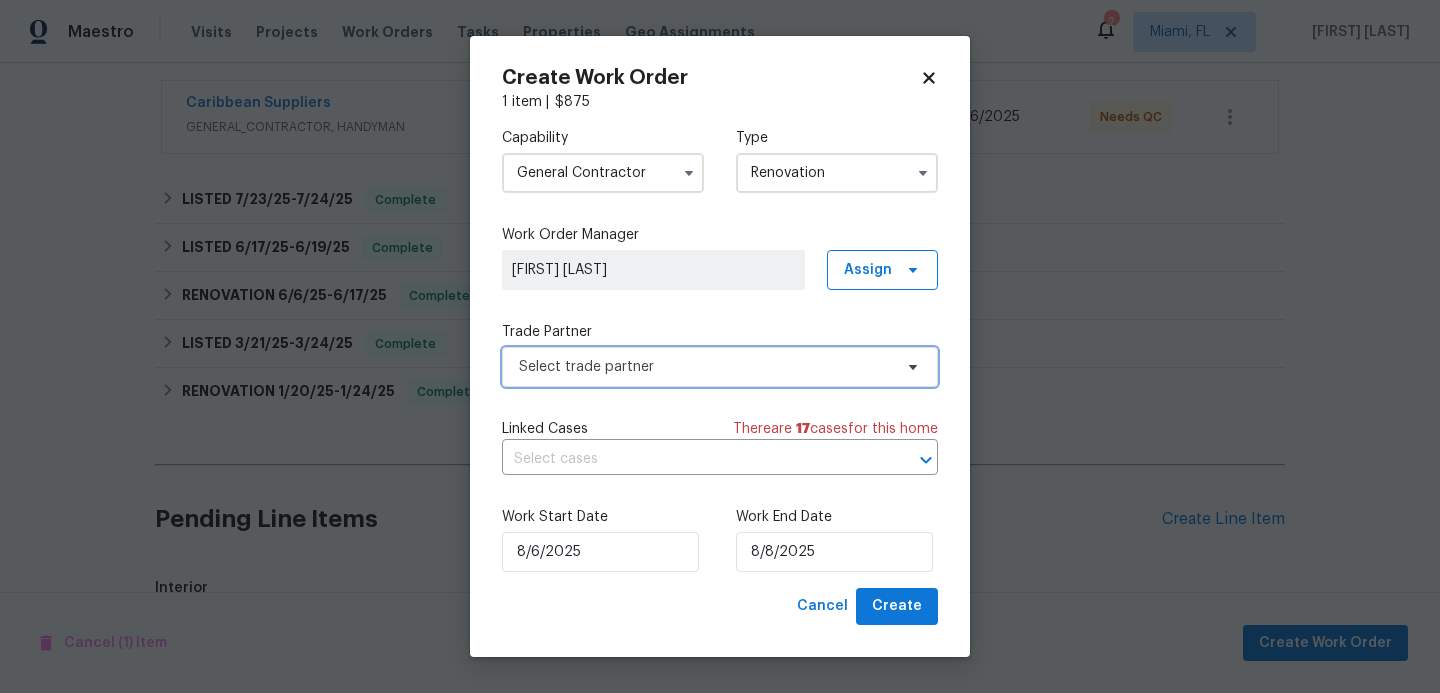 click on "Select trade partner" at bounding box center (720, 367) 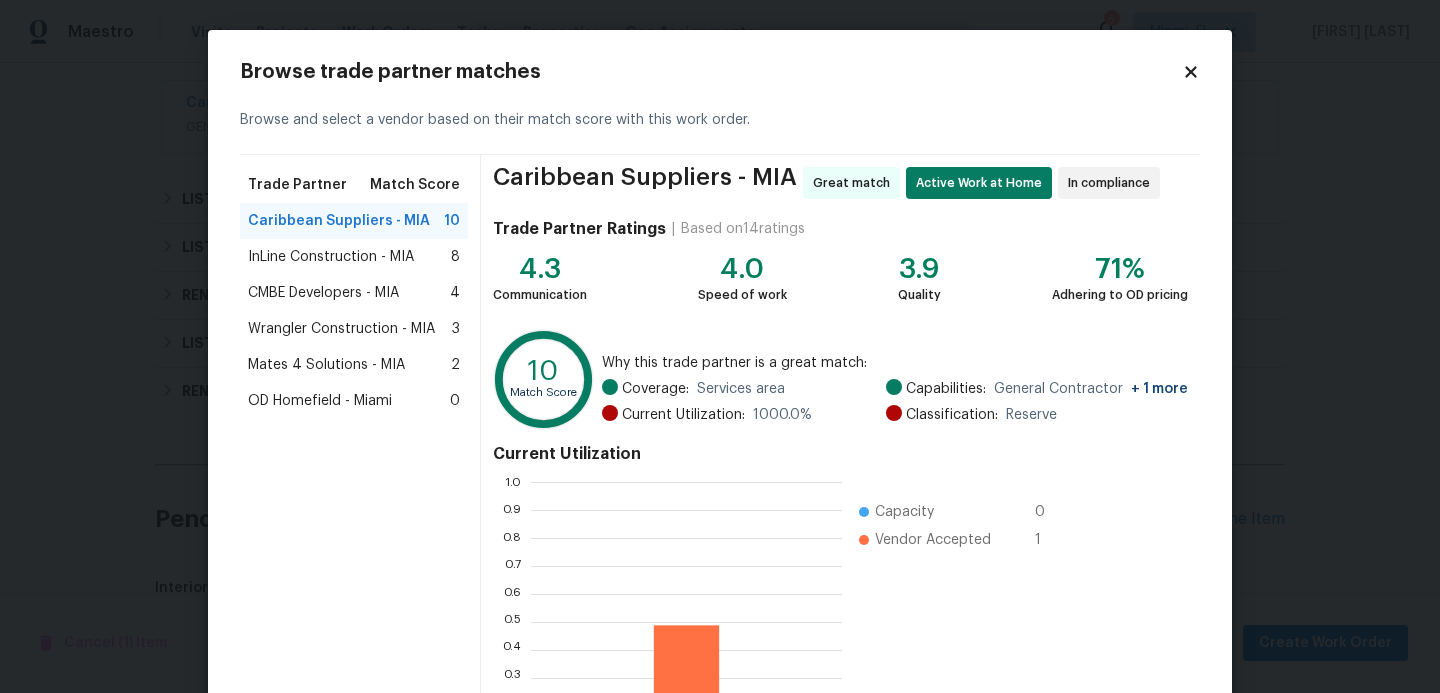 scroll, scrollTop: 2, scrollLeft: 1, axis: both 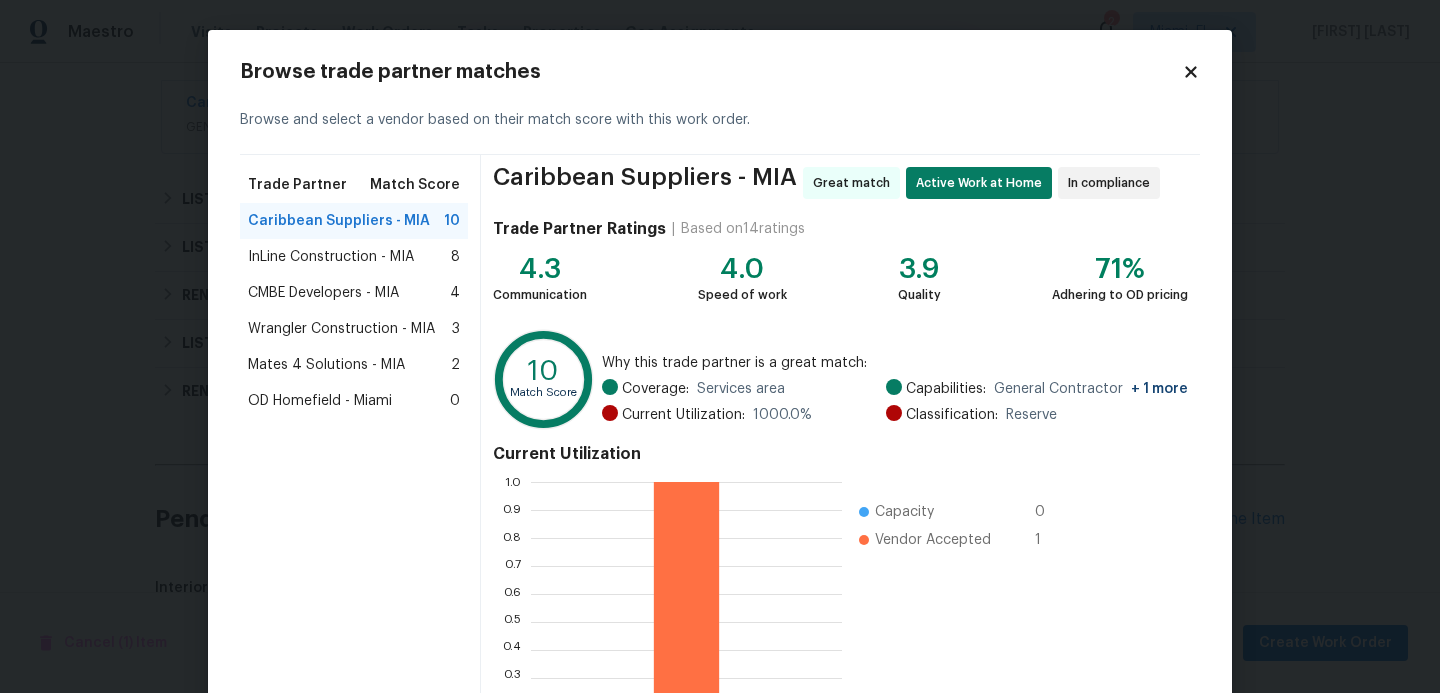 click on "InLine Construction - MIA" at bounding box center [331, 257] 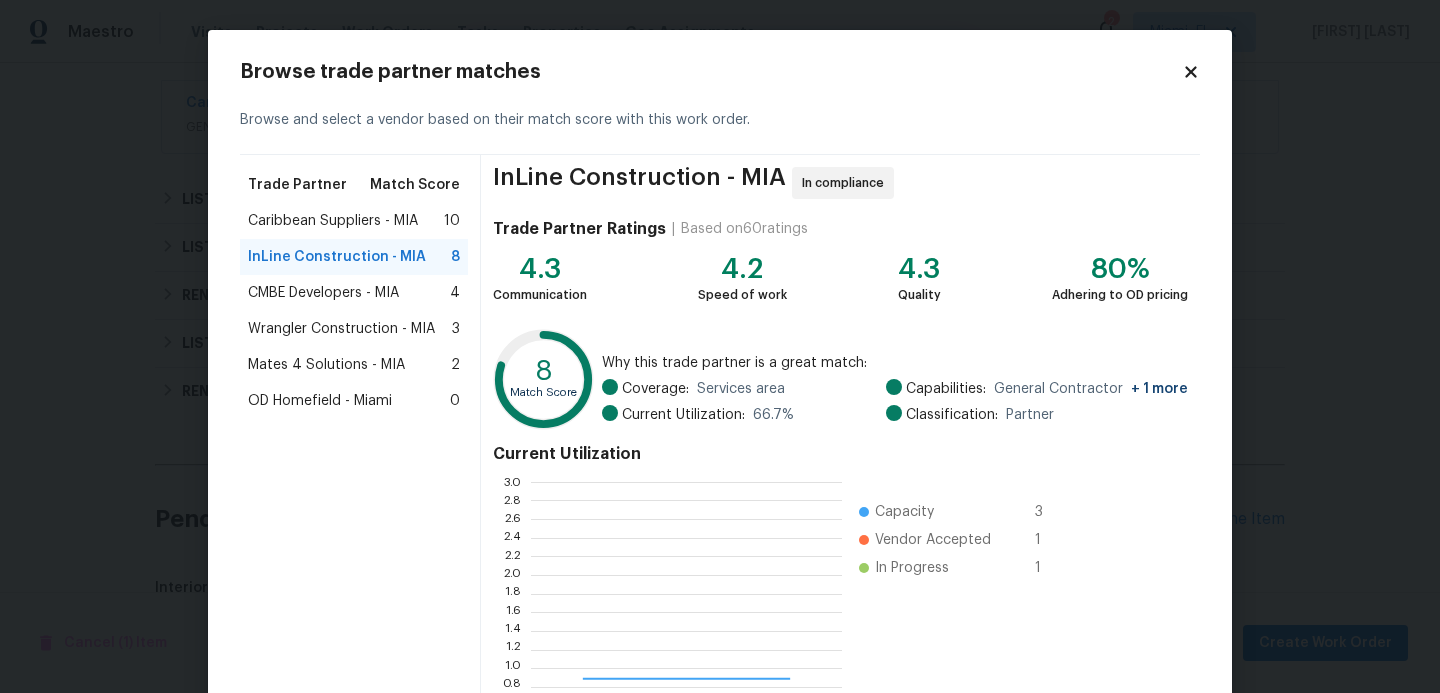 scroll, scrollTop: 2, scrollLeft: 1, axis: both 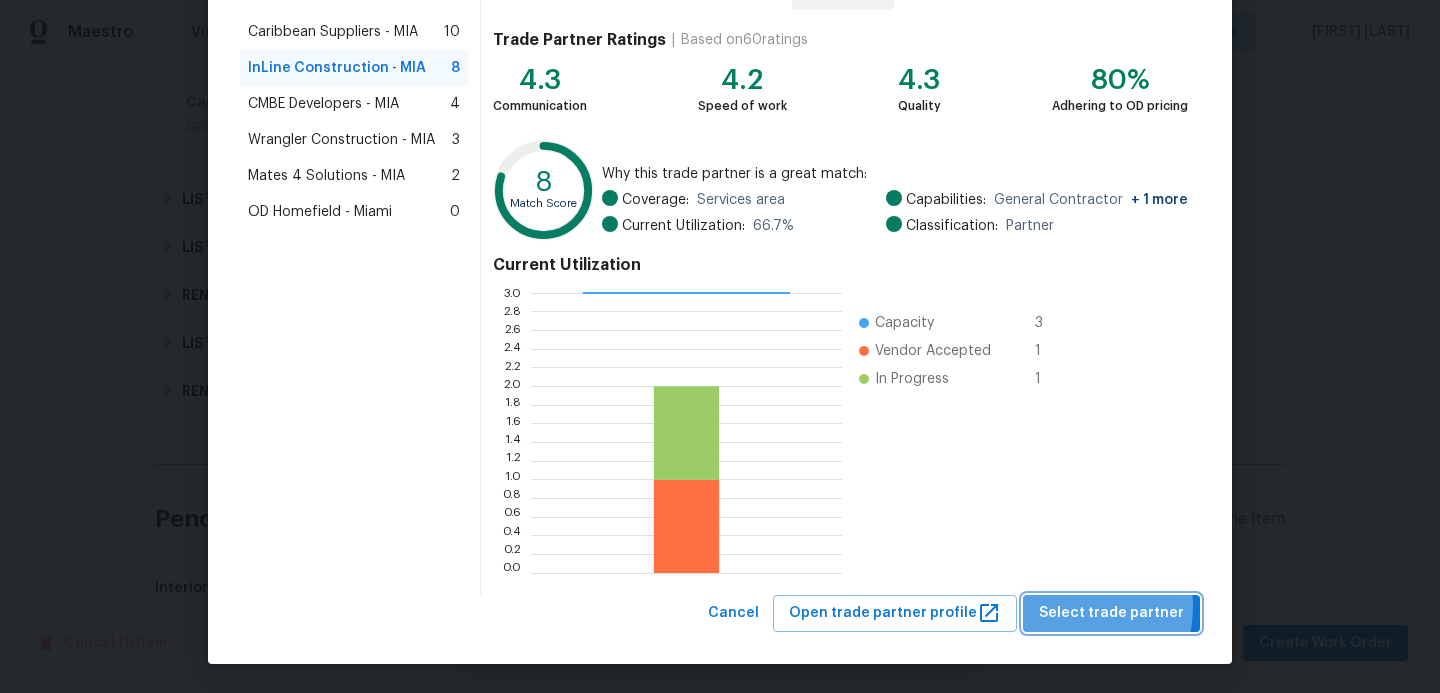 click on "Select trade partner" at bounding box center (1111, 613) 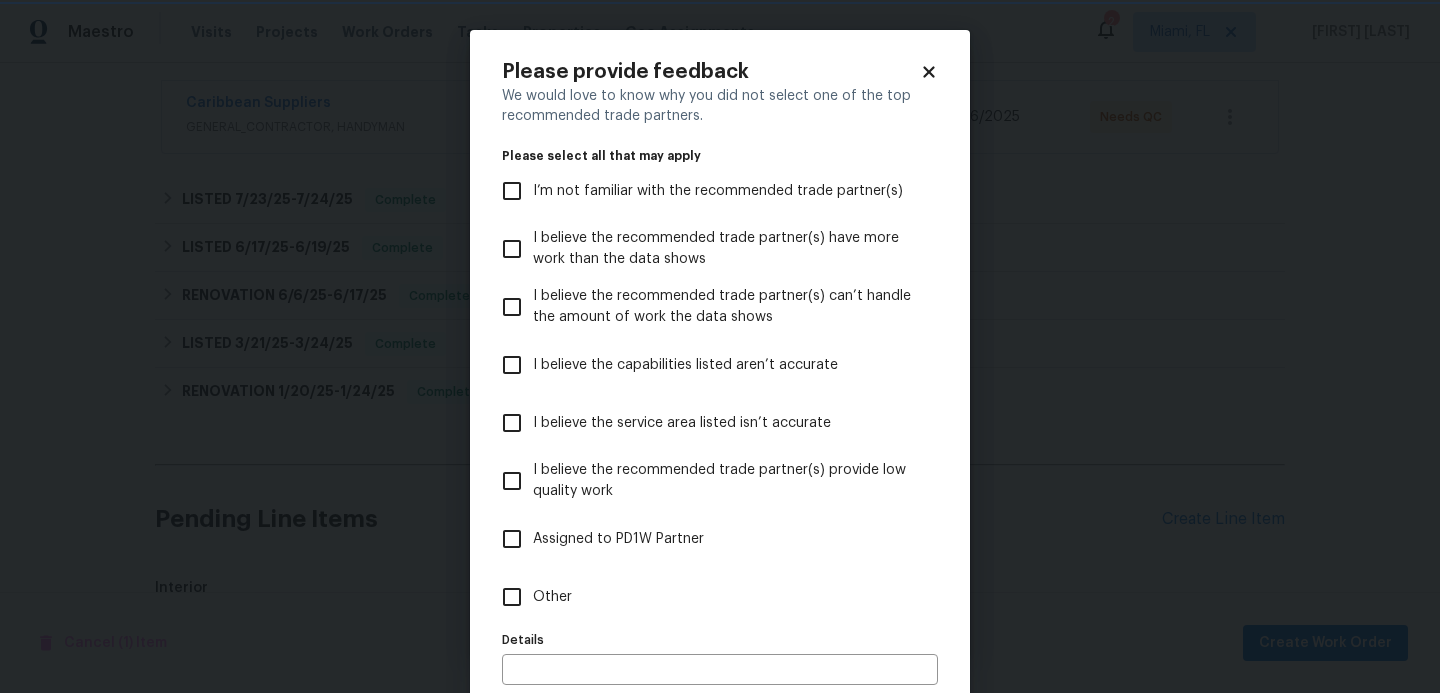 scroll, scrollTop: 0, scrollLeft: 0, axis: both 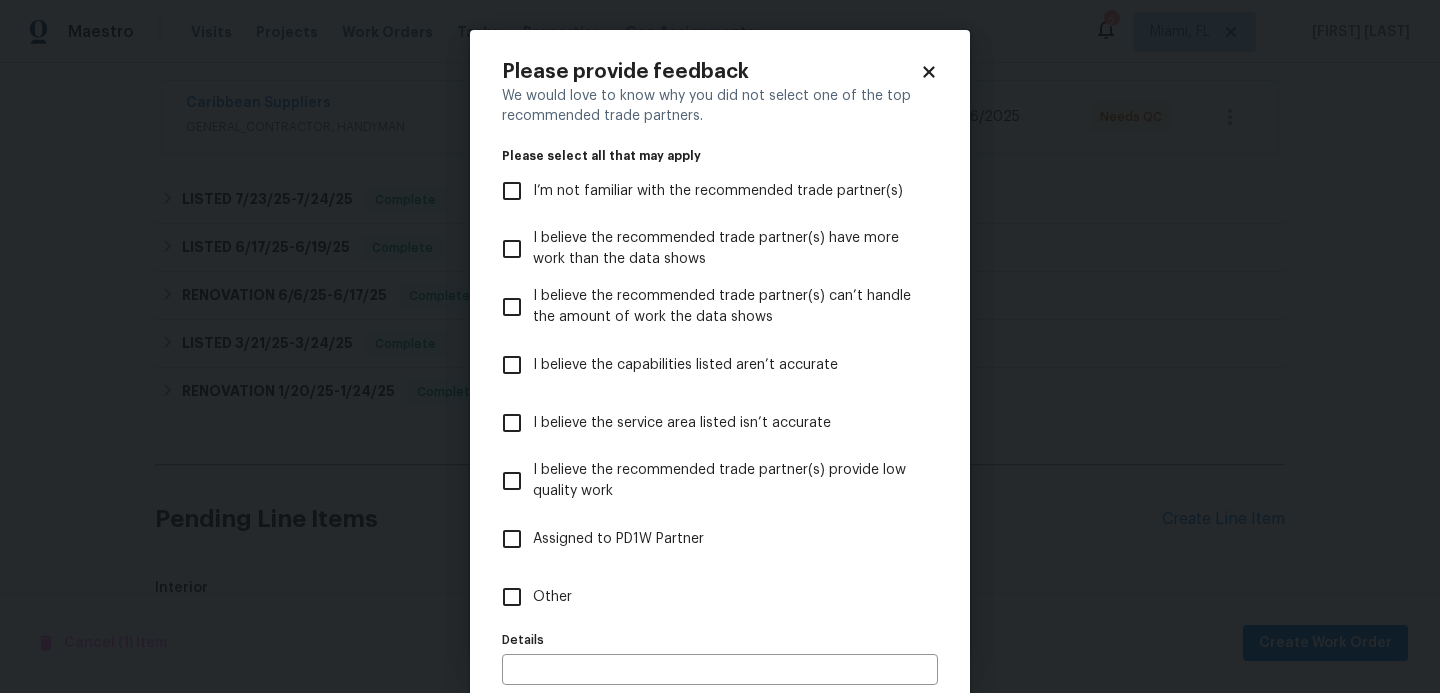 click on "I believe the service area listed isn’t accurate" at bounding box center (512, 423) 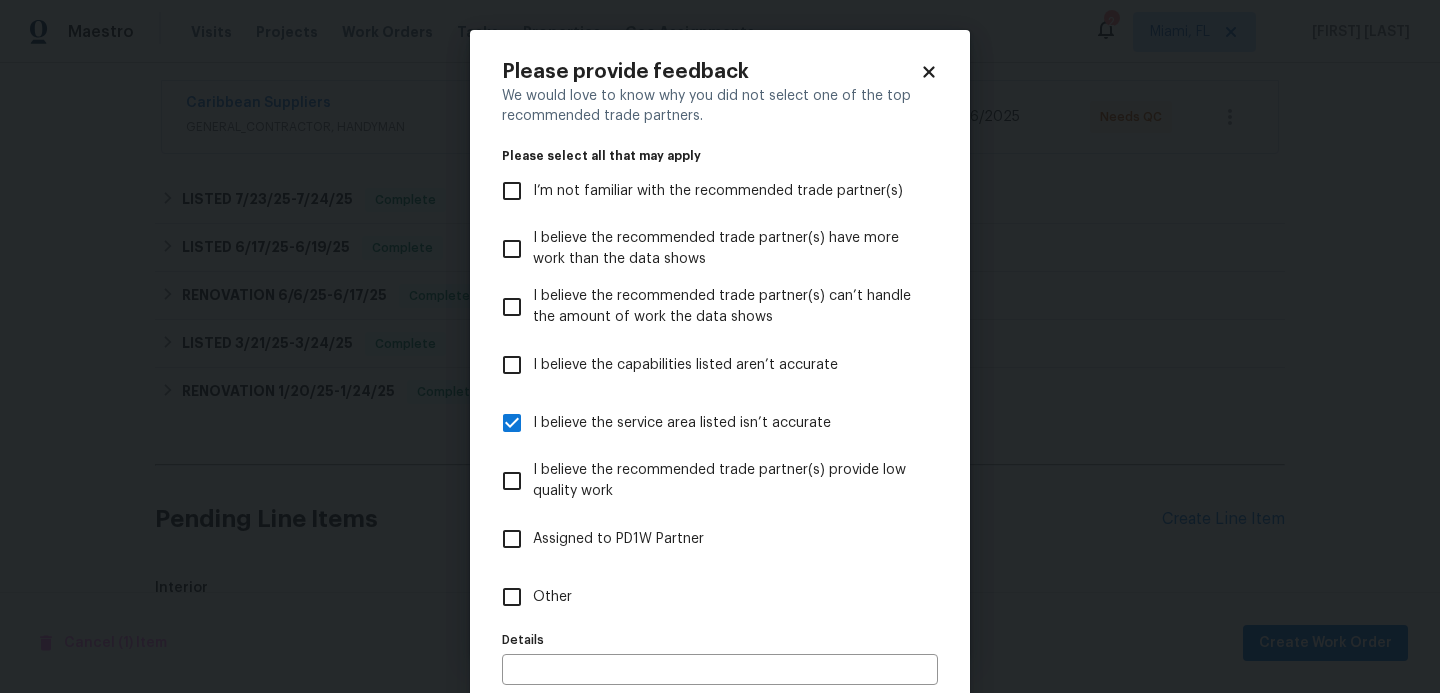scroll, scrollTop: 99, scrollLeft: 0, axis: vertical 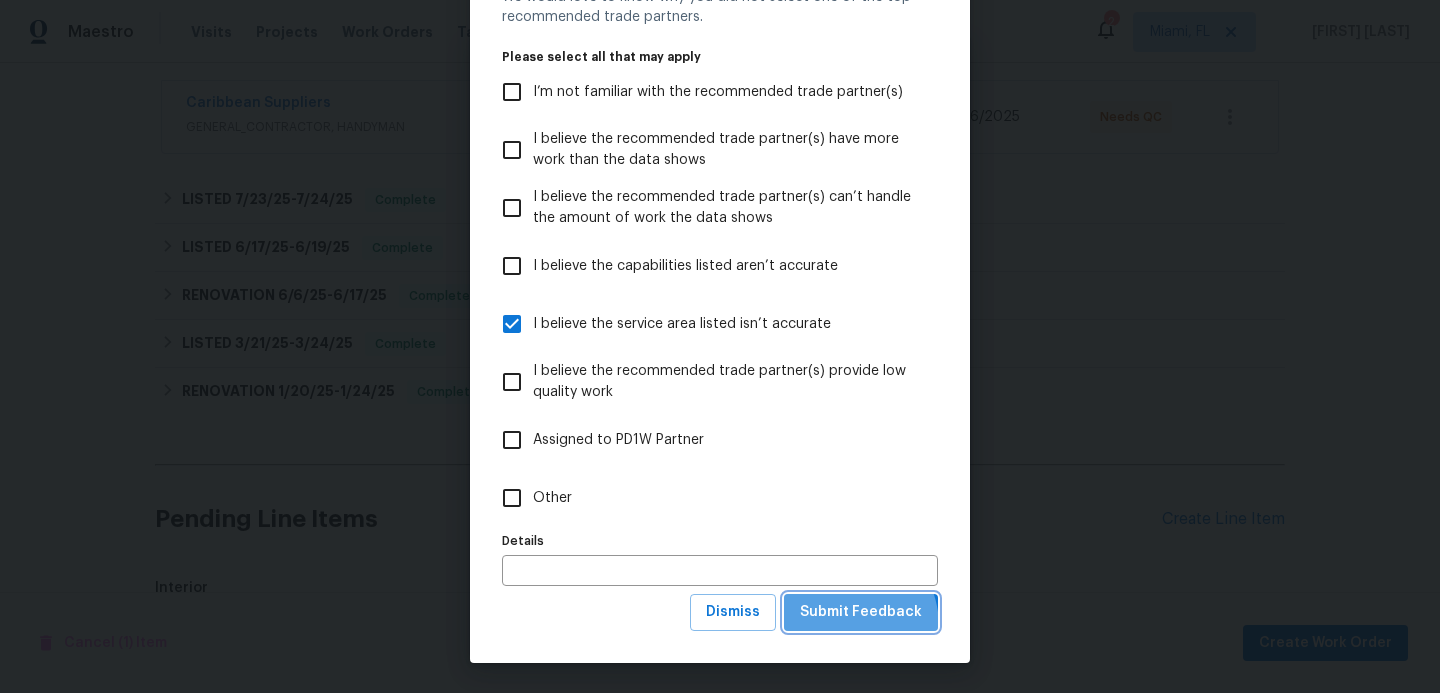 click on "Submit Feedback" at bounding box center (861, 612) 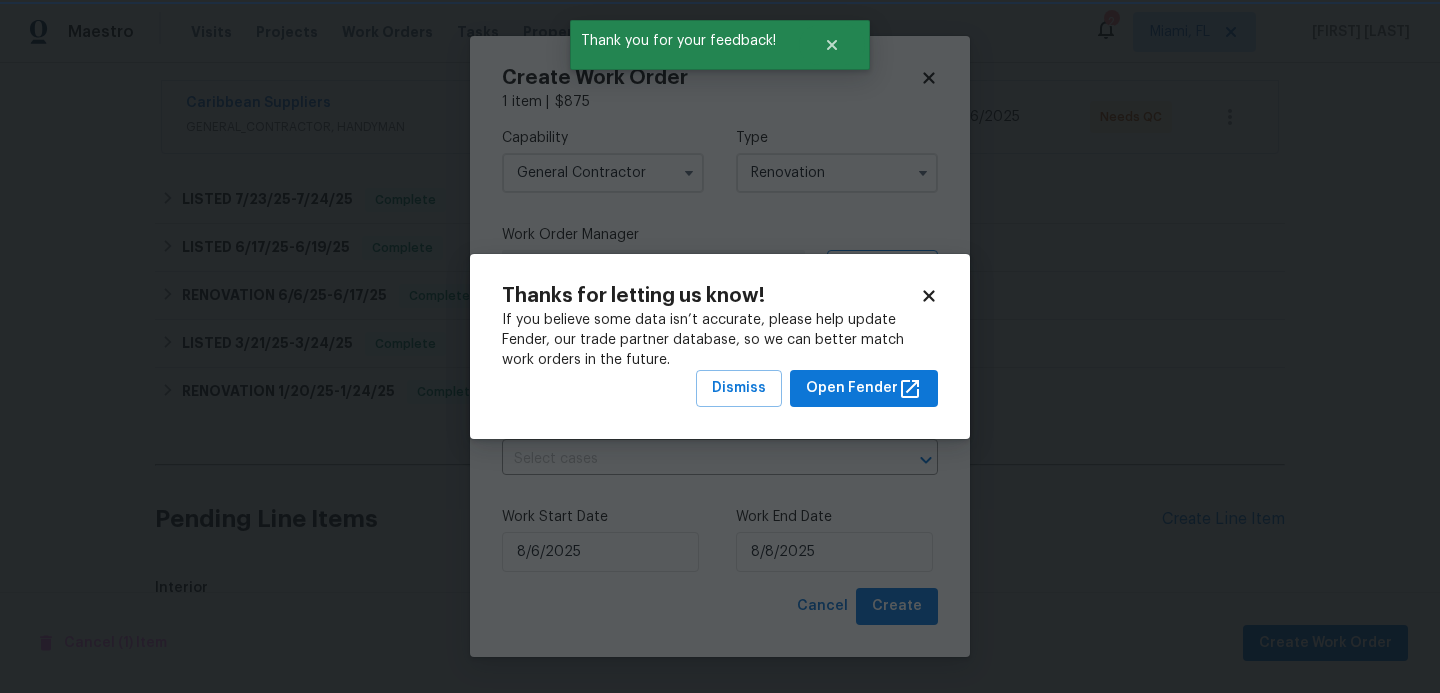 scroll, scrollTop: 0, scrollLeft: 0, axis: both 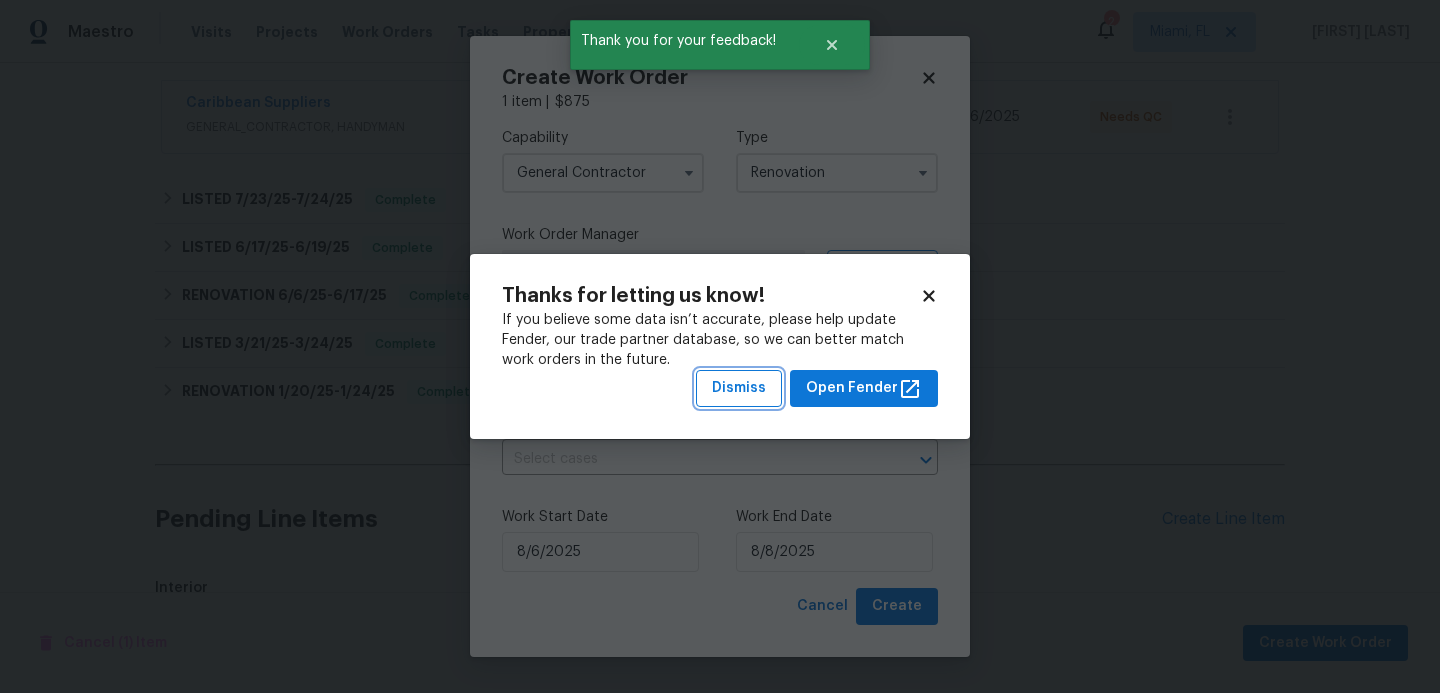 click on "Dismiss" at bounding box center (739, 388) 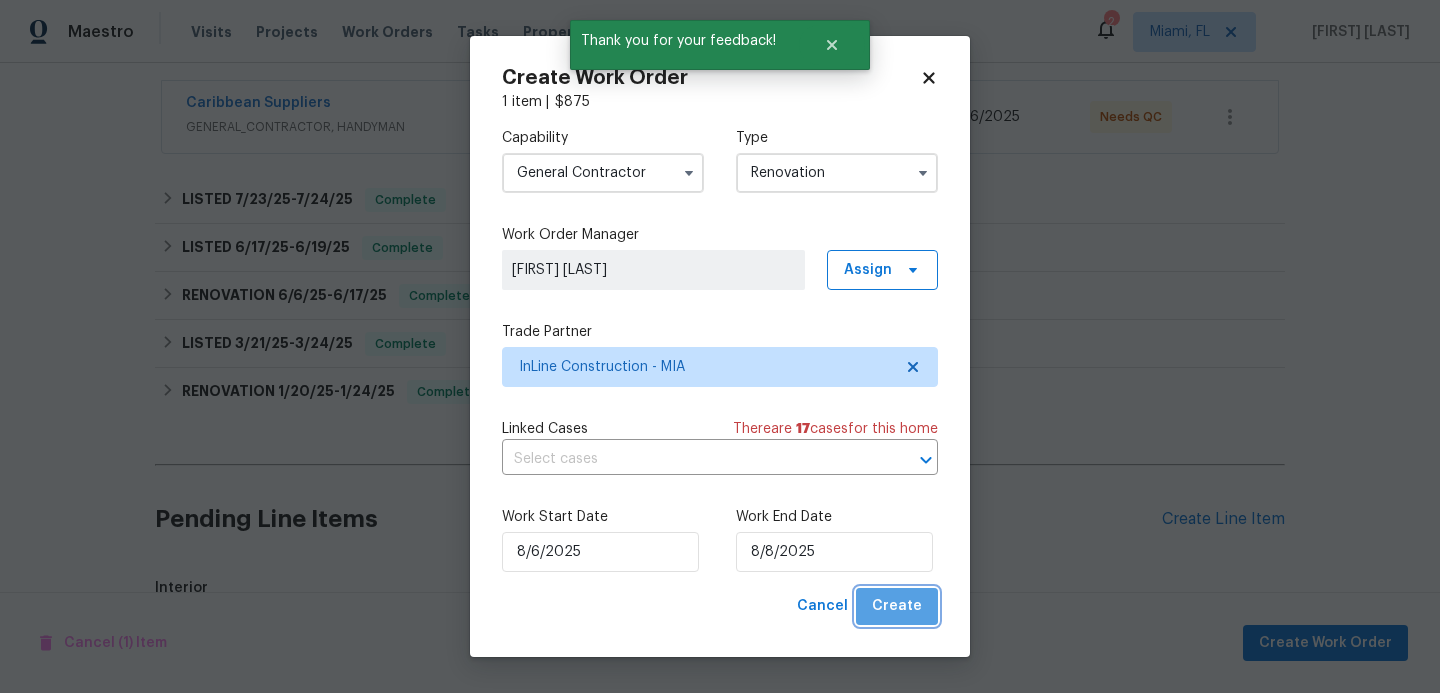 click on "Create" at bounding box center (897, 606) 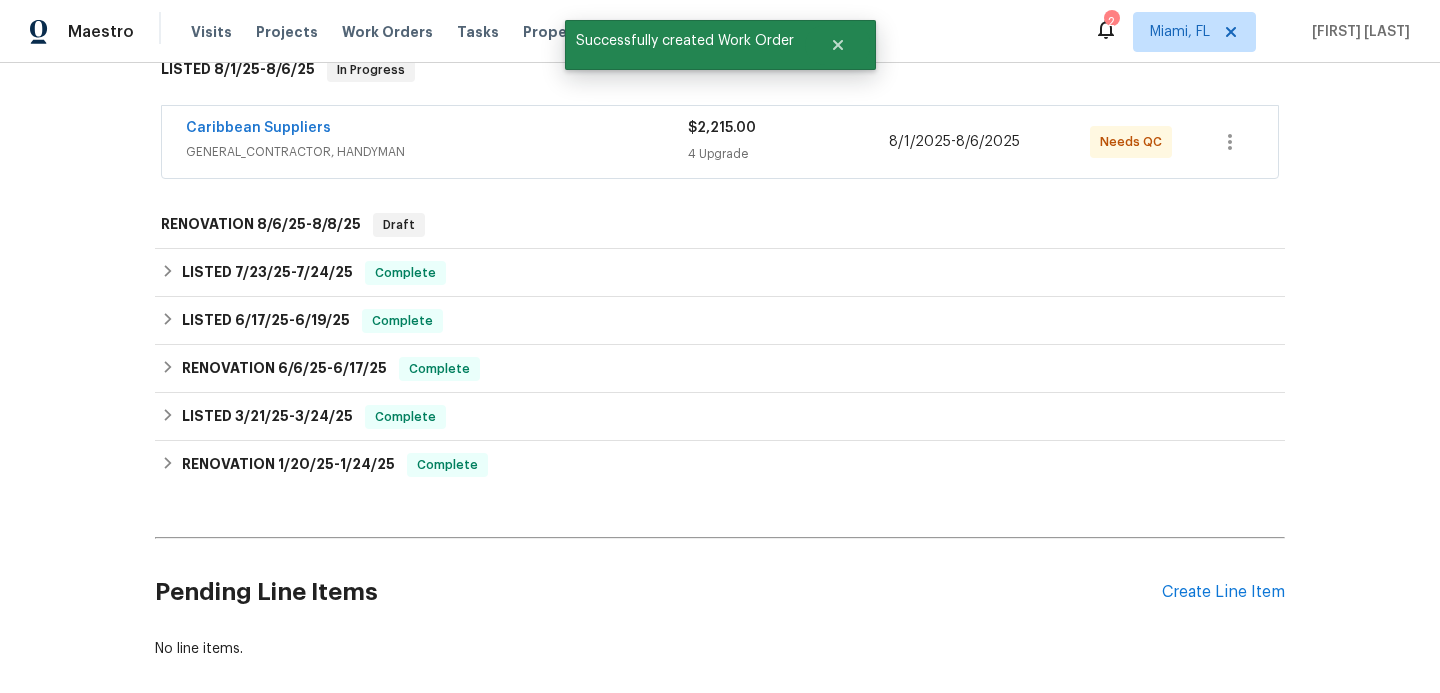 scroll, scrollTop: 443, scrollLeft: 0, axis: vertical 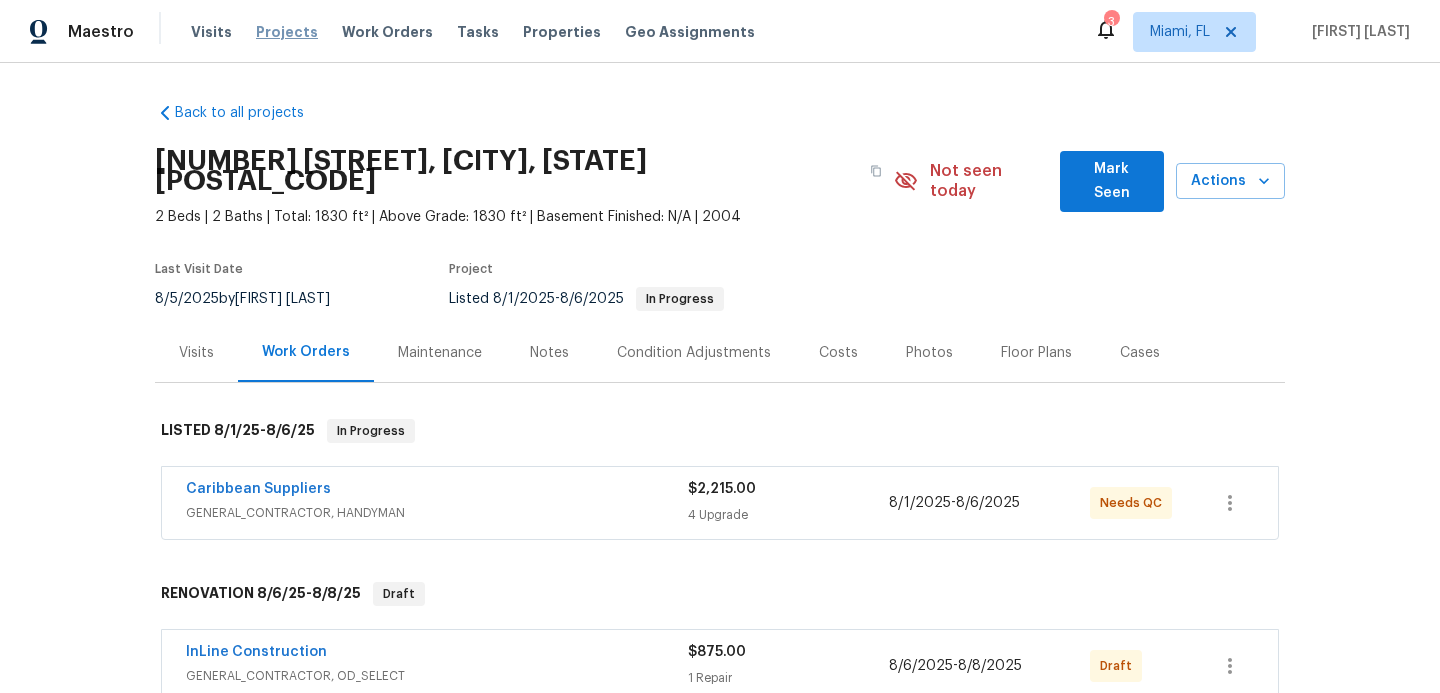click on "Projects" at bounding box center (287, 32) 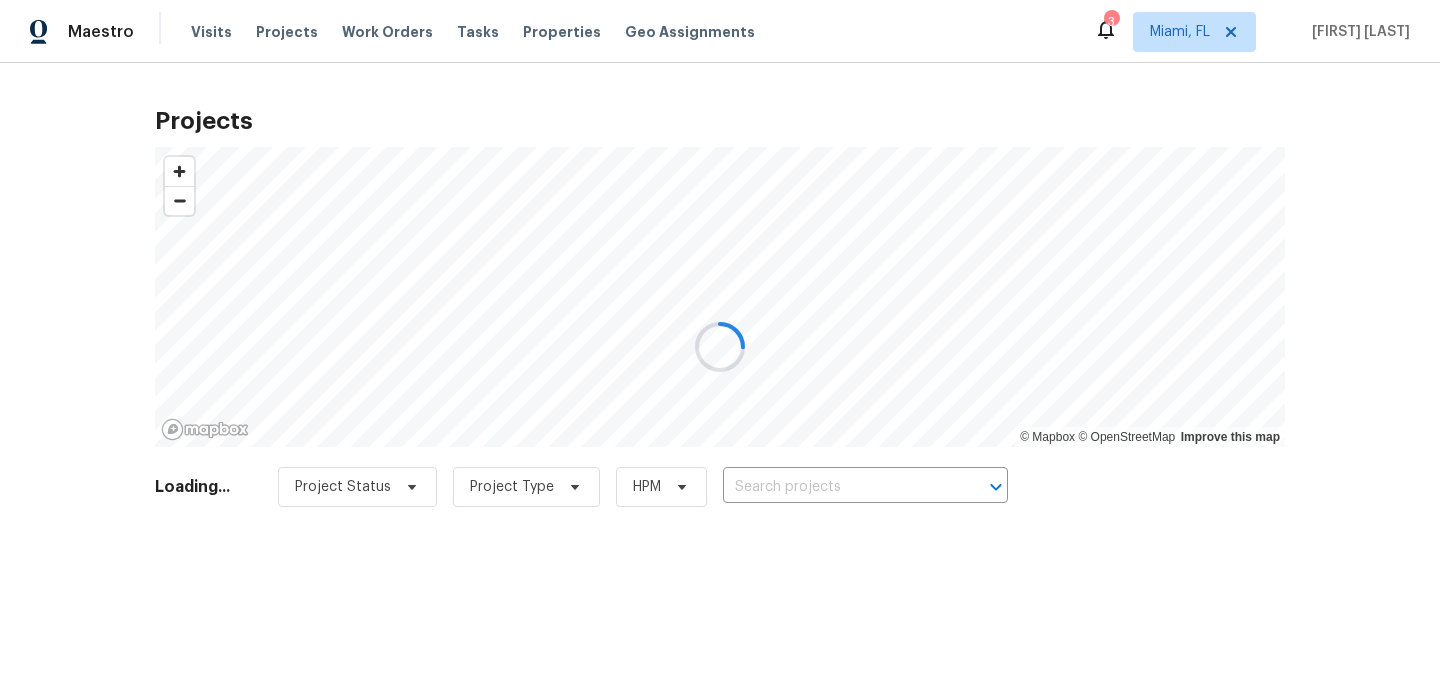 click at bounding box center [720, 346] 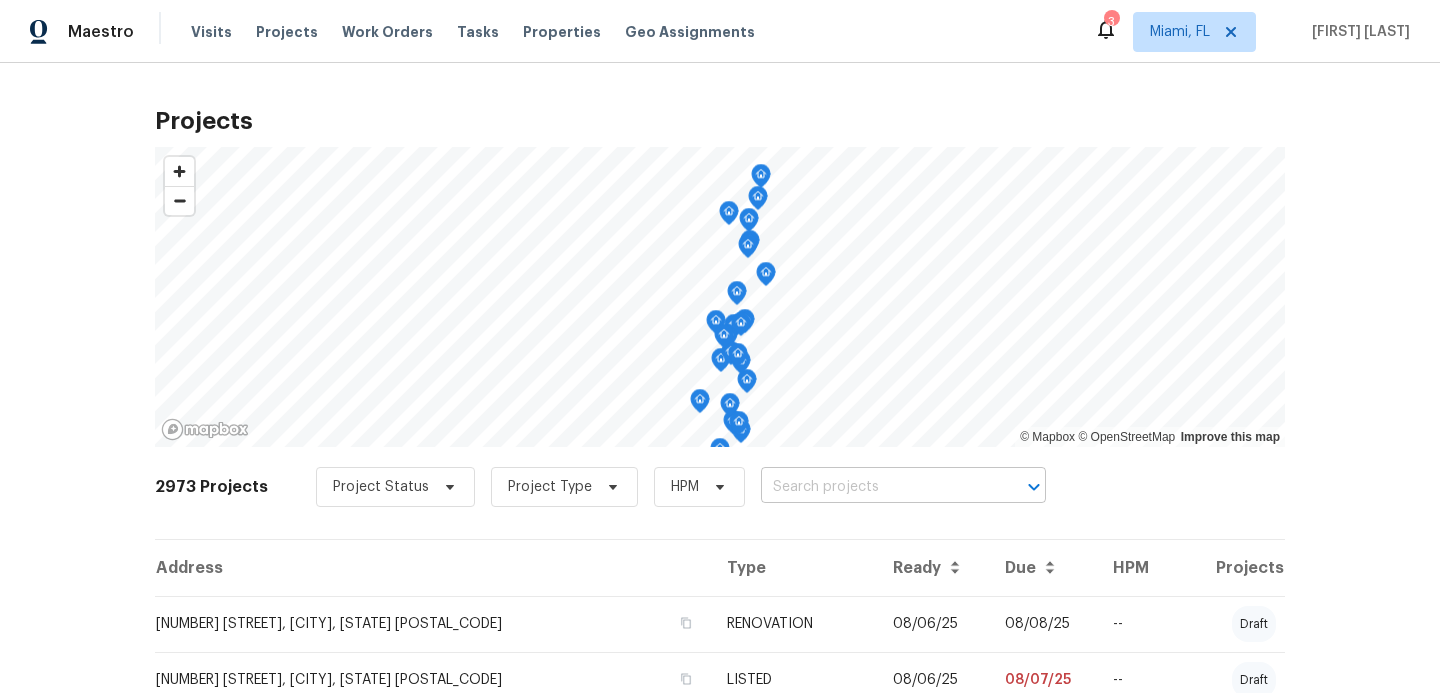 click at bounding box center [875, 487] 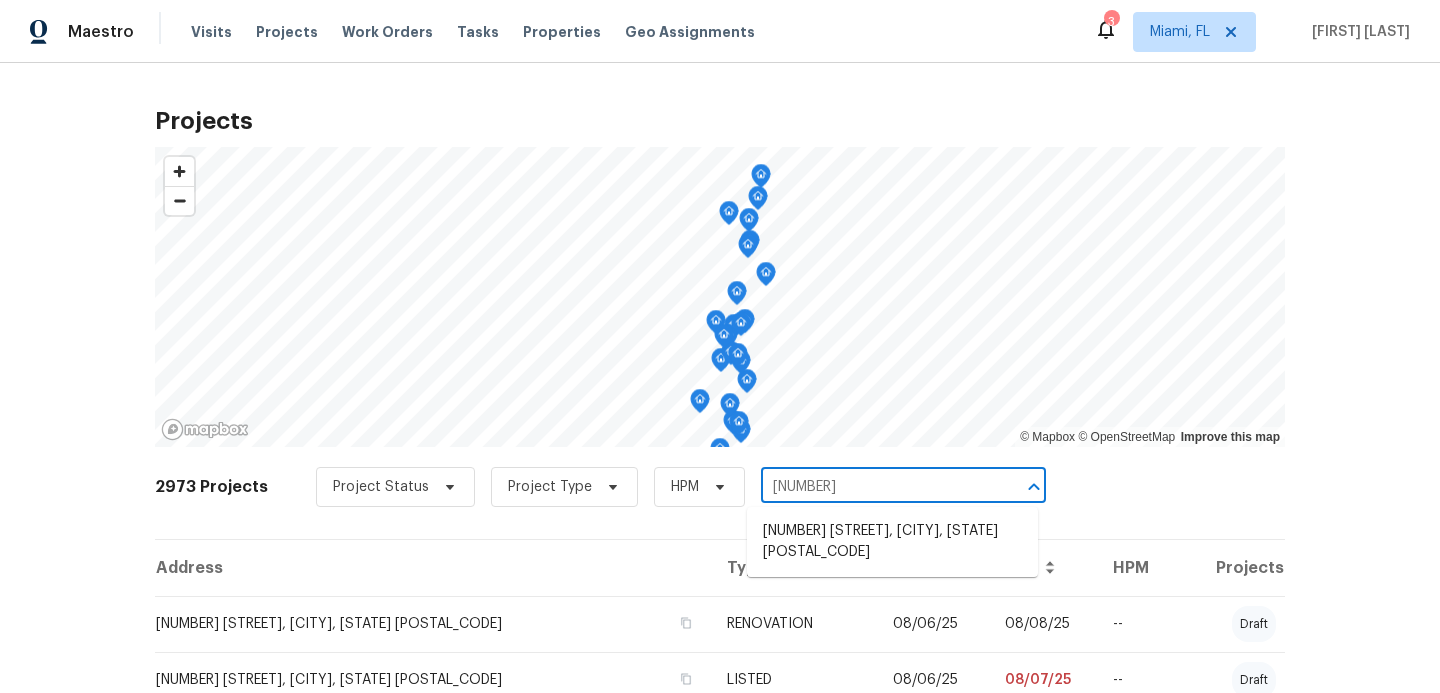 type on "[NUMBER]" 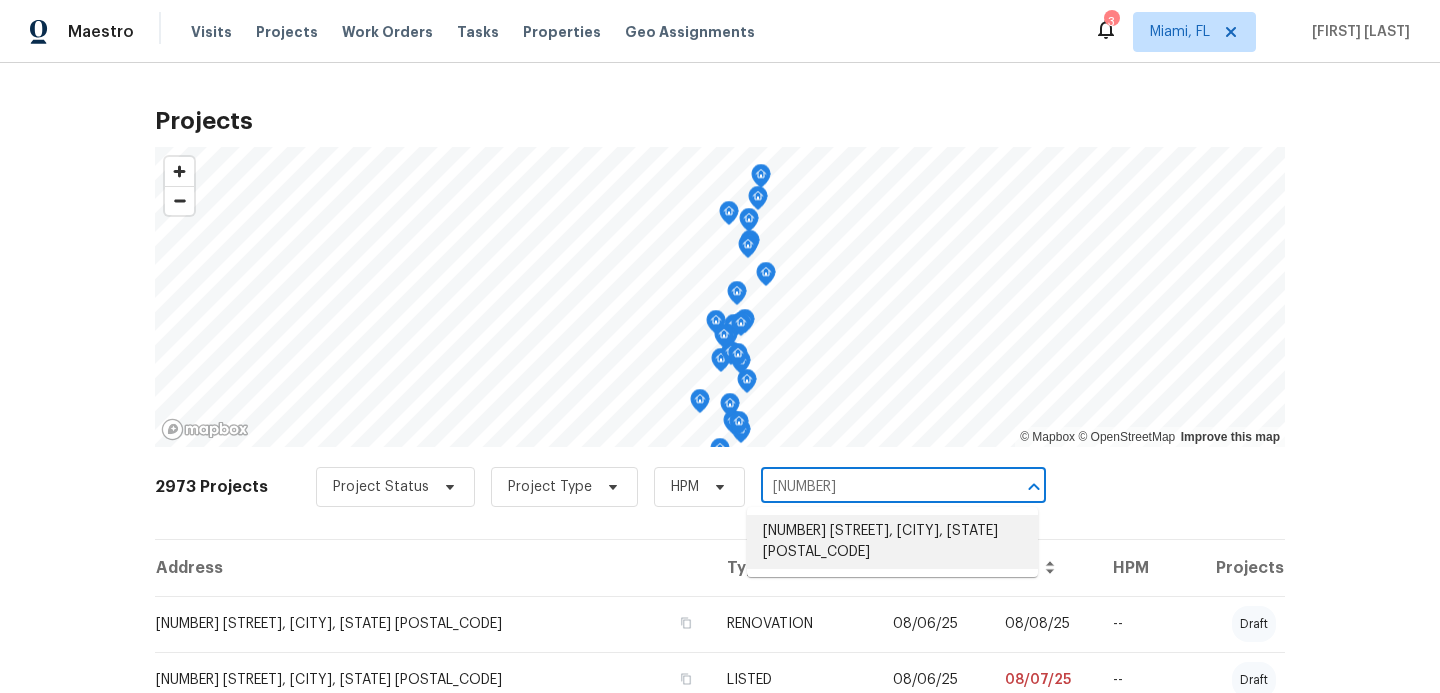 click on "[NUMBER] [STREET], [CITY], [STATE] [POSTAL_CODE]" at bounding box center [892, 542] 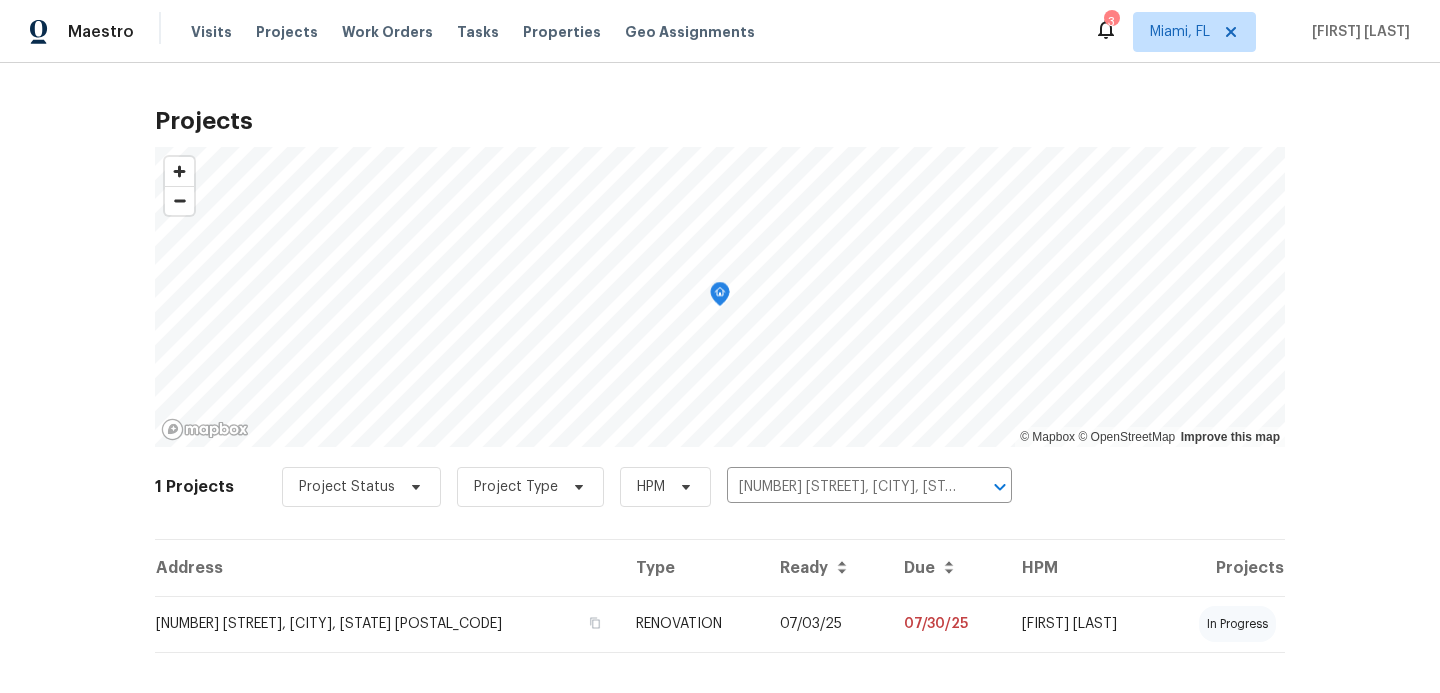 scroll, scrollTop: 23, scrollLeft: 0, axis: vertical 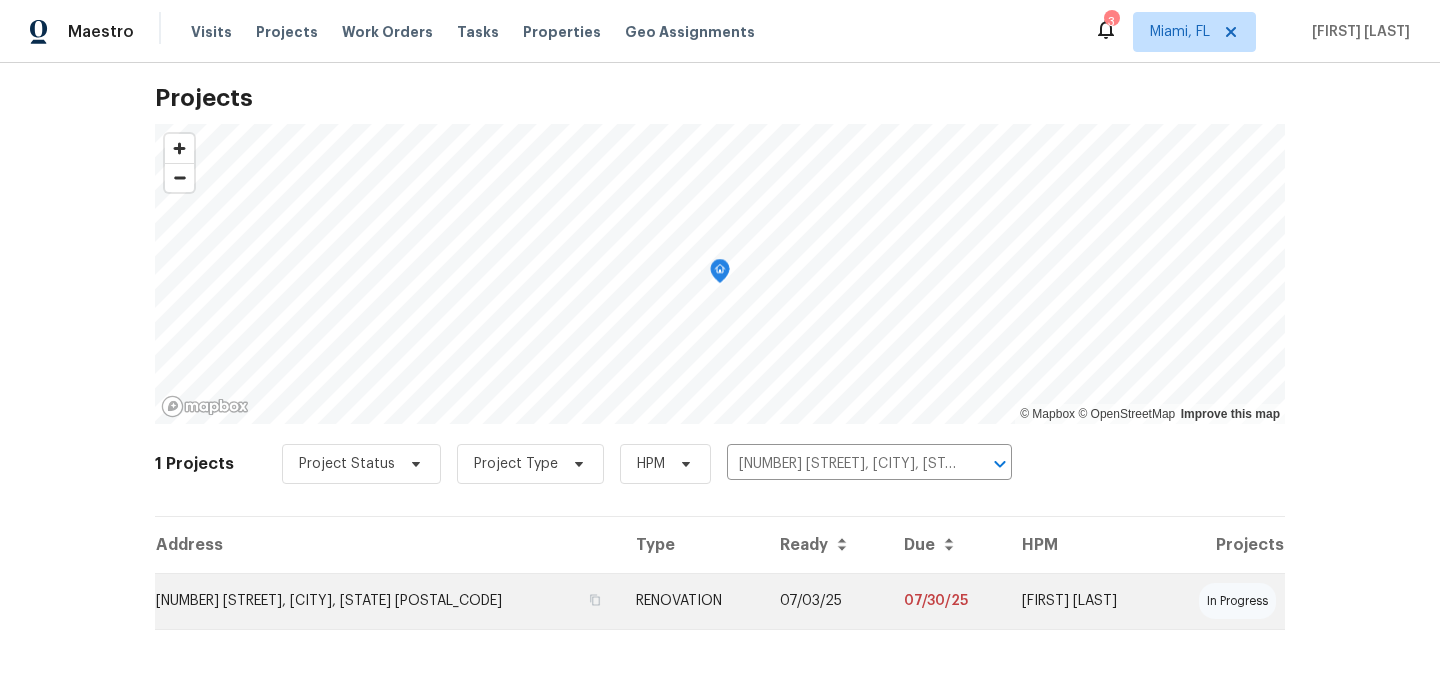 click on "[NUMBER] [STREET], [CITY], [STATE] [POSTAL_CODE]" at bounding box center (387, 601) 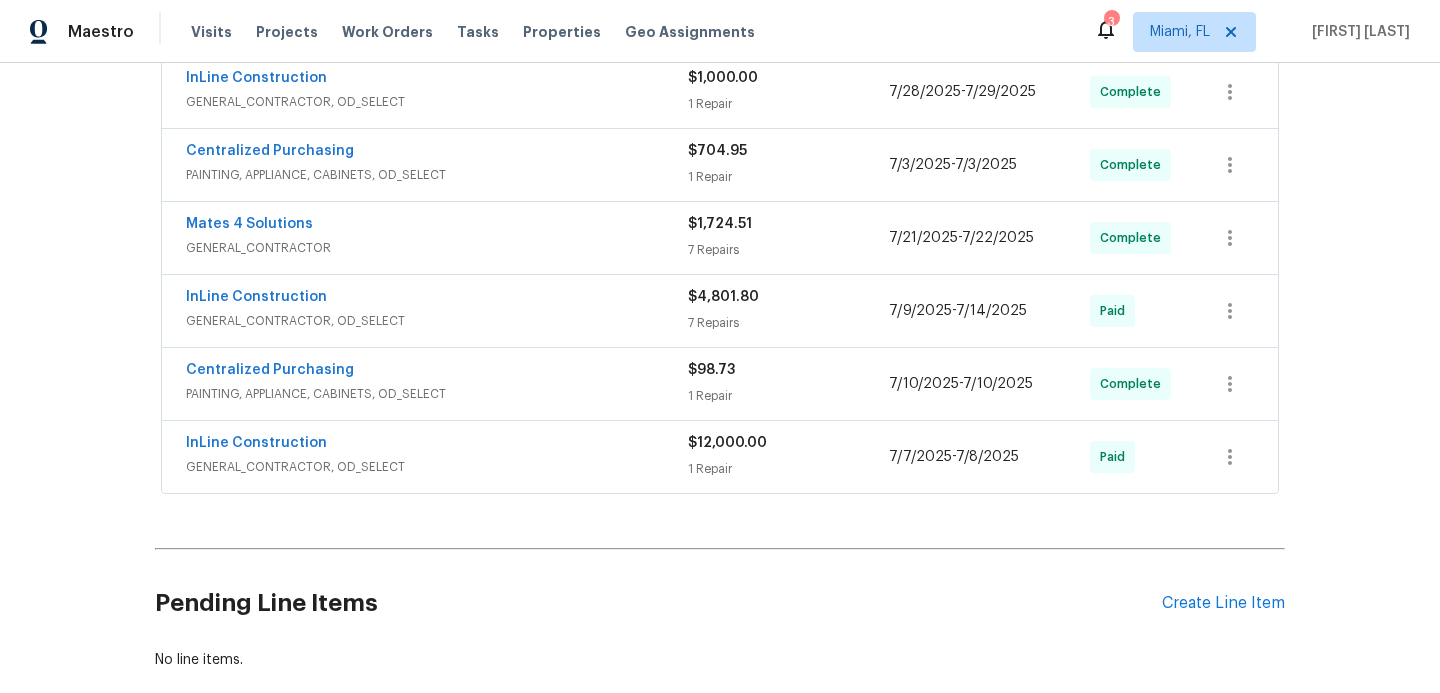 scroll, scrollTop: 869, scrollLeft: 0, axis: vertical 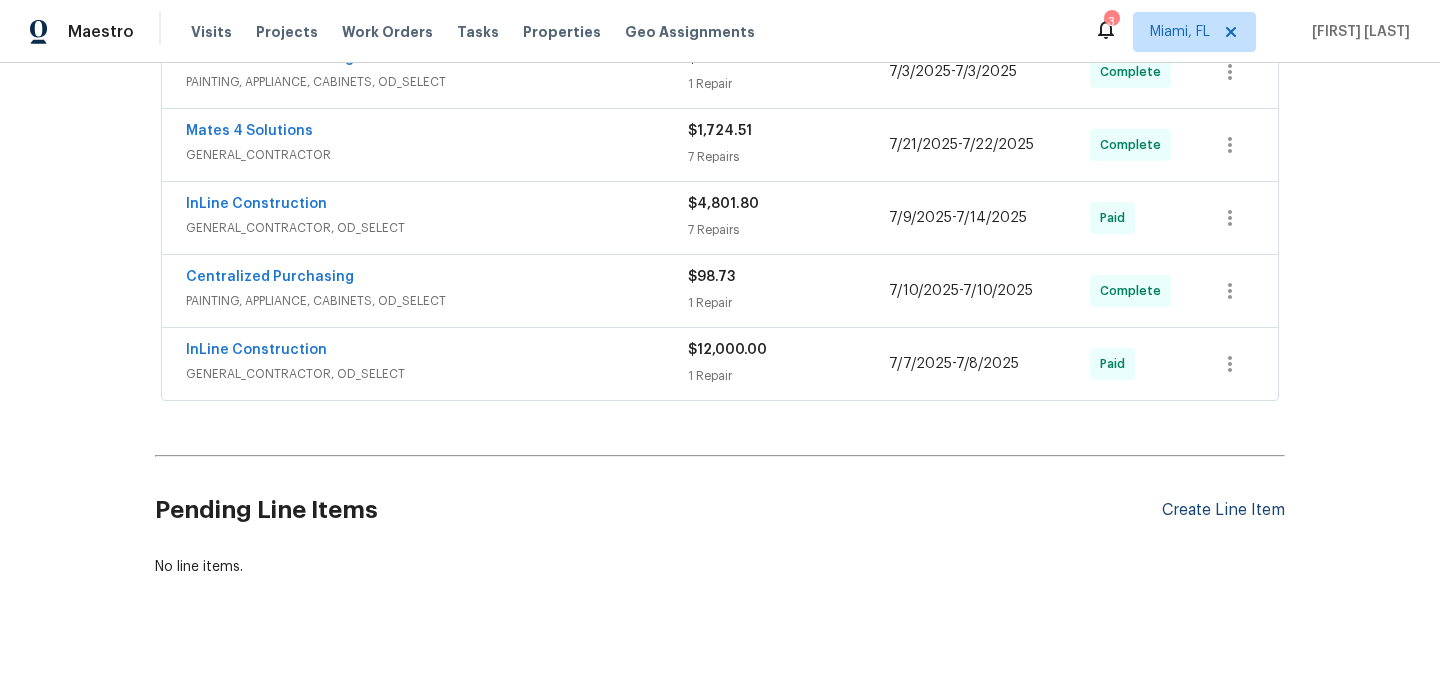 click on "Create Line Item" at bounding box center [1223, 510] 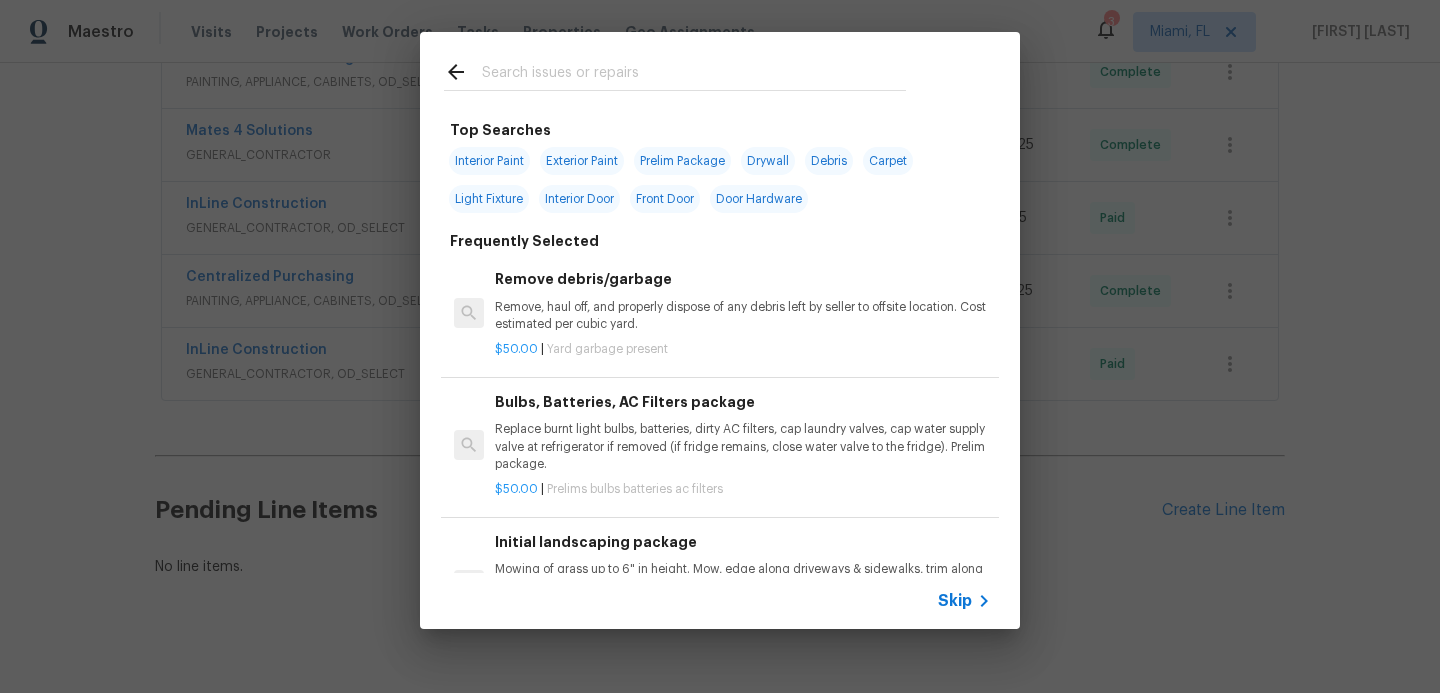 click on "Skip" at bounding box center [955, 601] 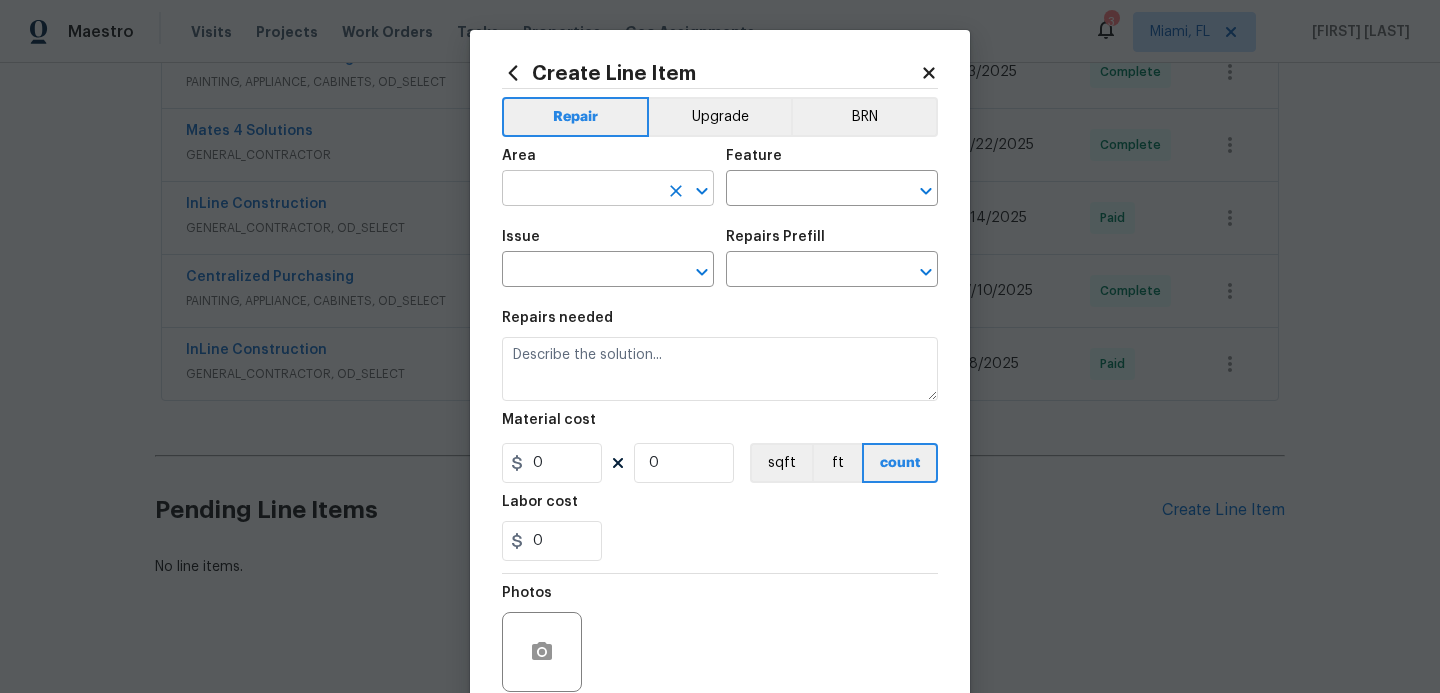 click at bounding box center (580, 190) 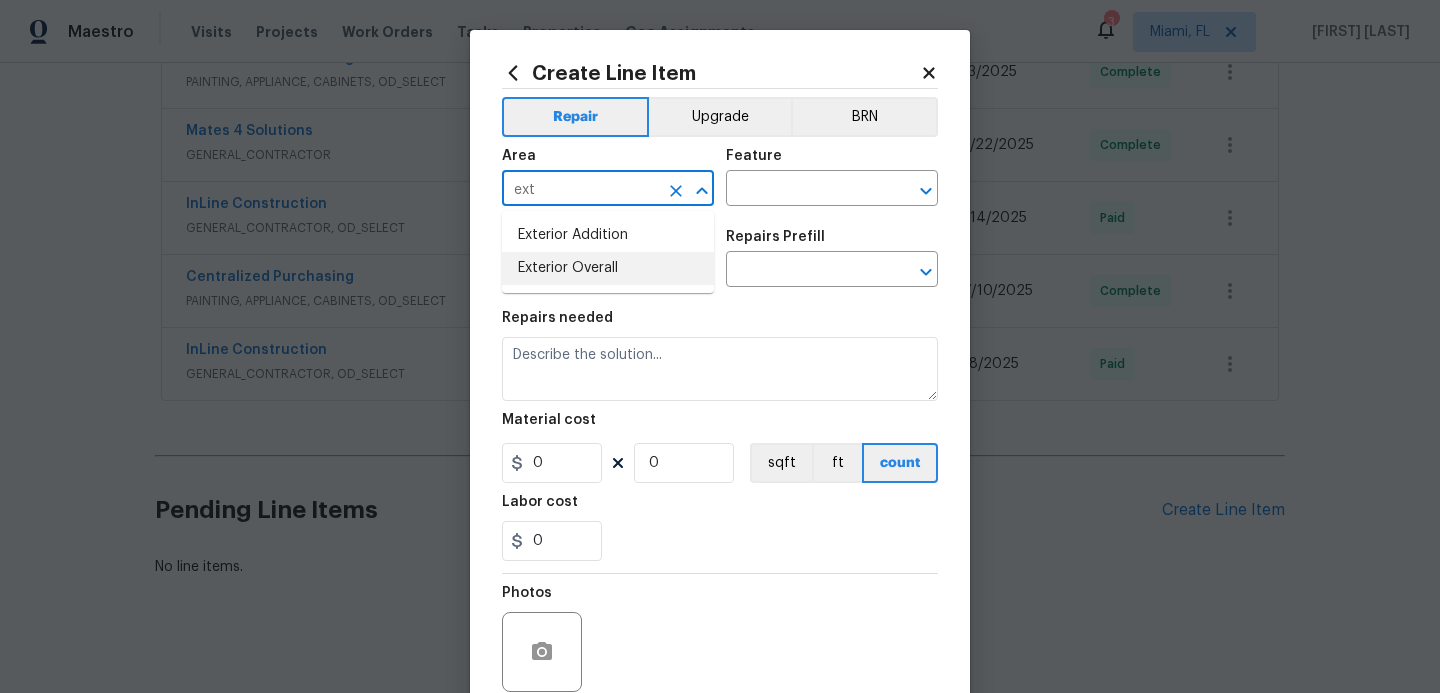 click on "Exterior Overall" at bounding box center (608, 268) 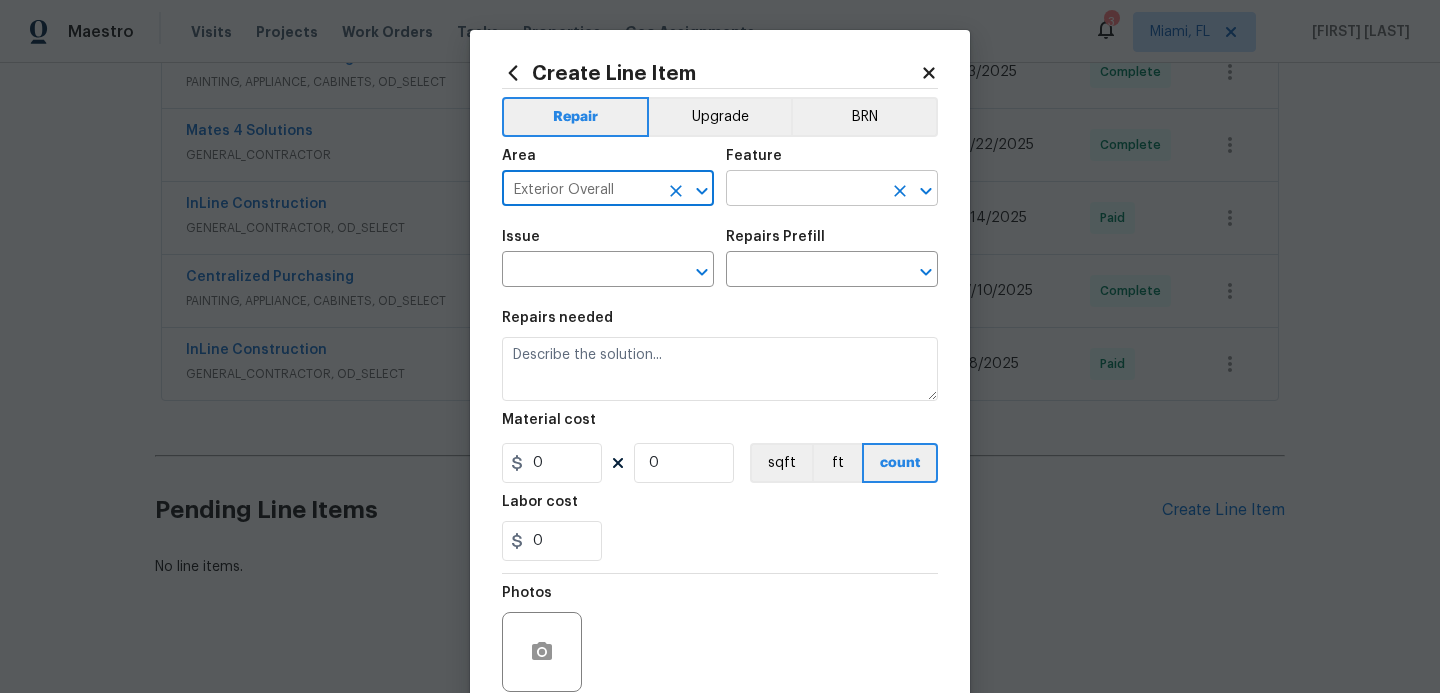 type on "Exterior Overall" 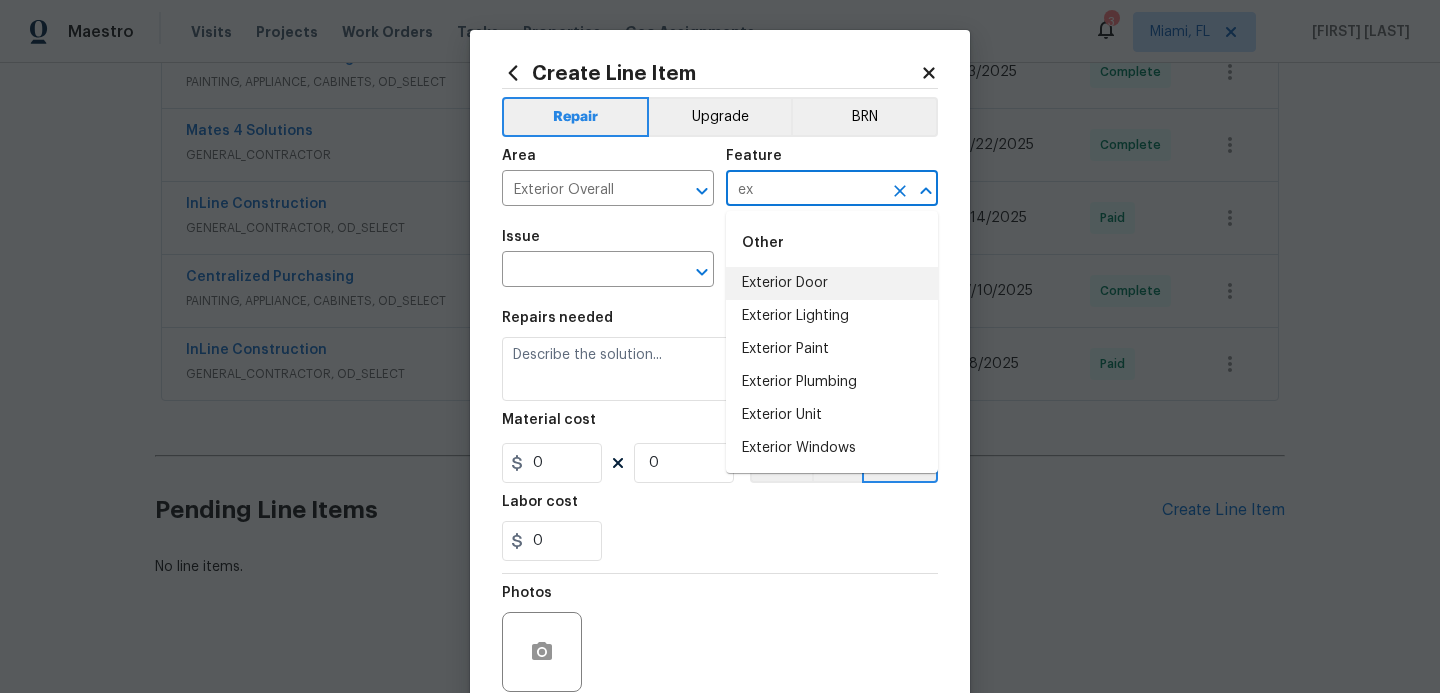 type on "e" 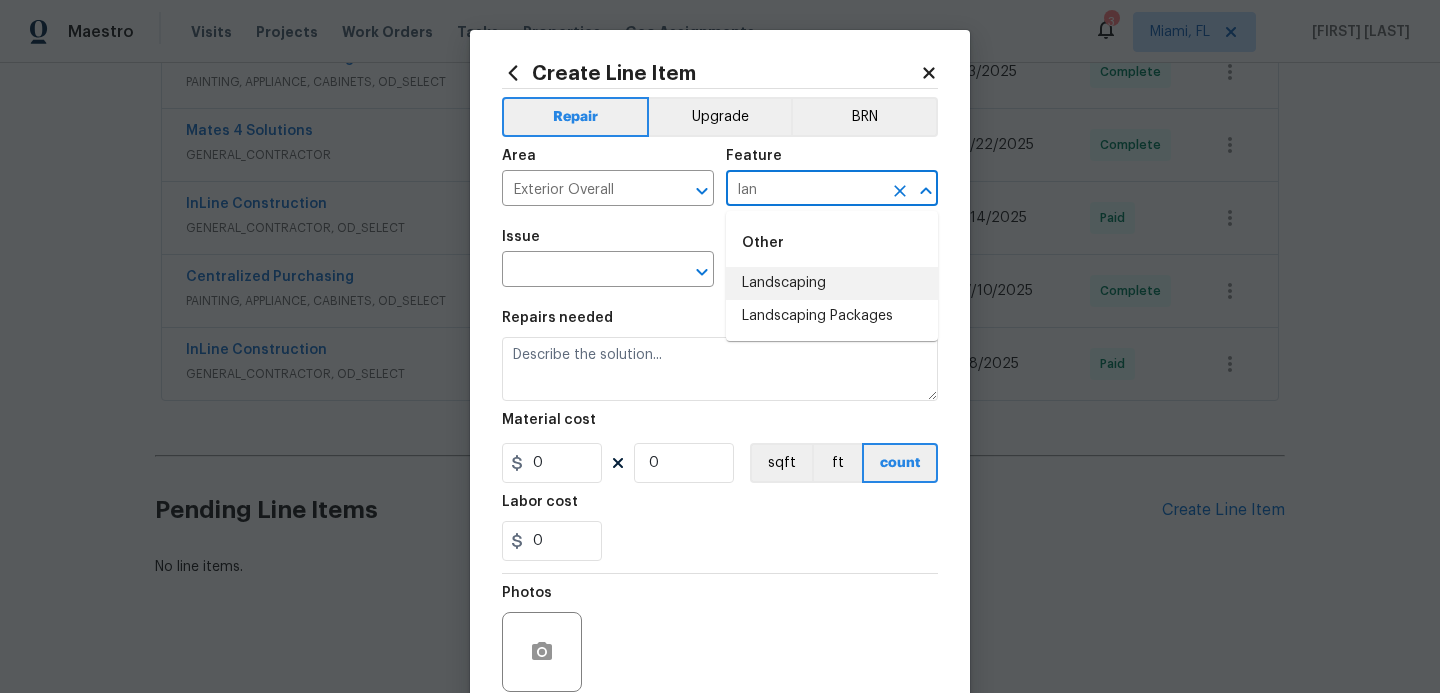 click on "Landscaping" at bounding box center [832, 283] 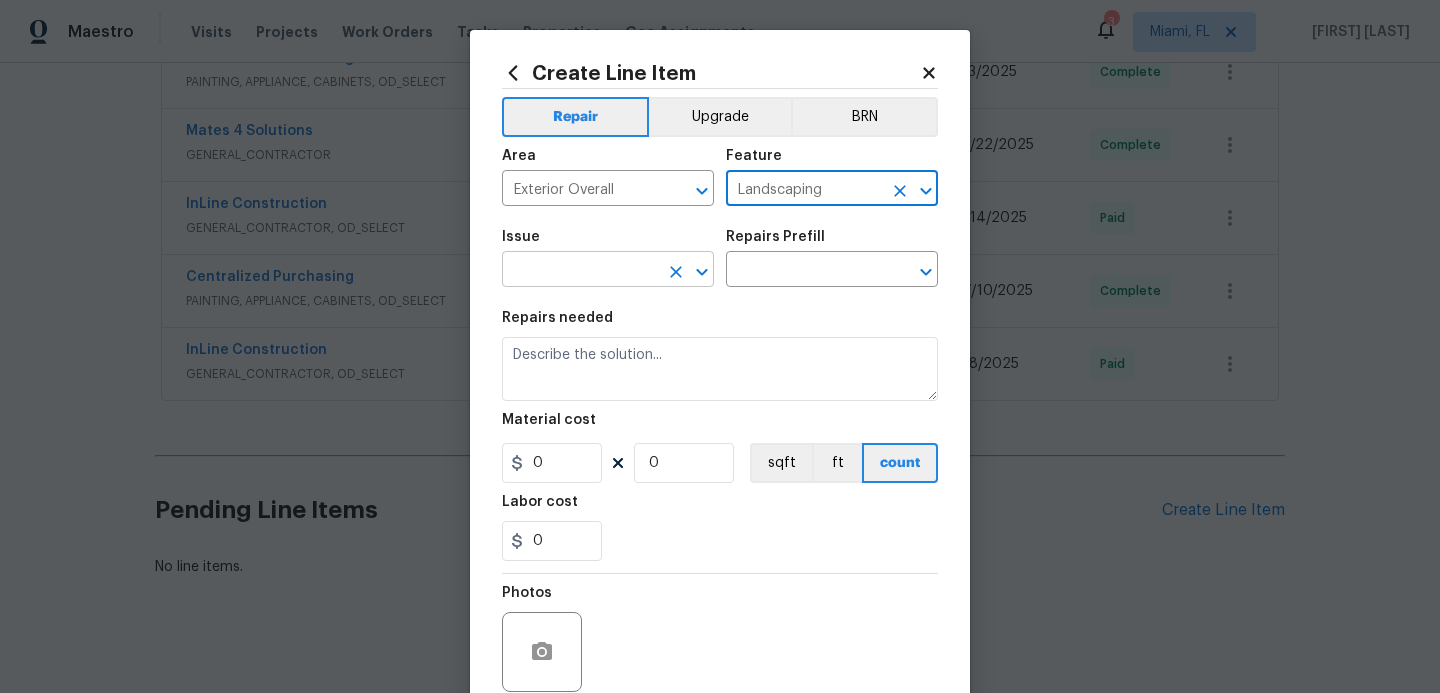 type on "Landscaping" 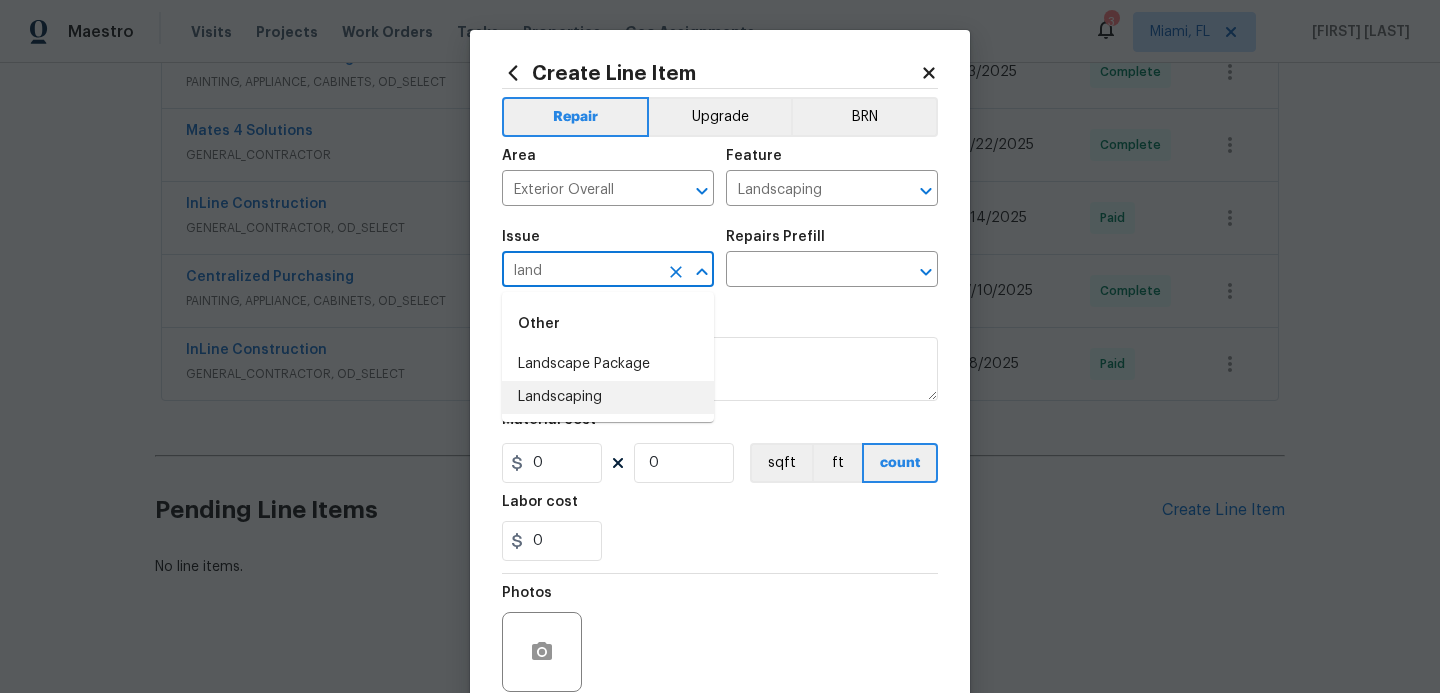 click on "Landscaping" at bounding box center [608, 397] 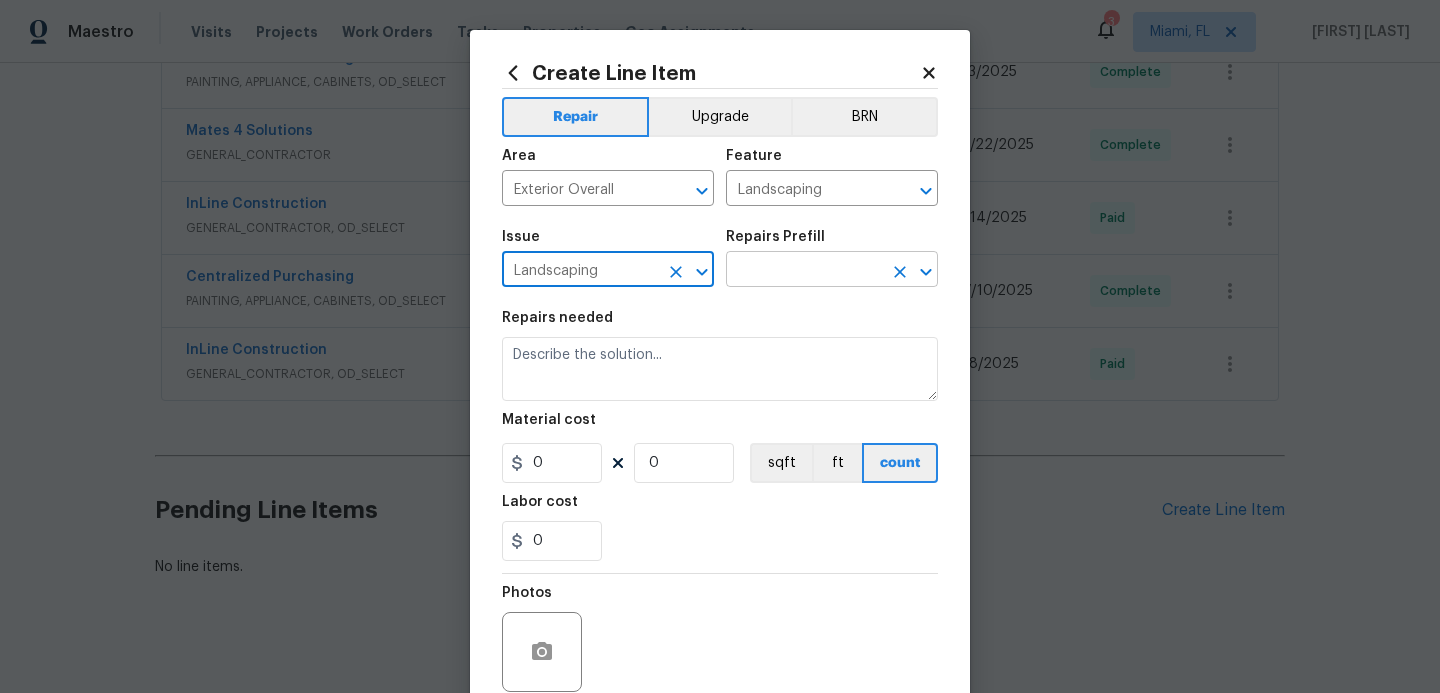 type on "Landscaping" 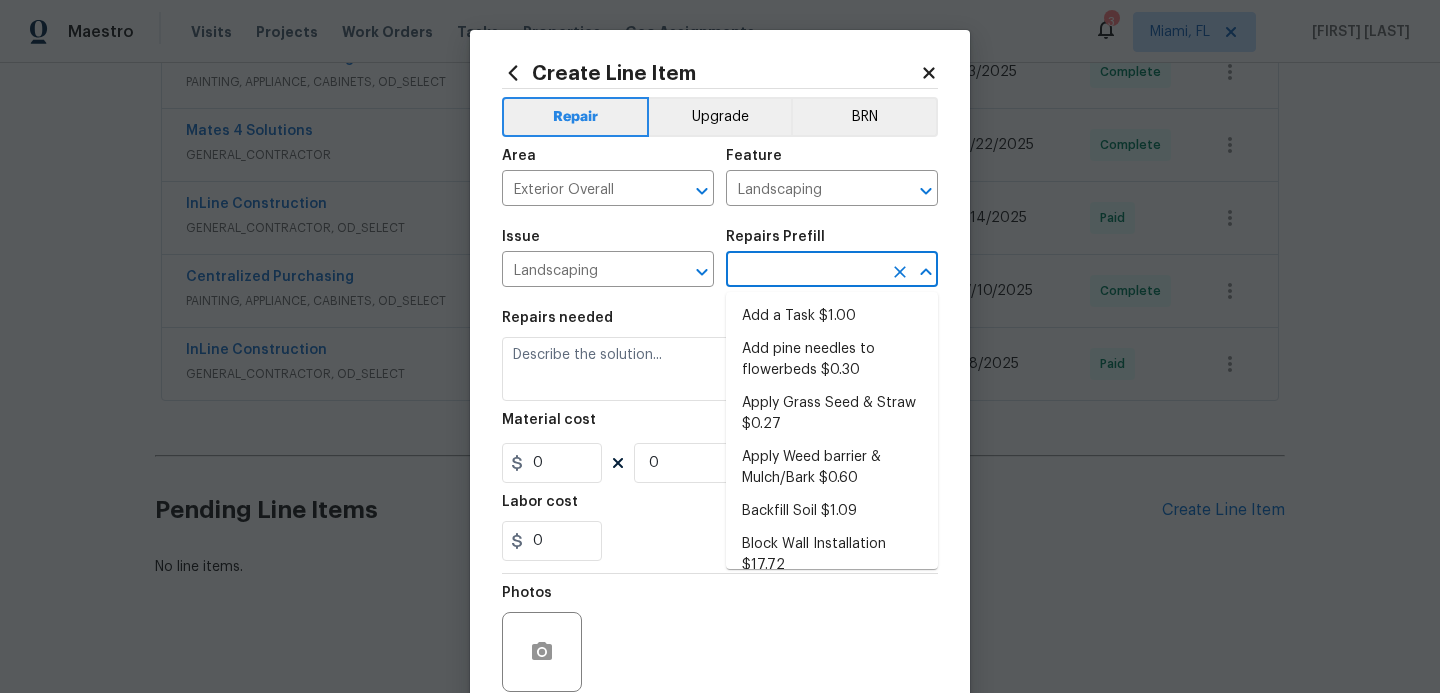 click at bounding box center [804, 271] 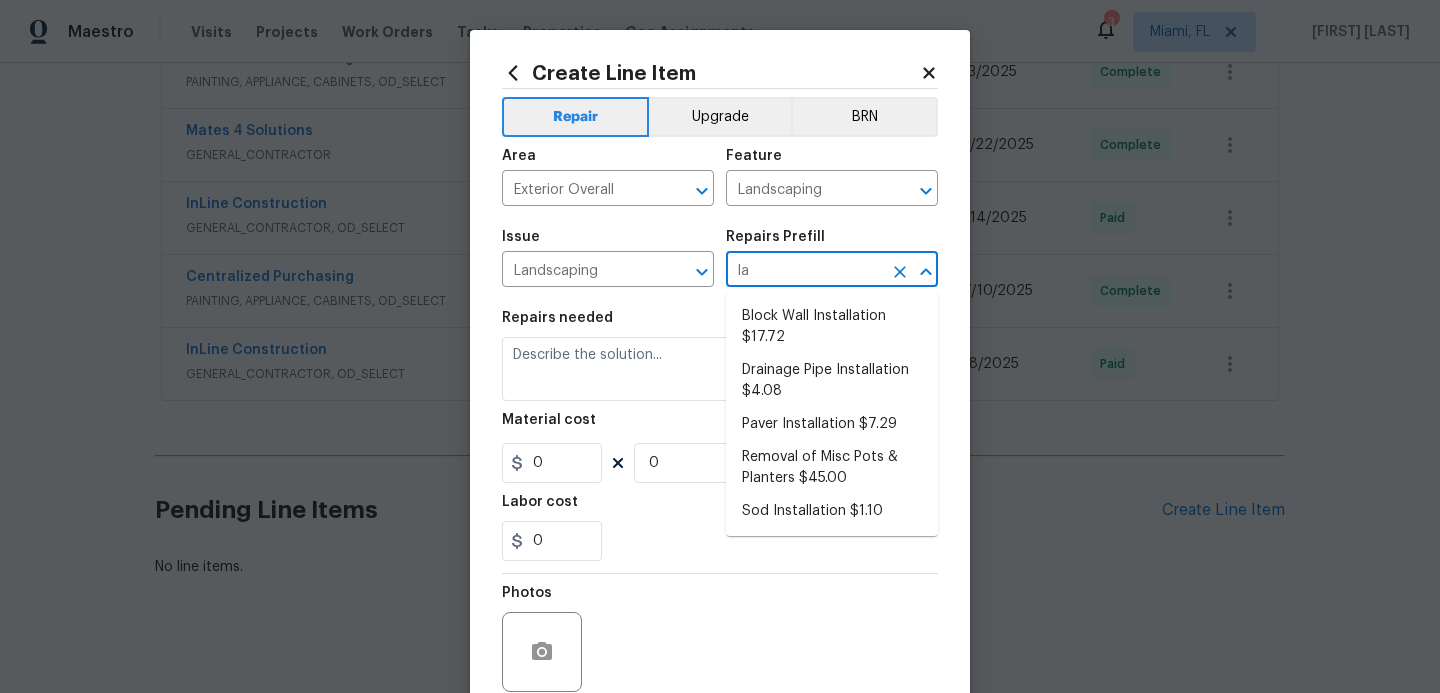 type on "l" 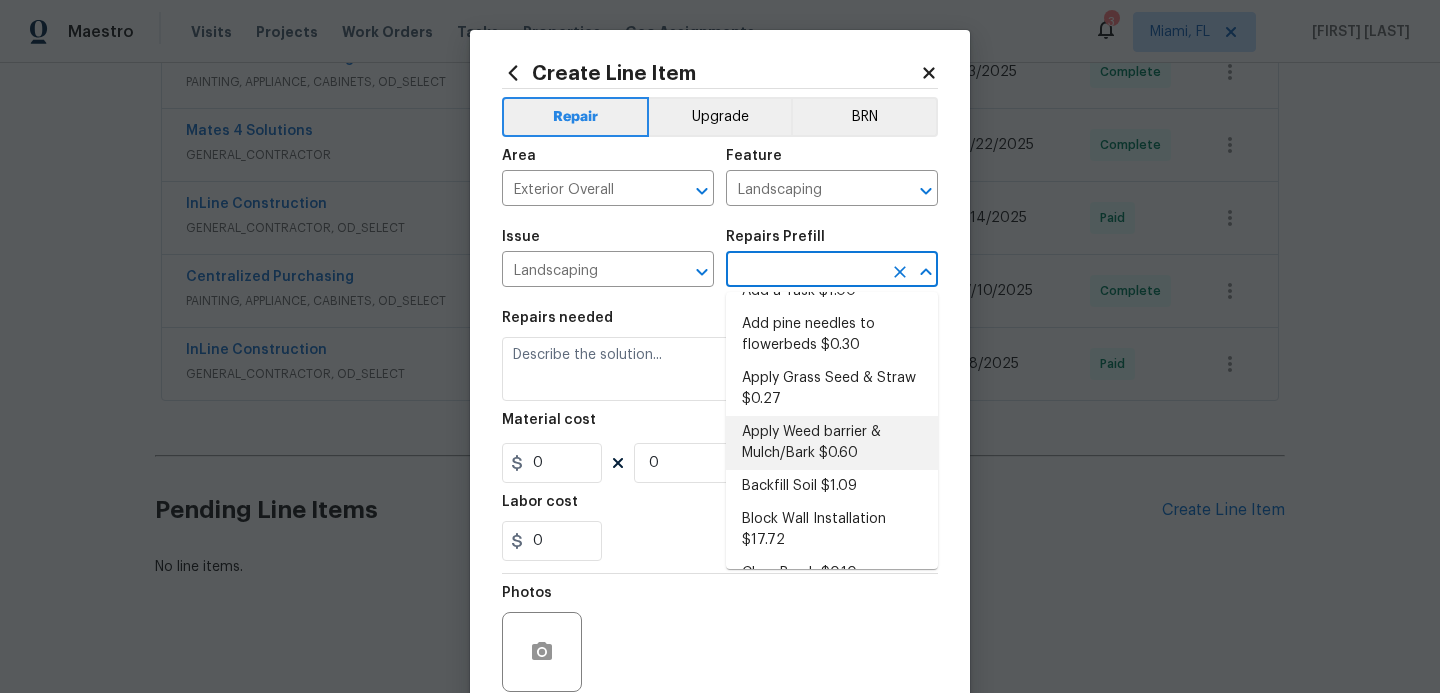 scroll, scrollTop: 0, scrollLeft: 0, axis: both 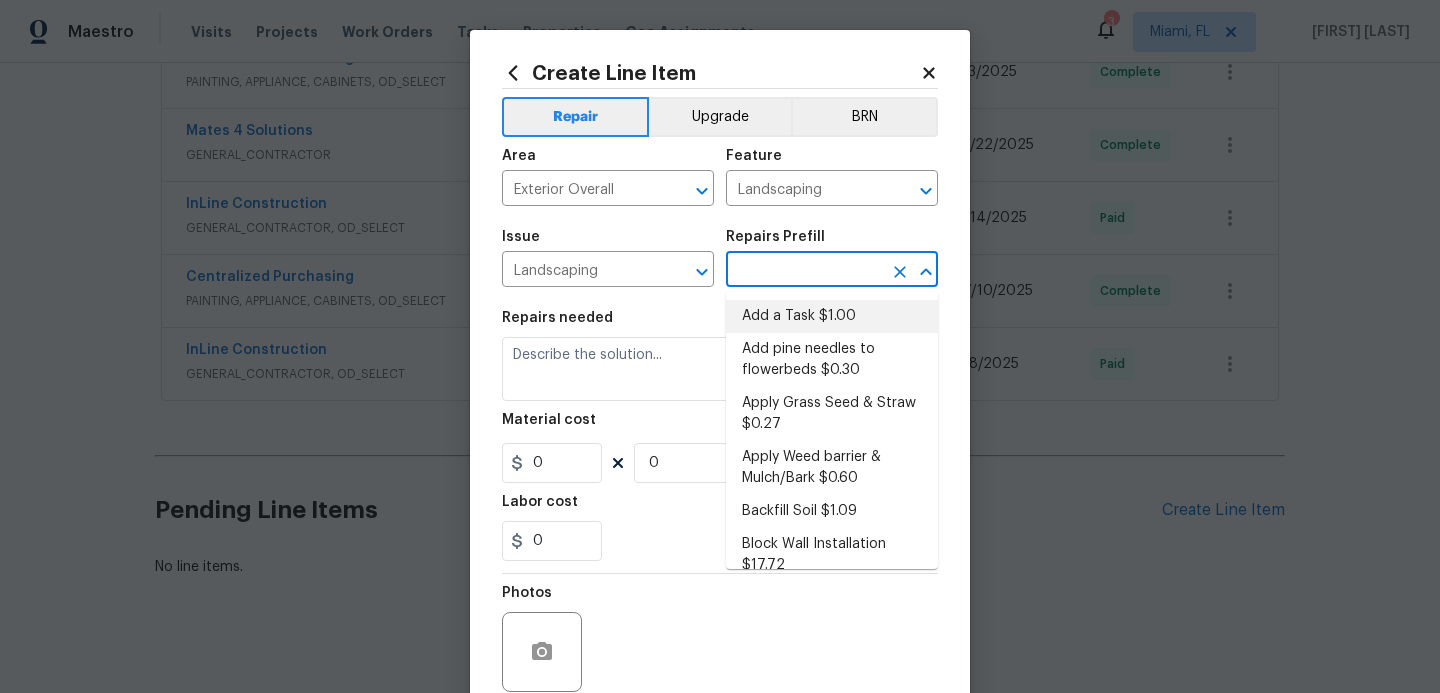 click on "Add a Task $1.00" at bounding box center (832, 316) 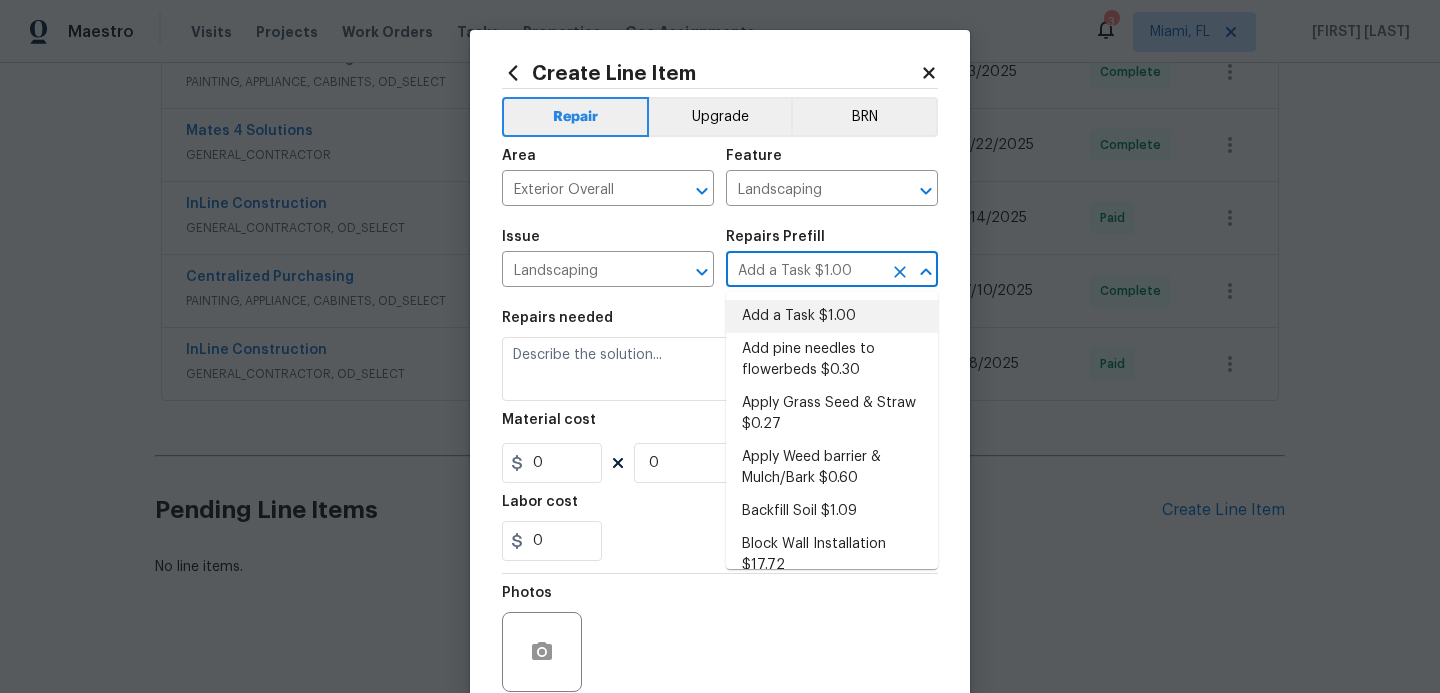 type on "HPM to detail" 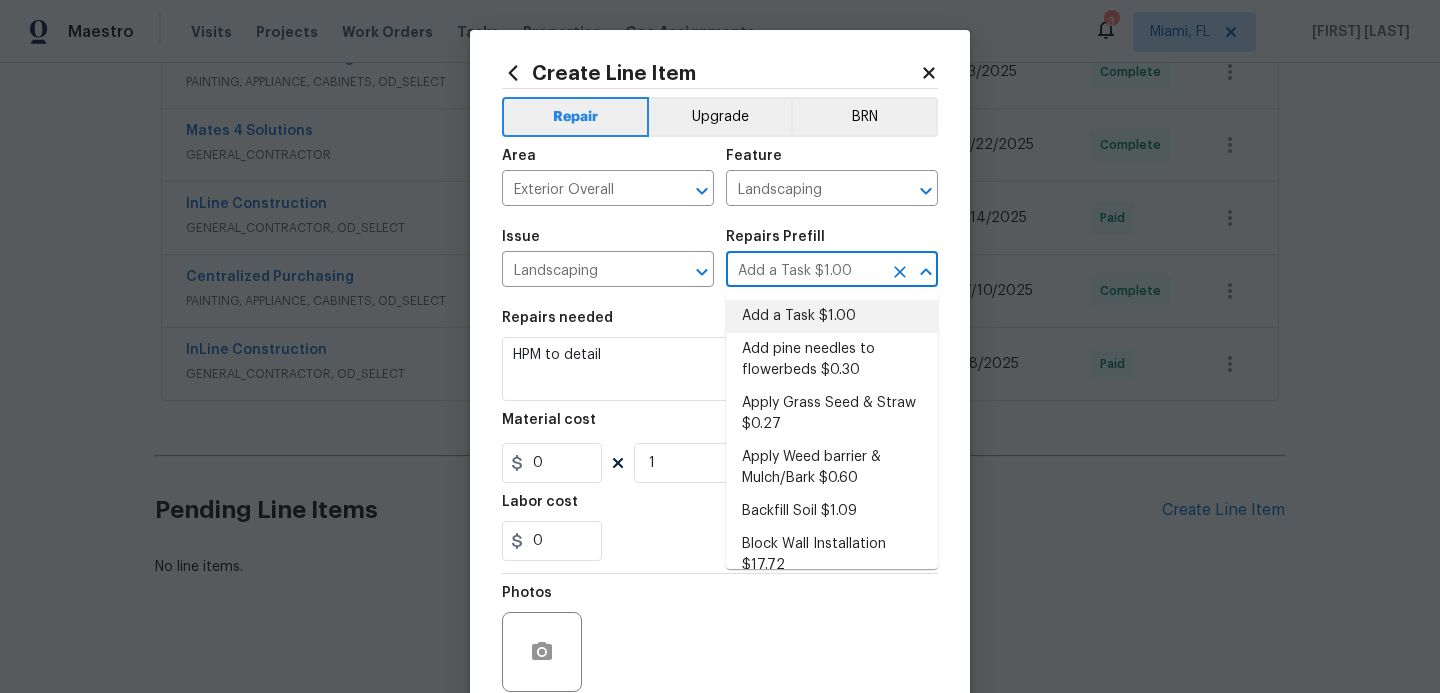 type on "1" 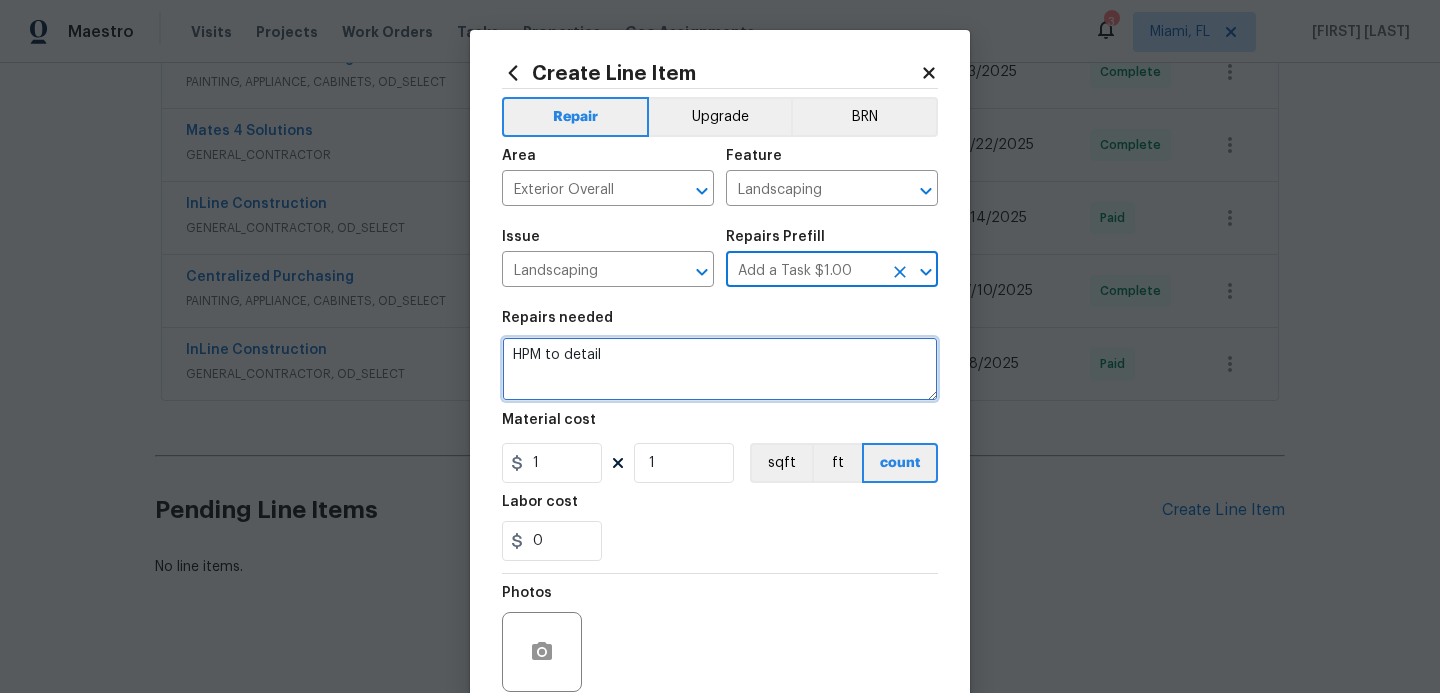 click on "HPM to detail" at bounding box center [720, 369] 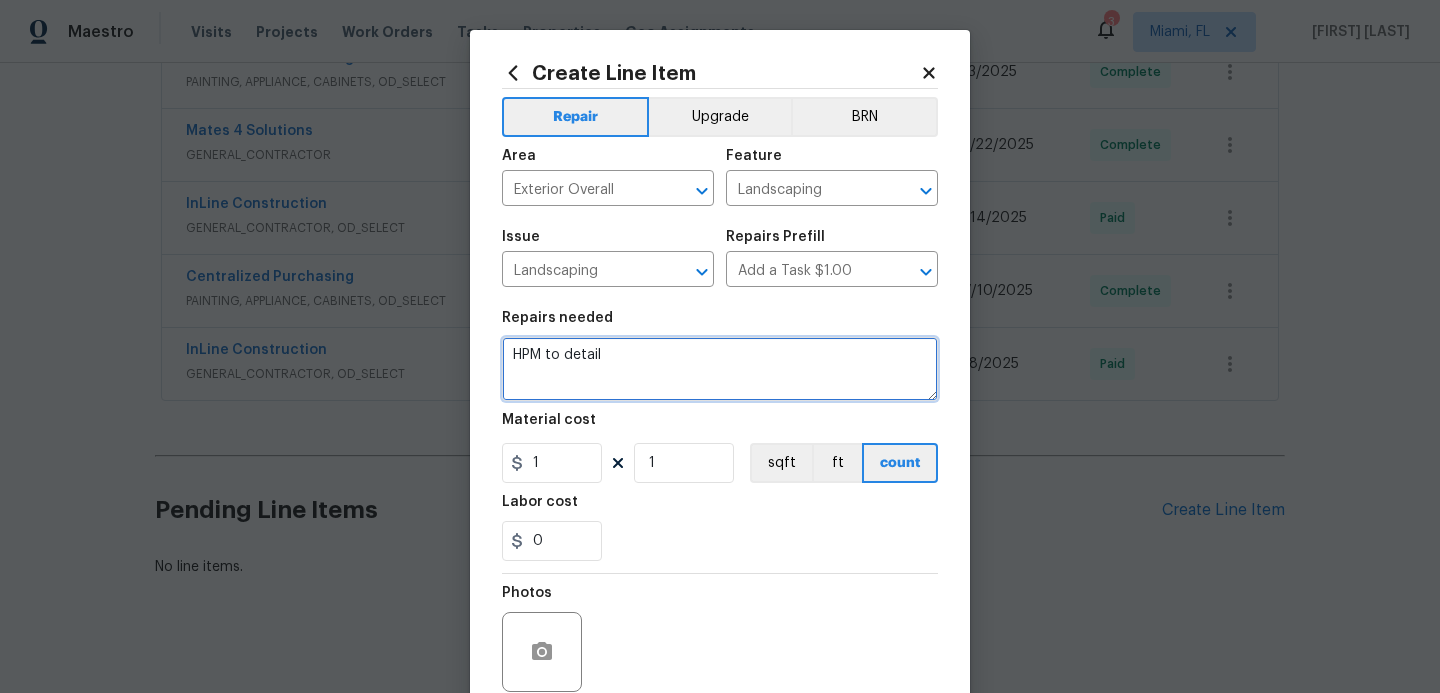 click on "HPM to detail" at bounding box center (720, 369) 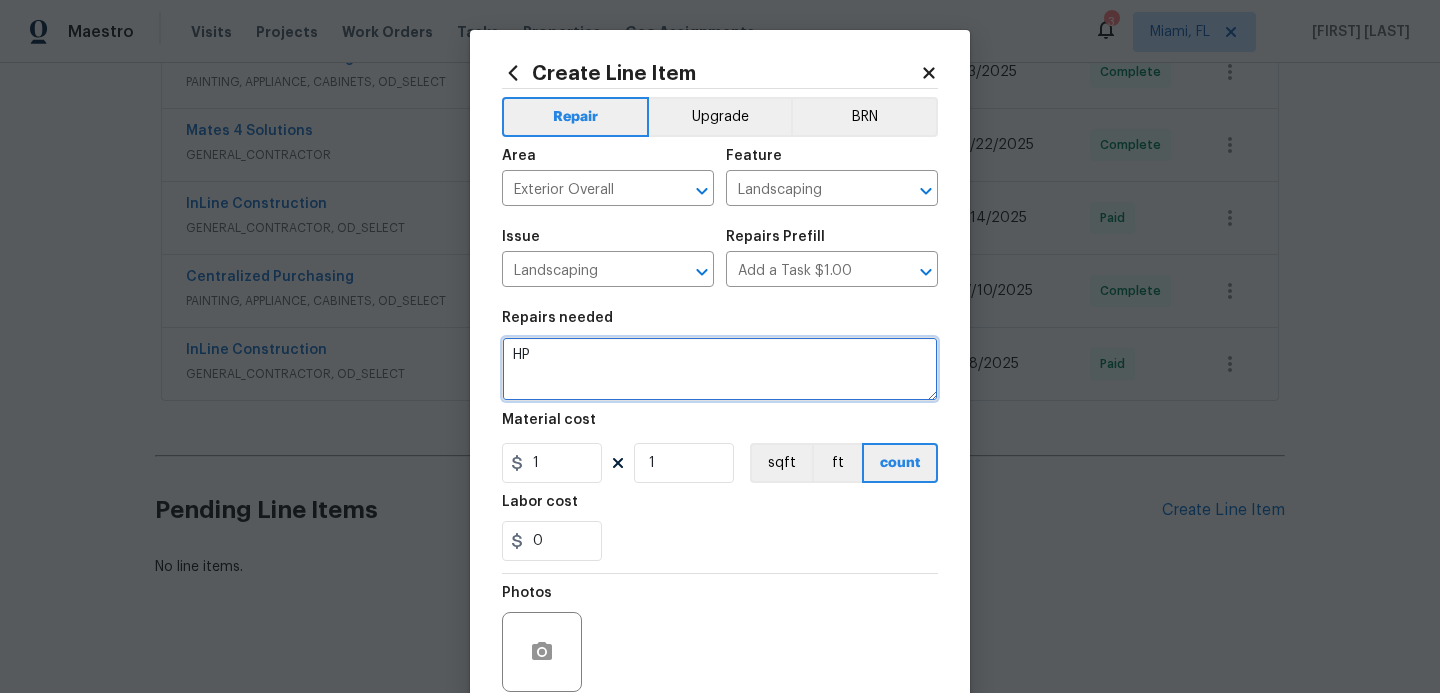 type on "H" 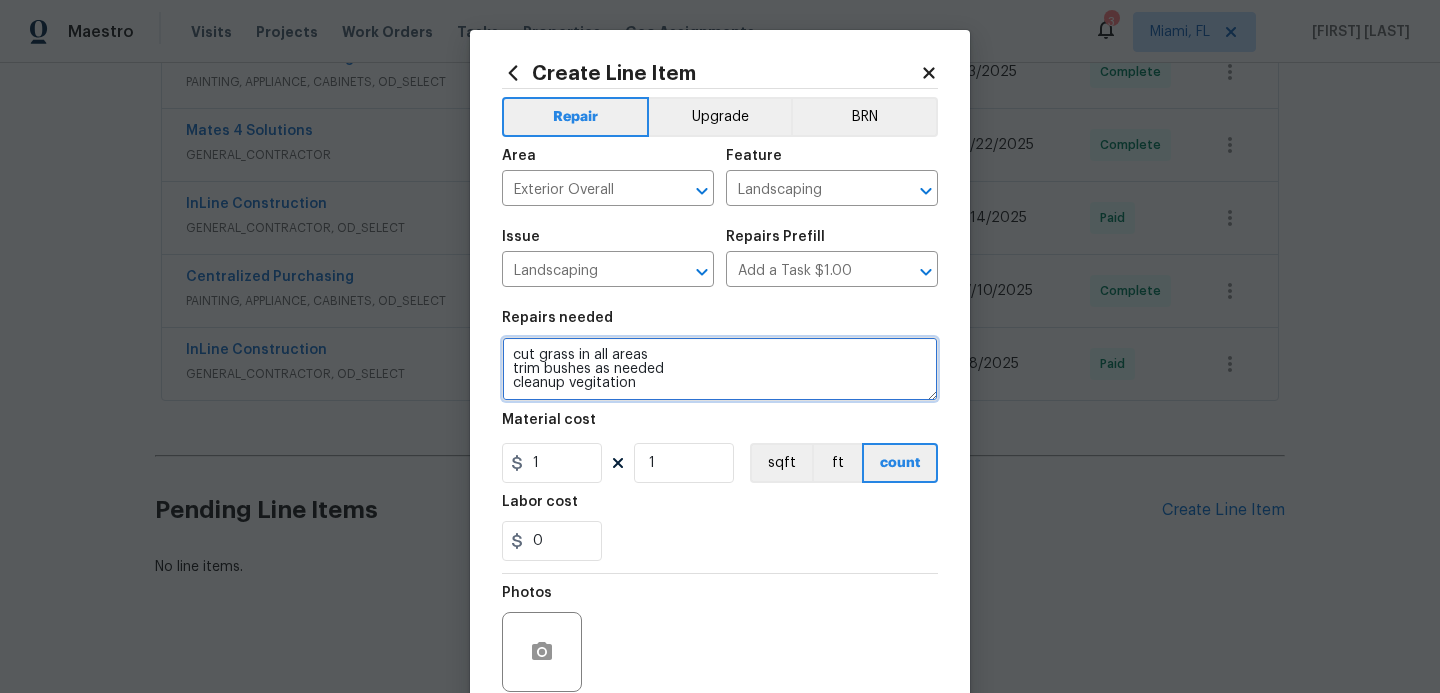 type on "cut grass in all areas
trim bushes as needed
cleanup vegitation" 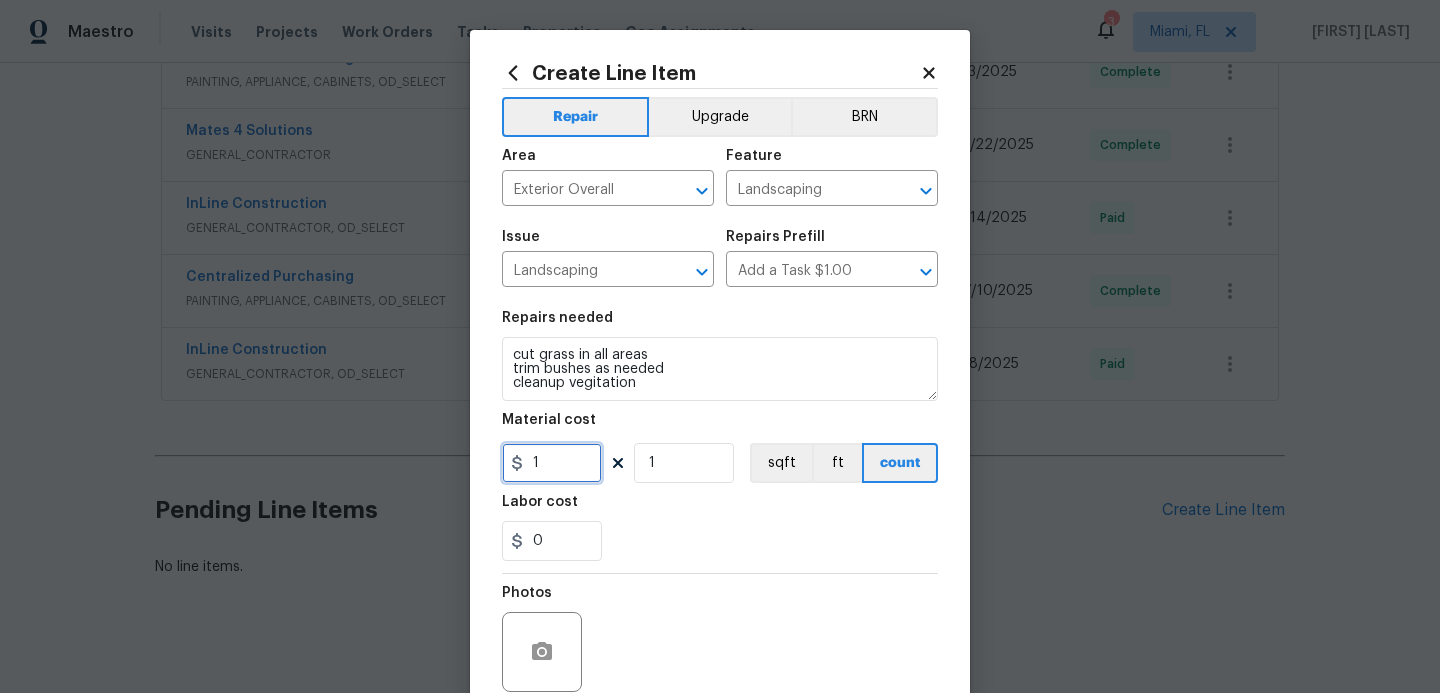 click on "1" at bounding box center (552, 463) 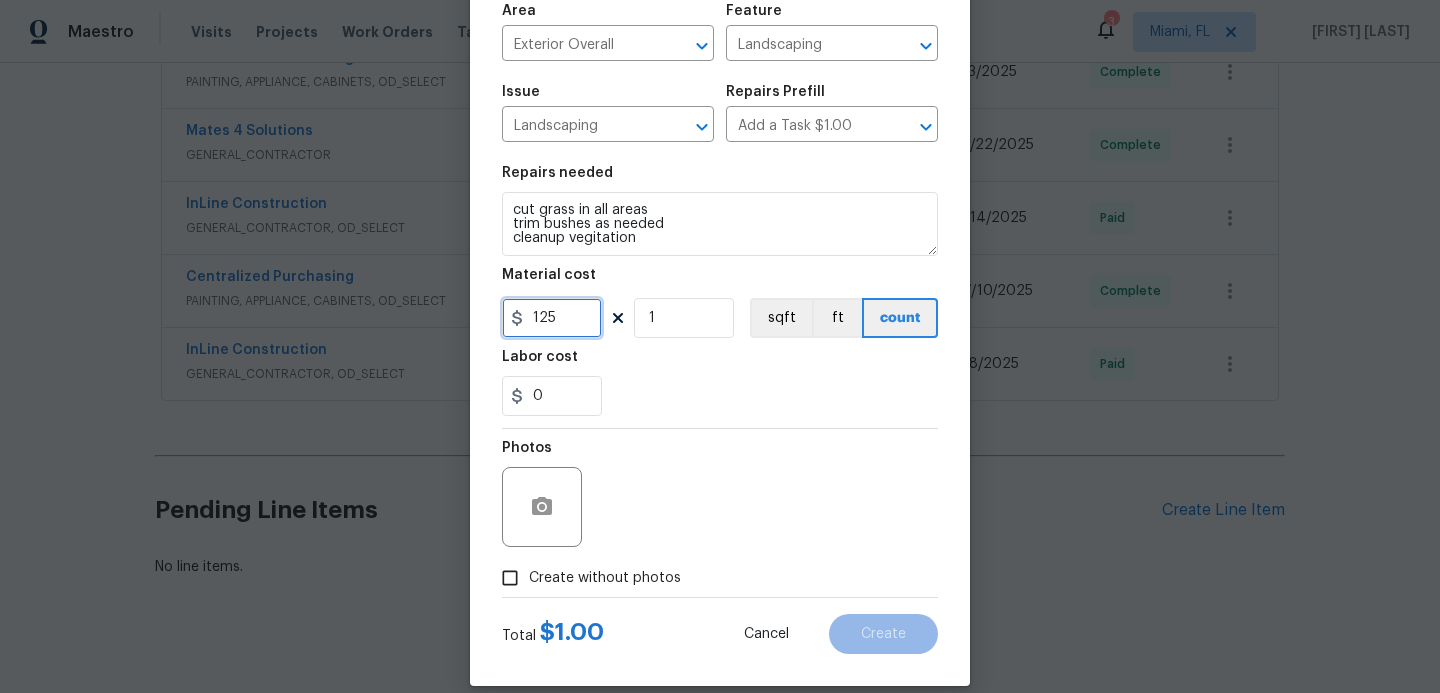 scroll, scrollTop: 169, scrollLeft: 0, axis: vertical 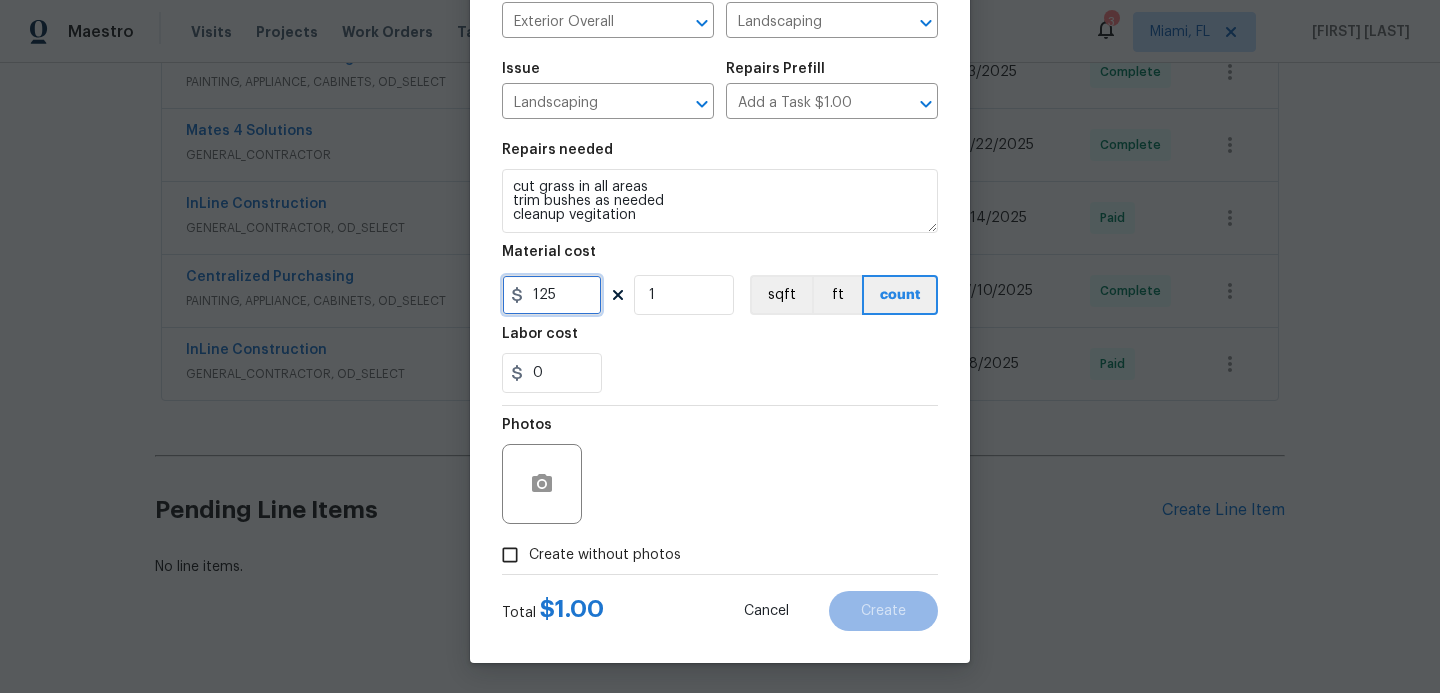 type on "125" 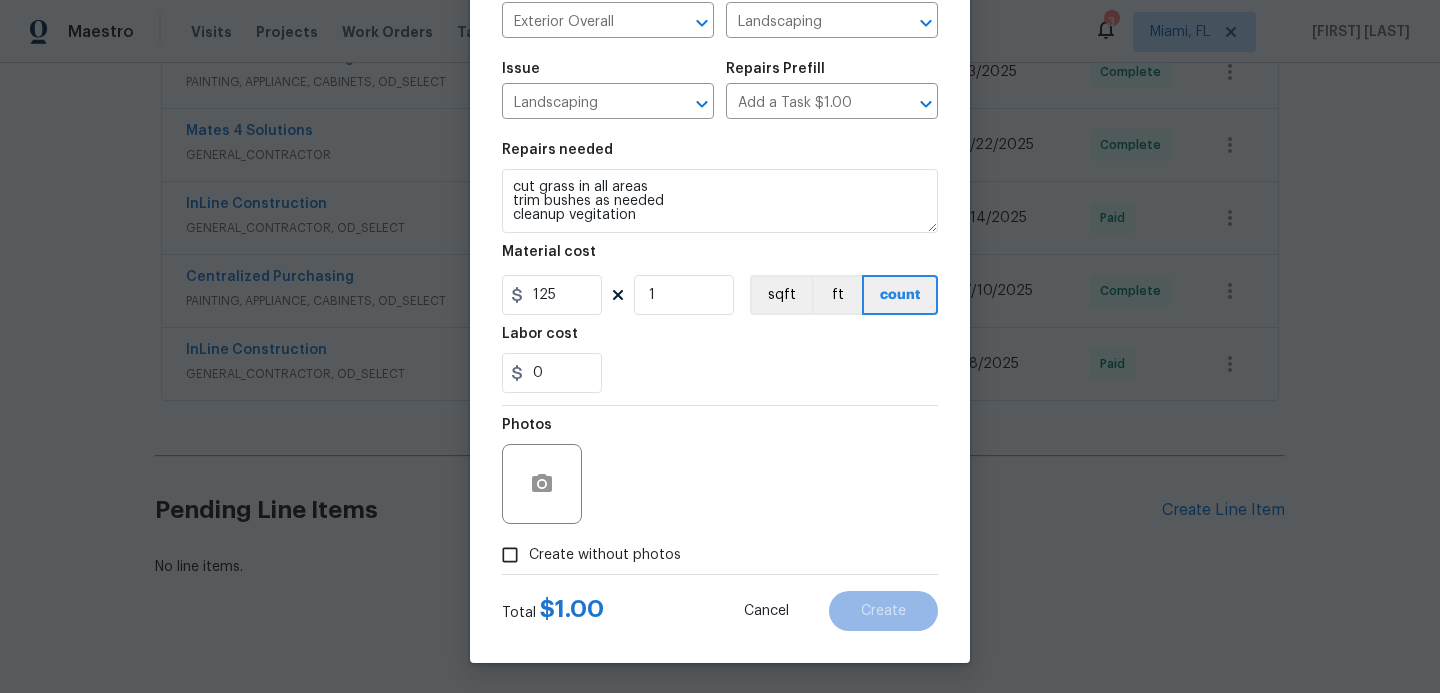 click on "Create without photos" at bounding box center [510, 555] 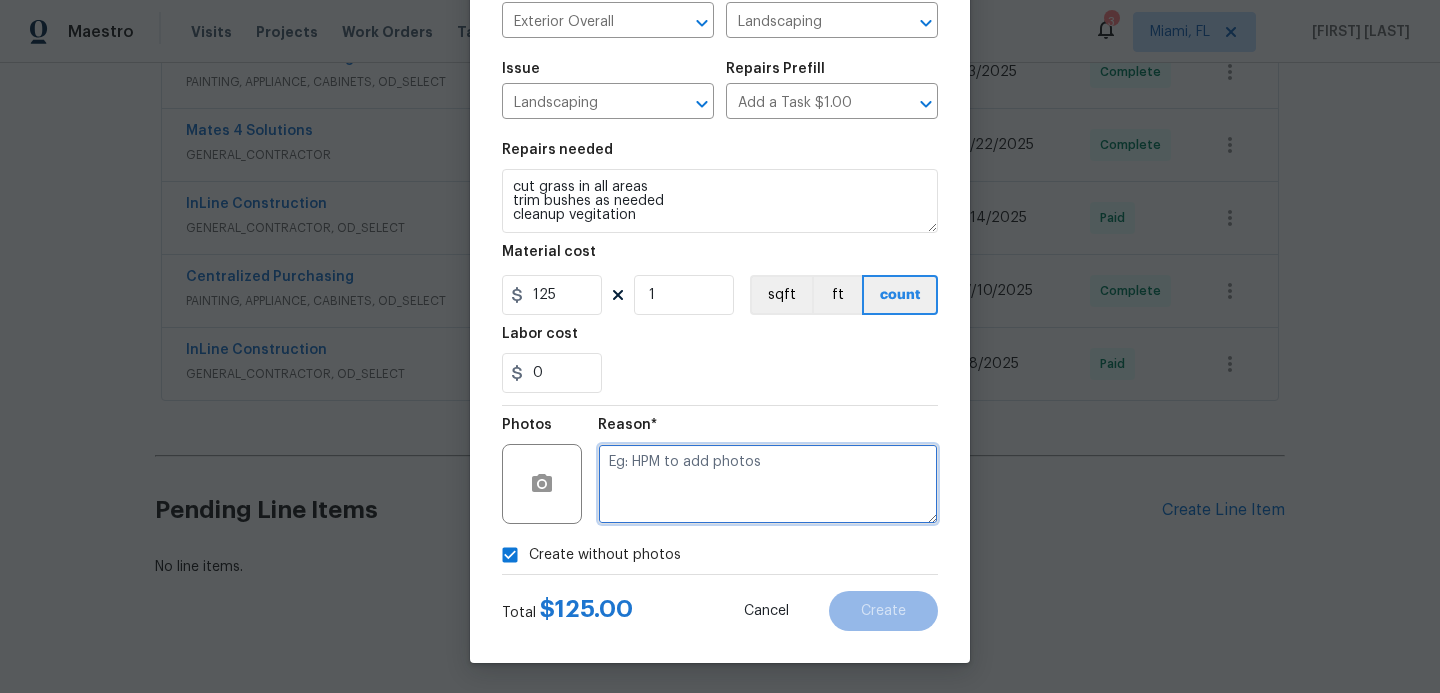 click at bounding box center [768, 484] 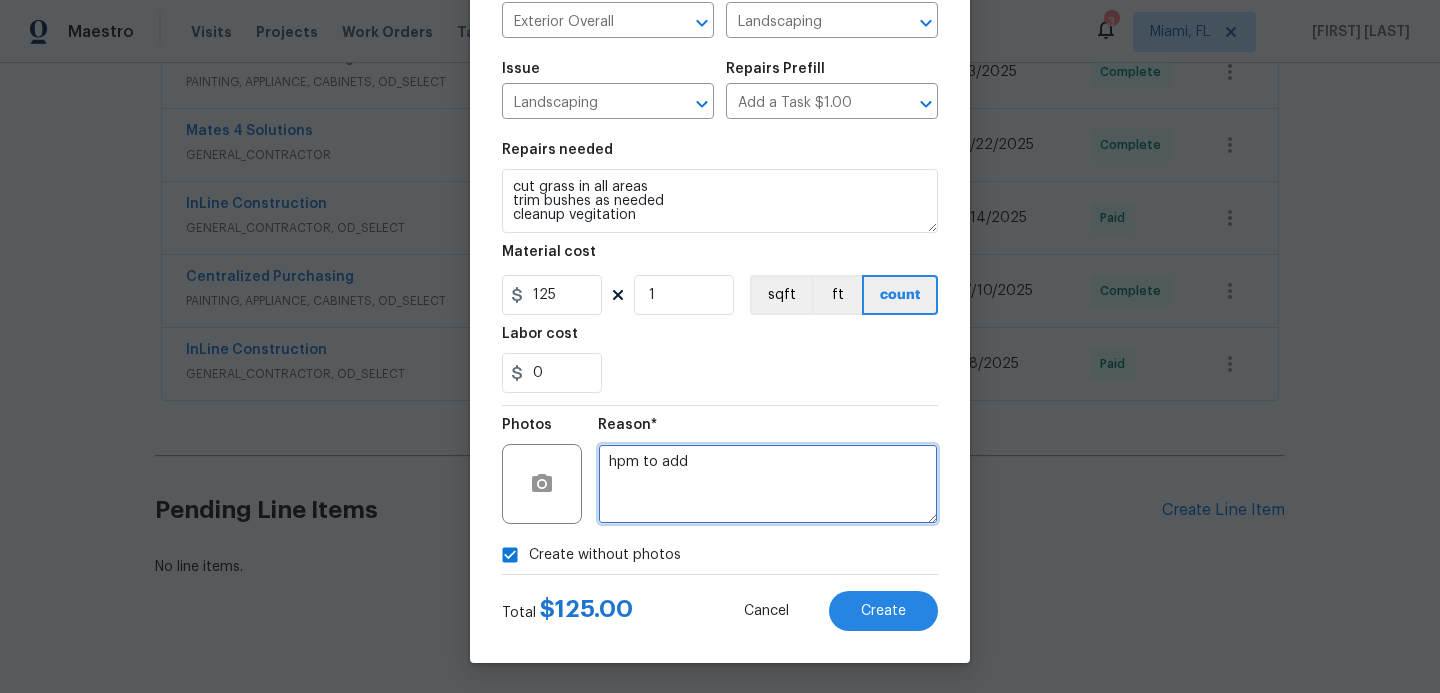 type on "hpm to add" 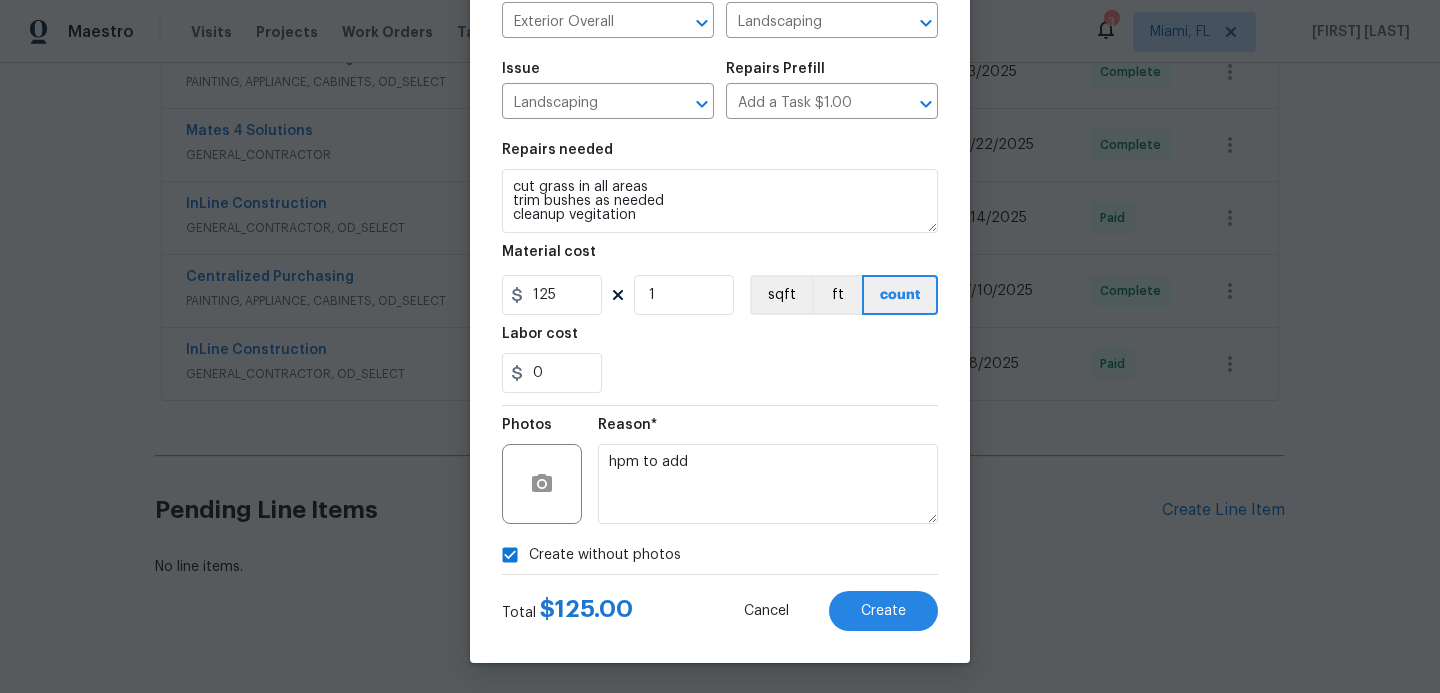 click on "Total   $ 125.00 Cancel Create" at bounding box center (720, 603) 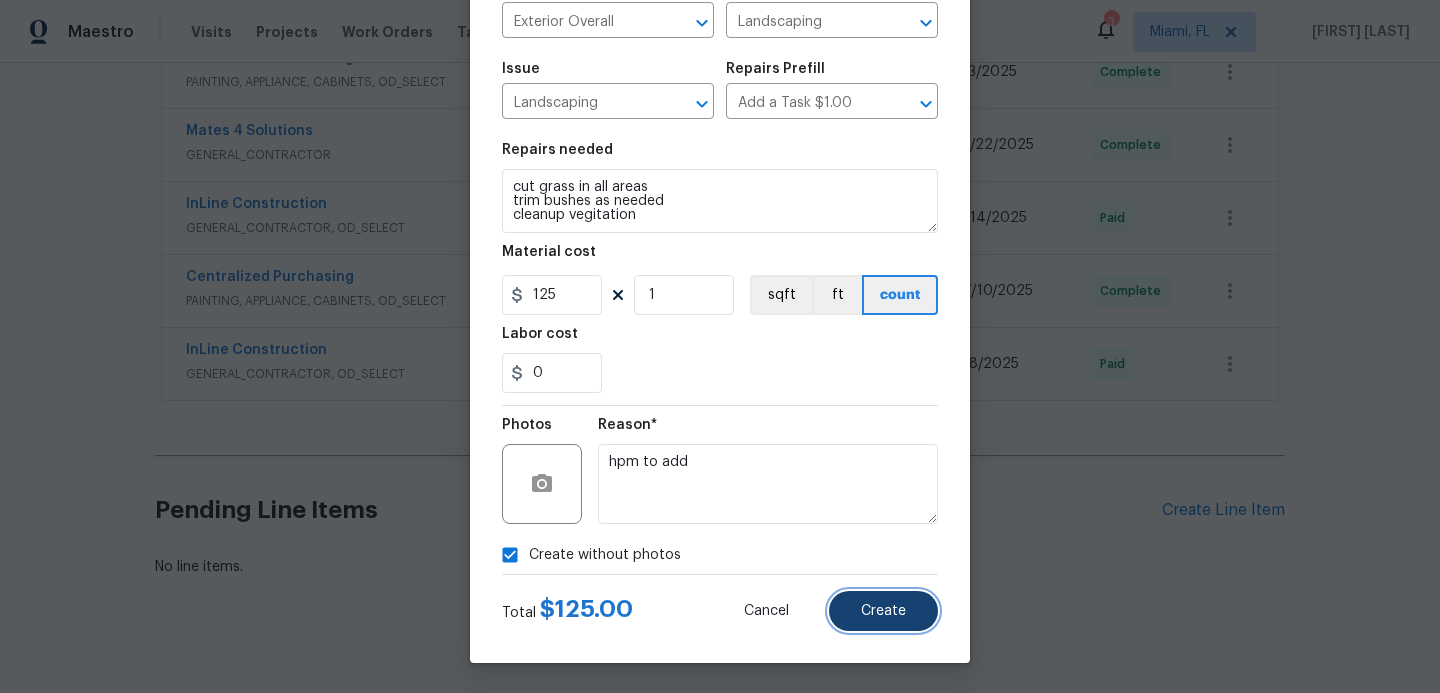 click on "Create" at bounding box center (883, 611) 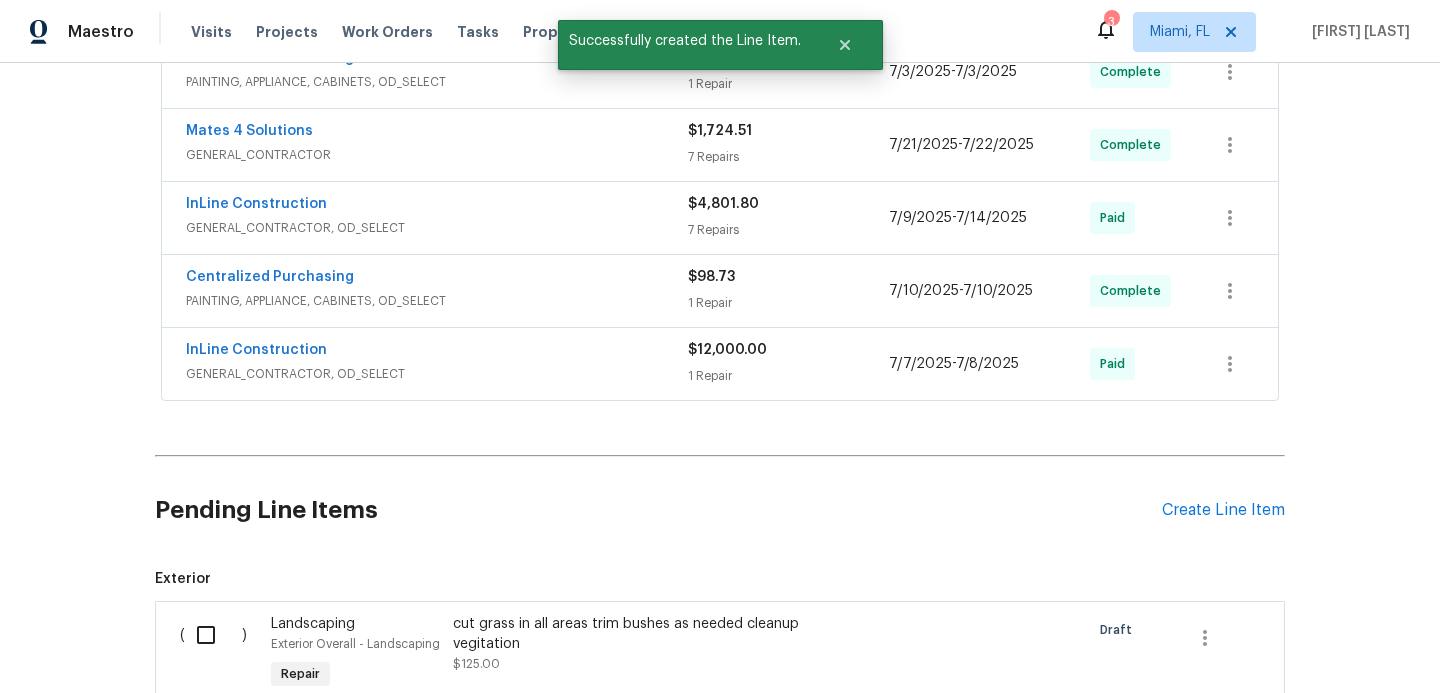 click at bounding box center (213, 635) 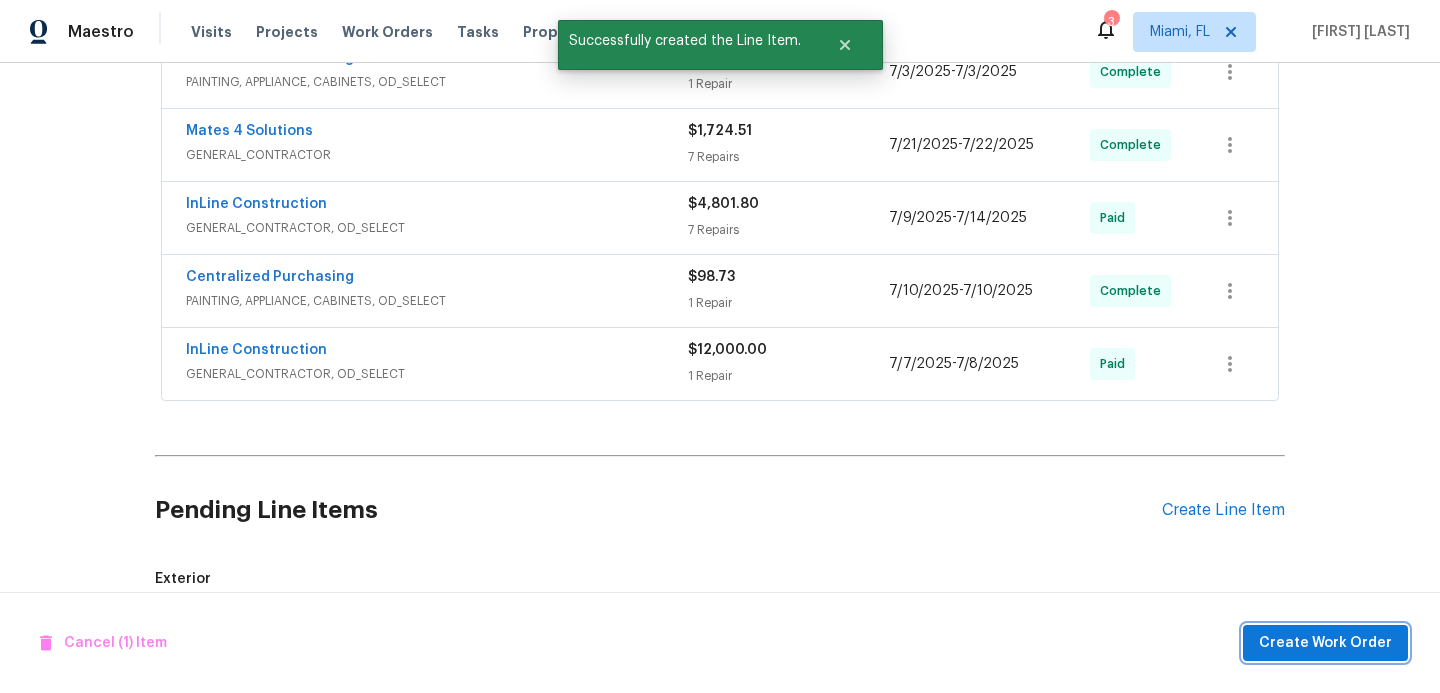 click on "Create Work Order" at bounding box center (1325, 643) 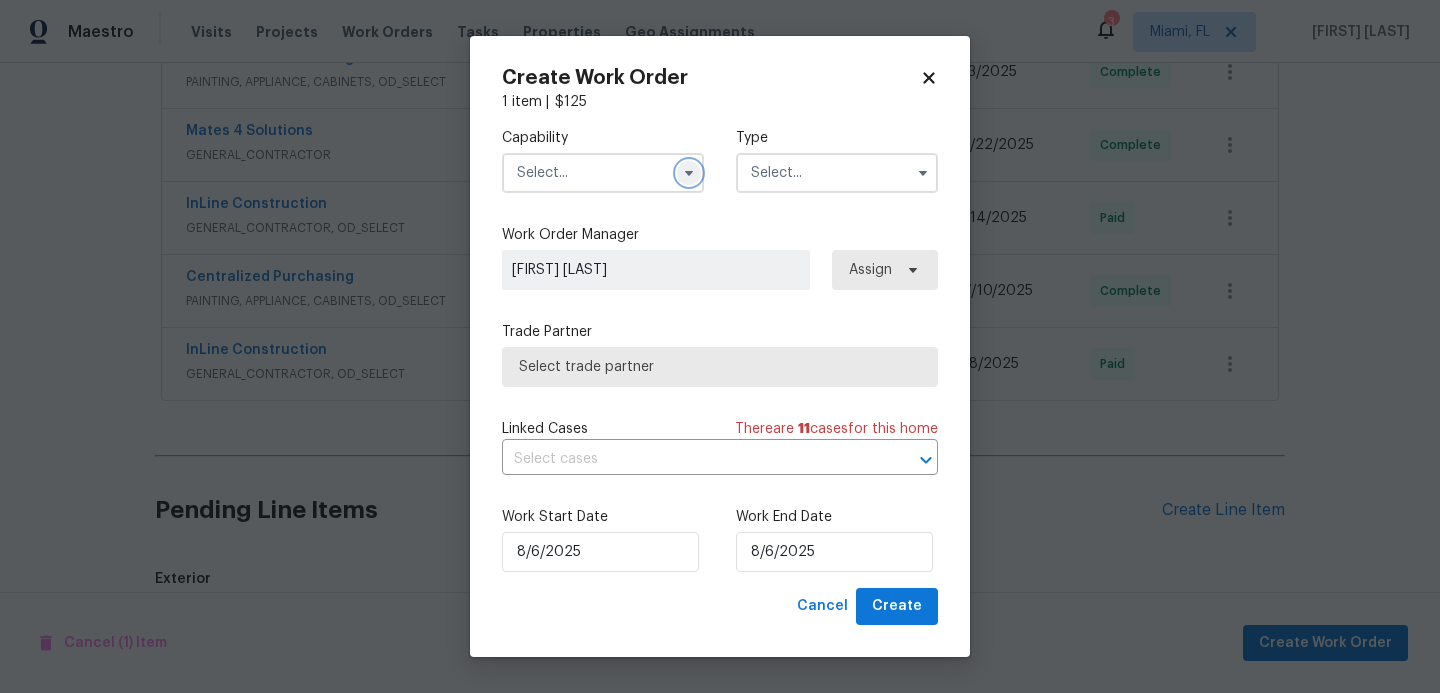 click 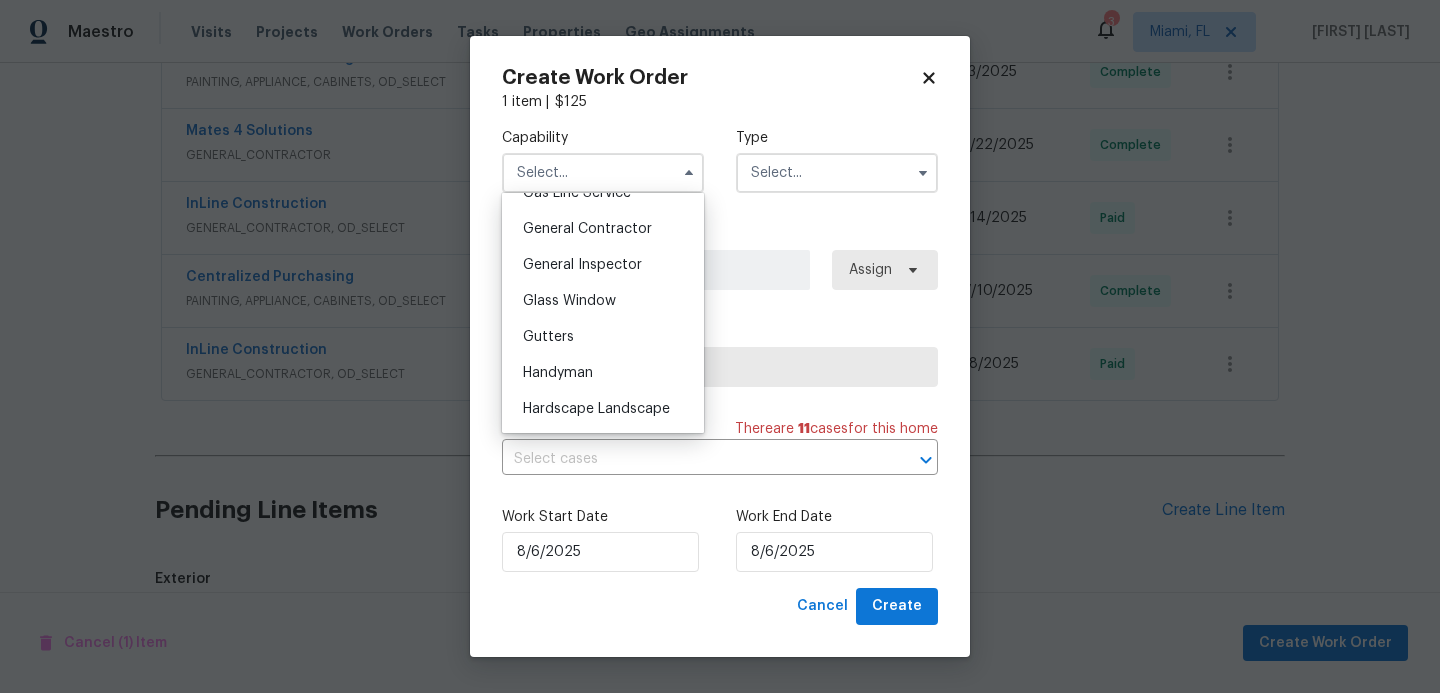 scroll, scrollTop: 925, scrollLeft: 0, axis: vertical 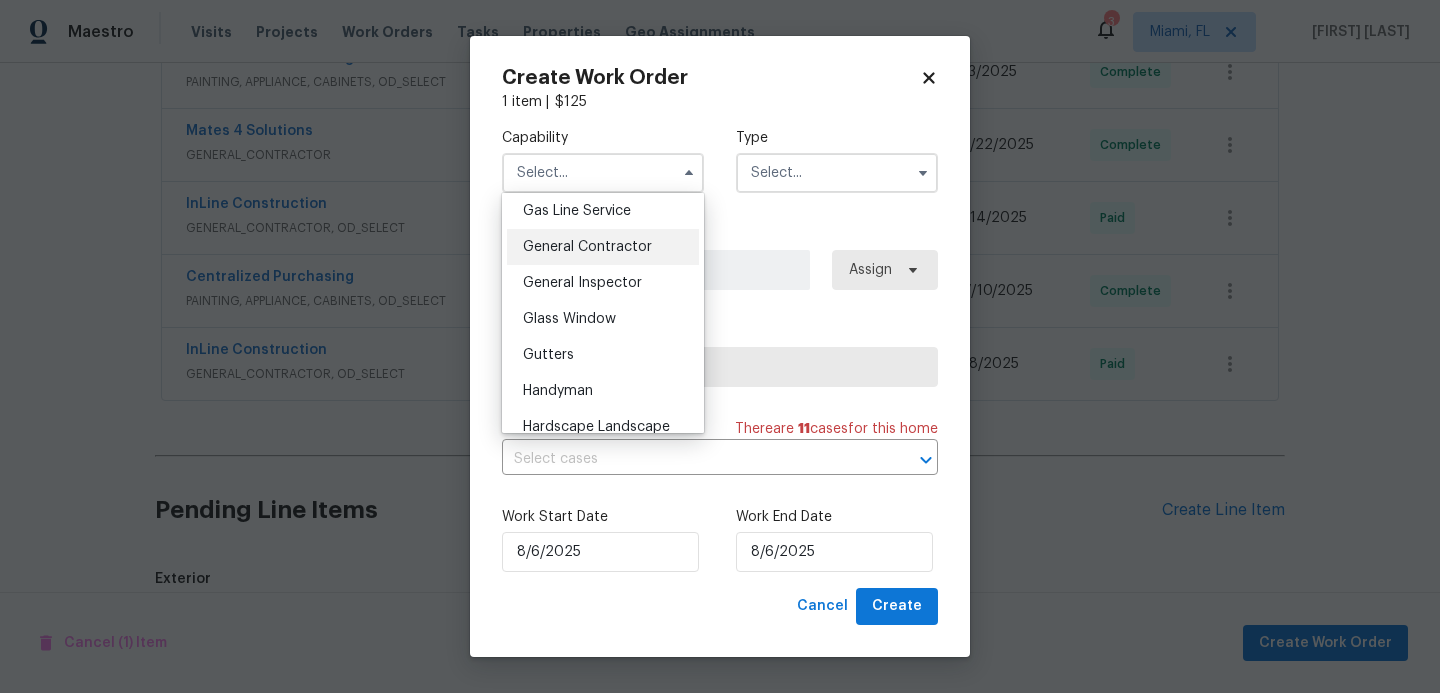 click on "General Contractor" at bounding box center (587, 247) 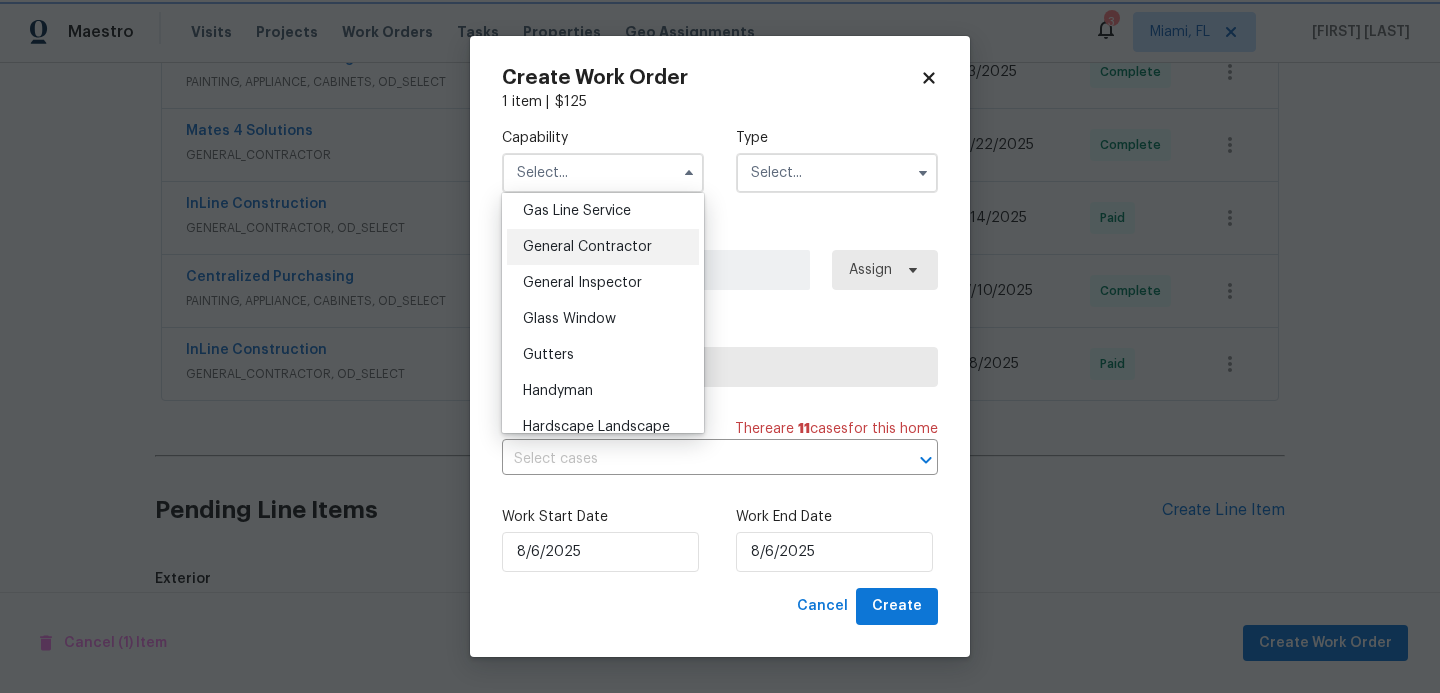 type on "General Contractor" 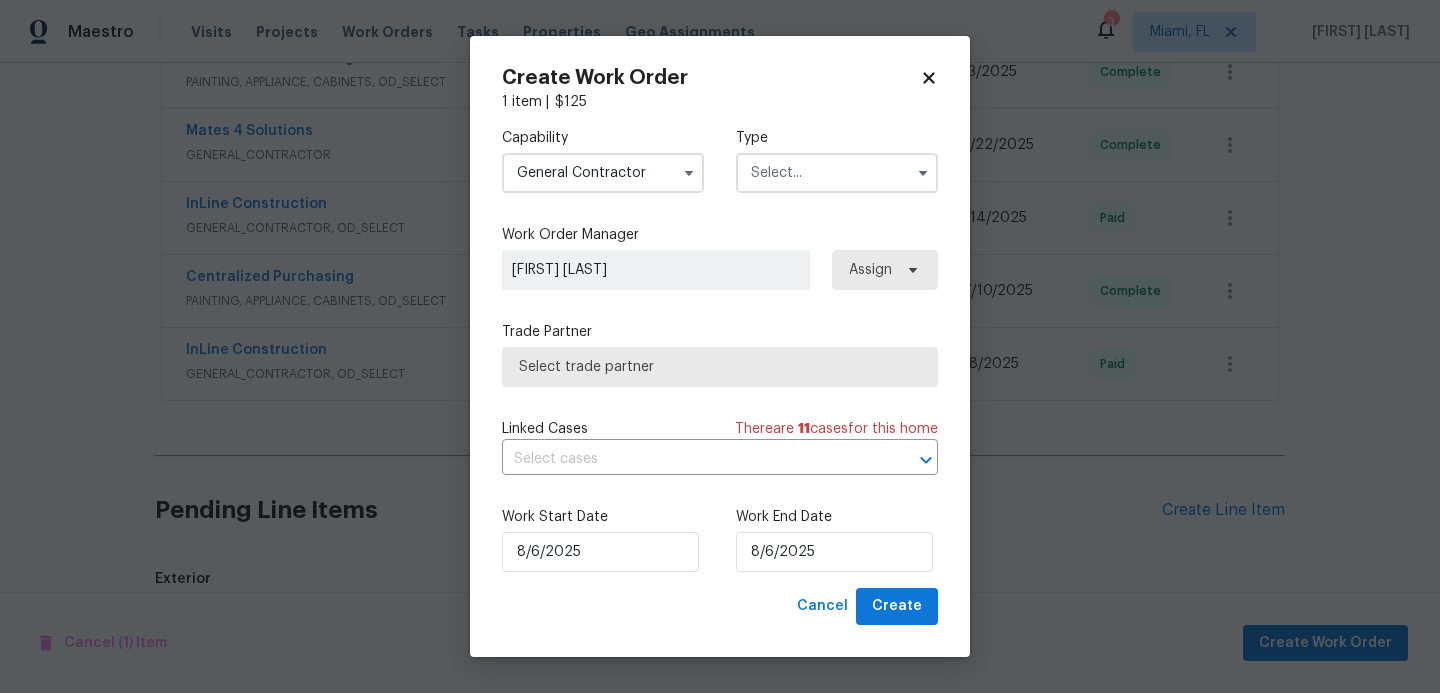 click at bounding box center (837, 173) 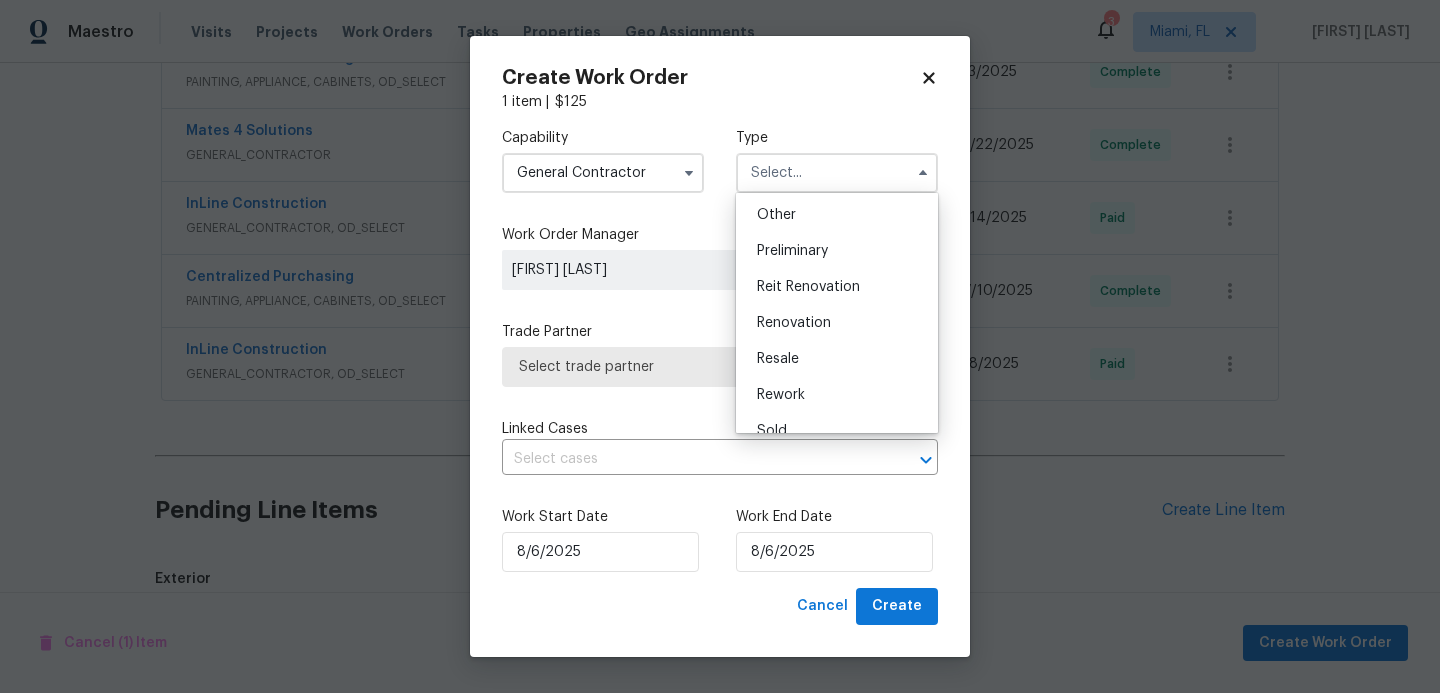 scroll, scrollTop: 398, scrollLeft: 0, axis: vertical 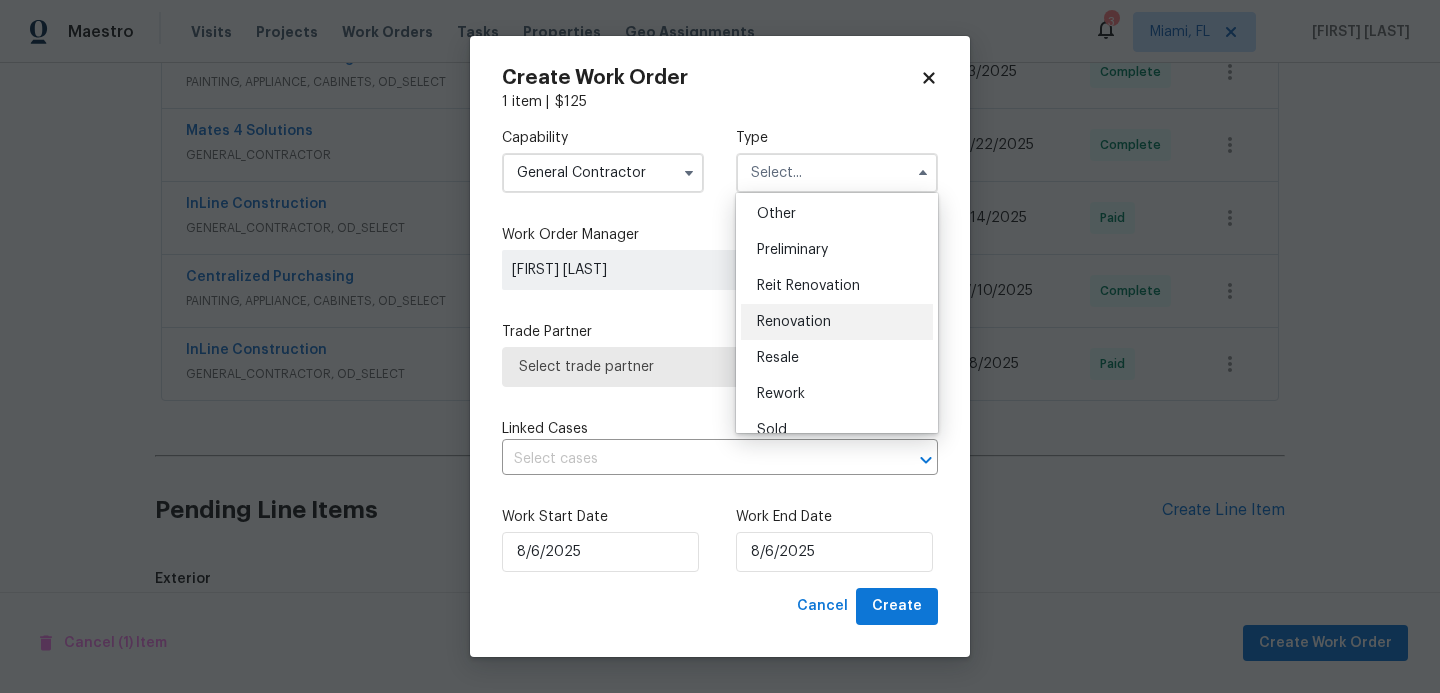 click on "Renovation" at bounding box center [794, 322] 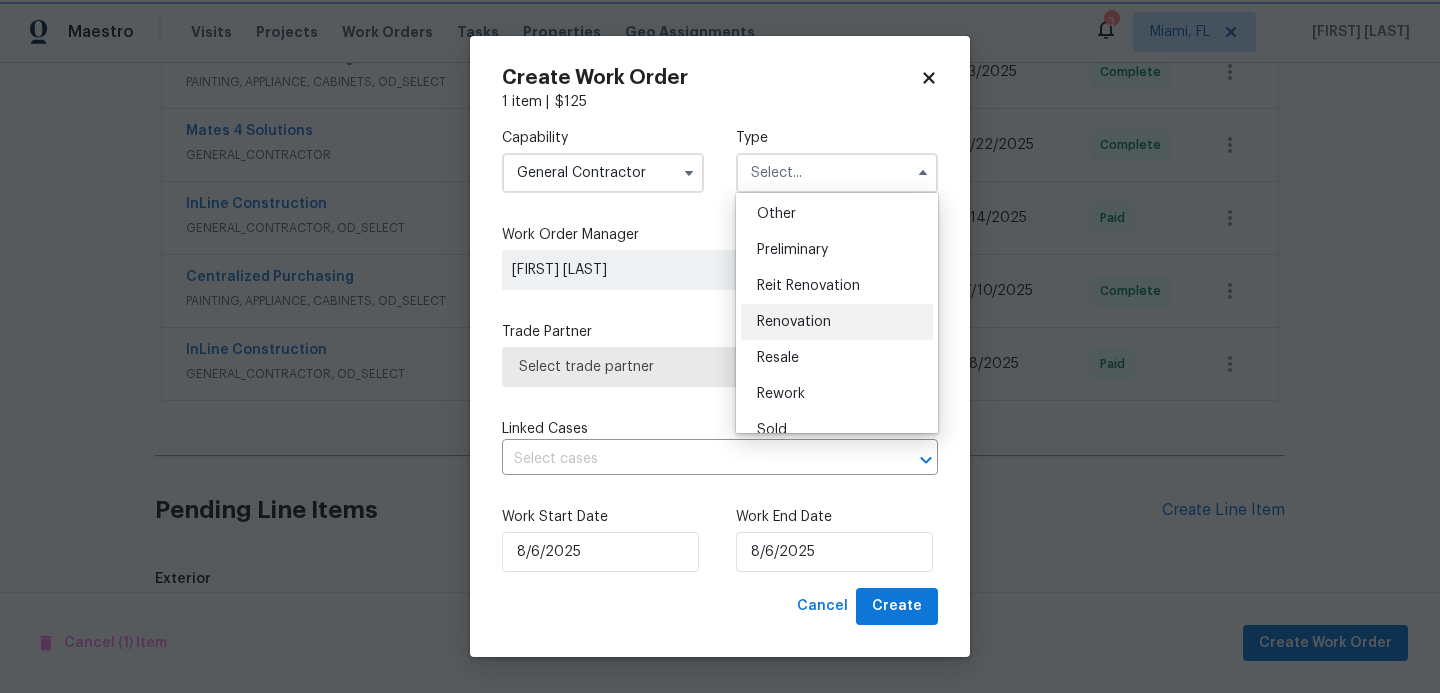 type on "Renovation" 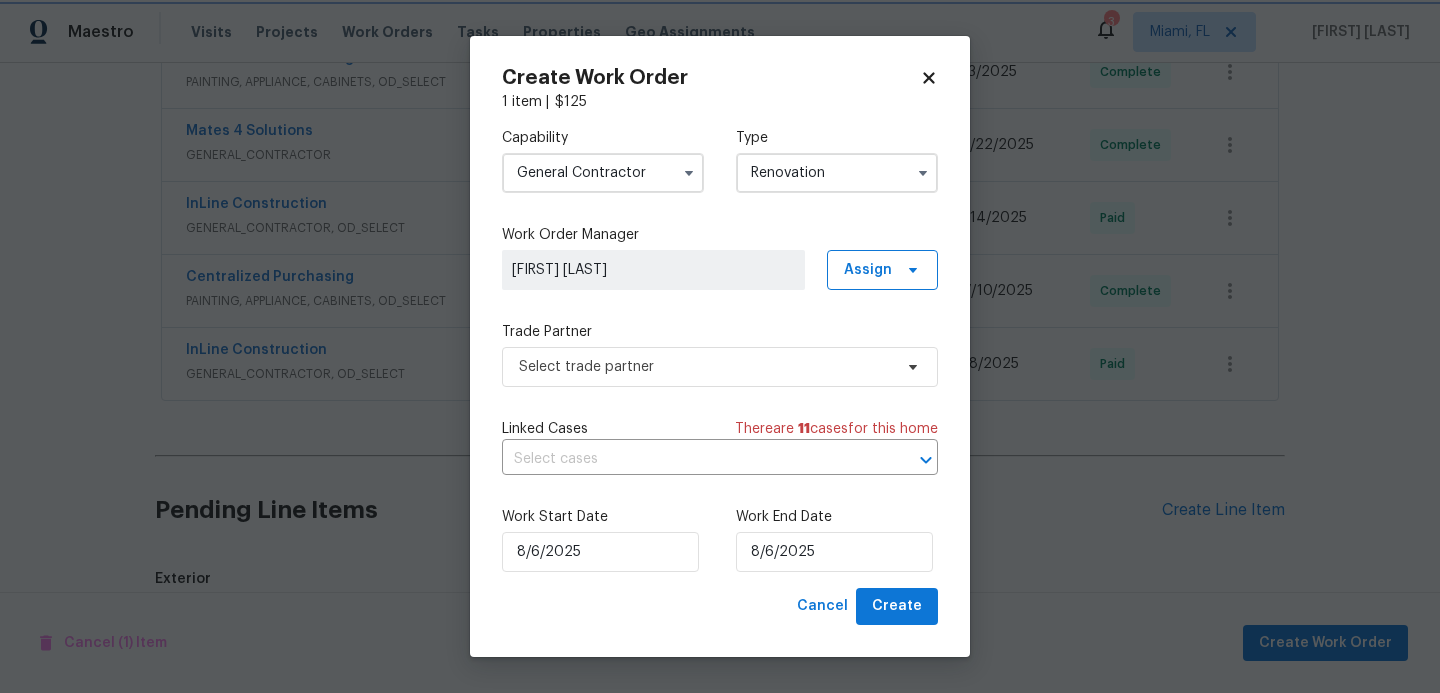 scroll, scrollTop: 0, scrollLeft: 0, axis: both 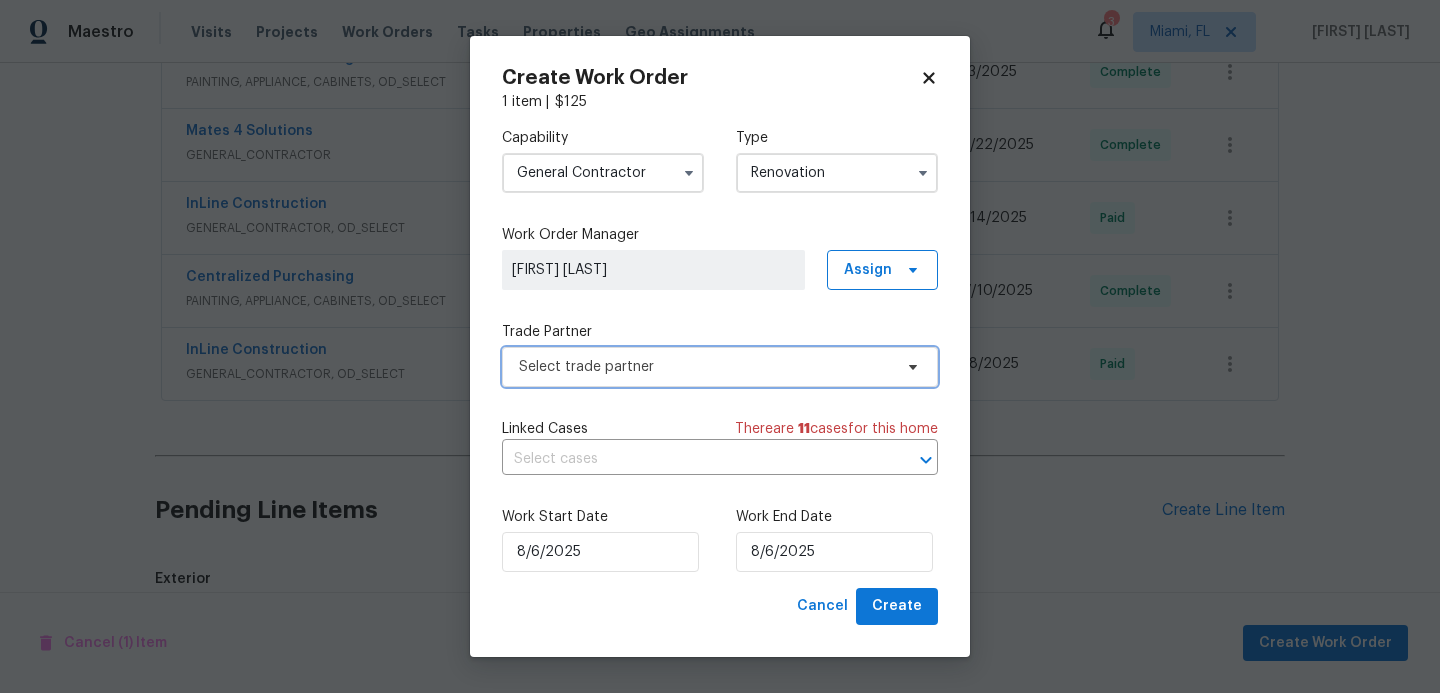 click on "Select trade partner" at bounding box center [705, 367] 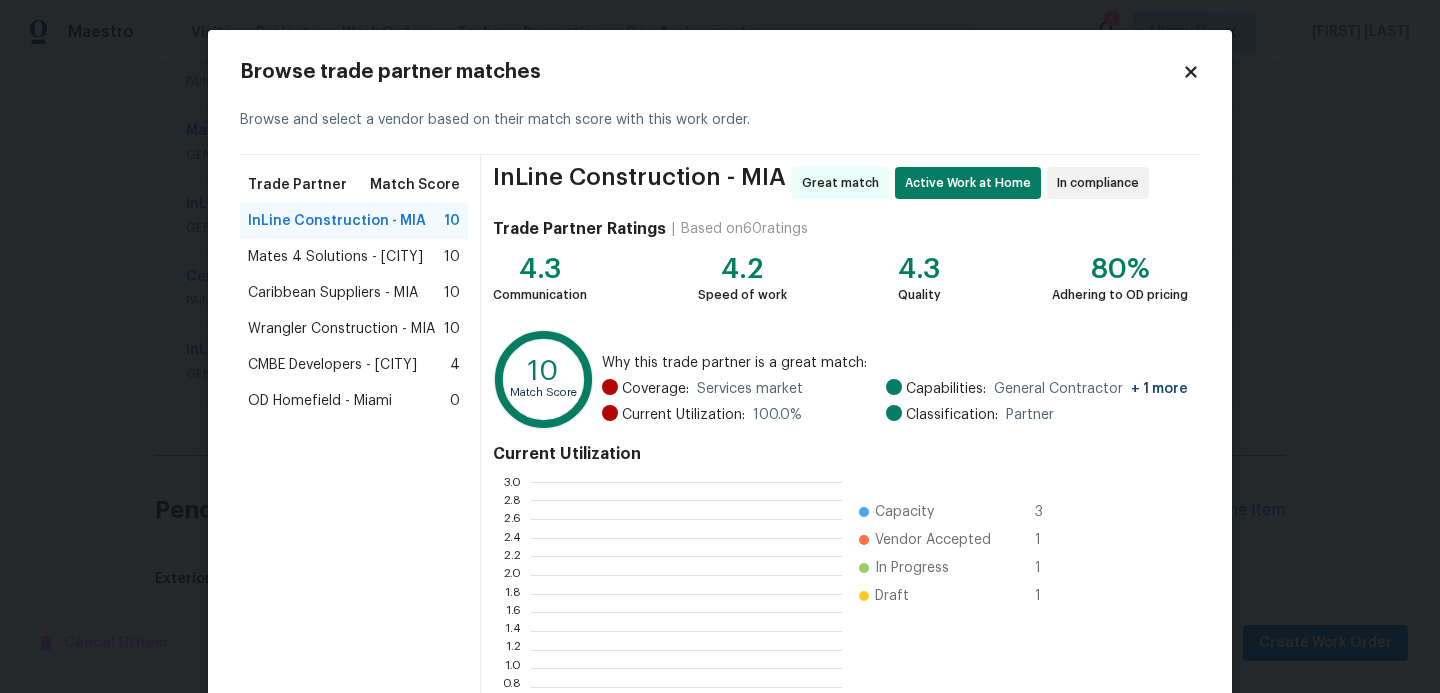 scroll, scrollTop: 2, scrollLeft: 1, axis: both 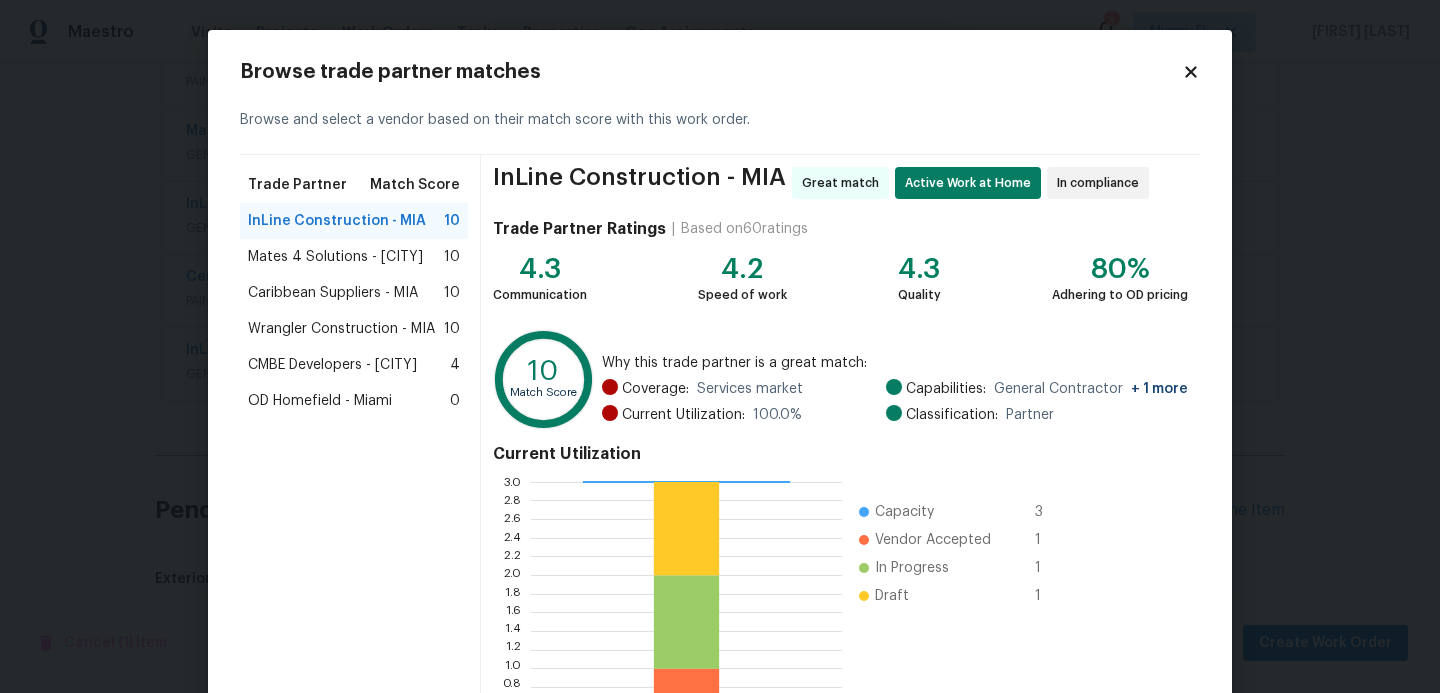 click on "Mates 4 Solutions - [CITY]" at bounding box center (335, 257) 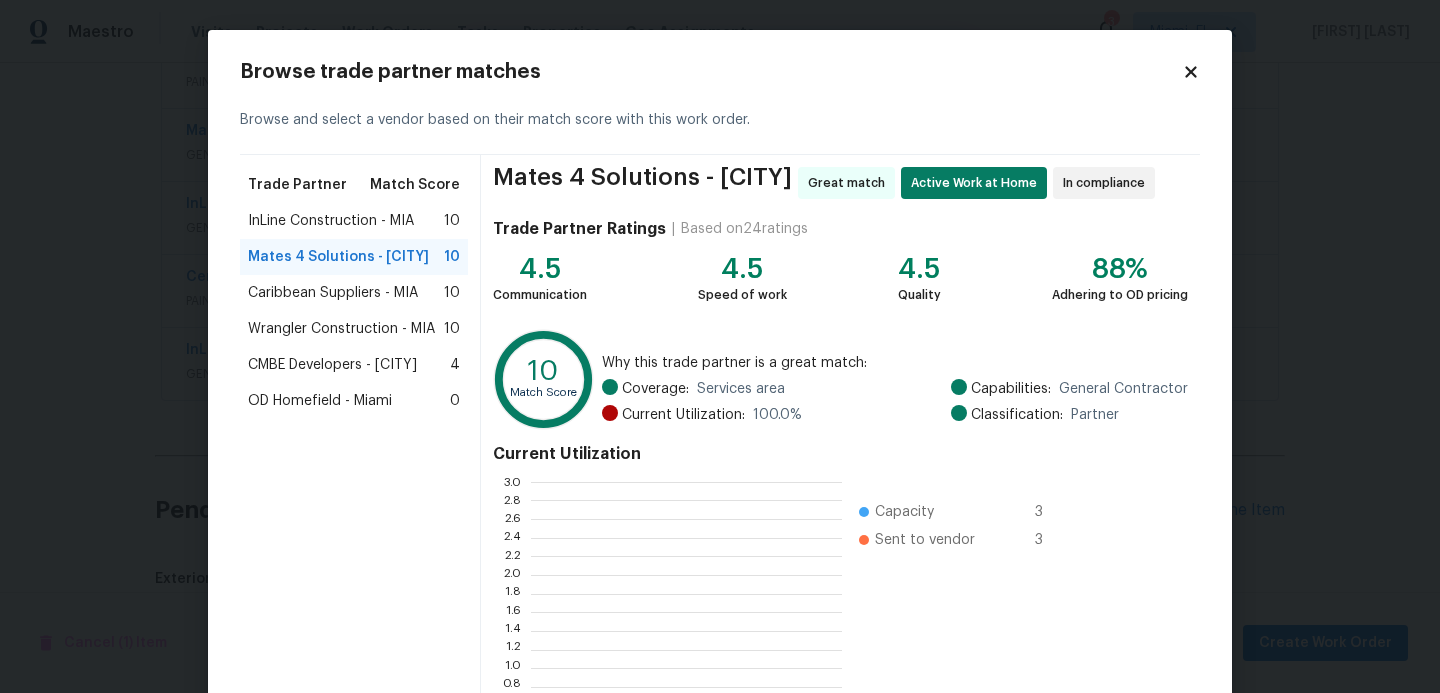 scroll, scrollTop: 2, scrollLeft: 1, axis: both 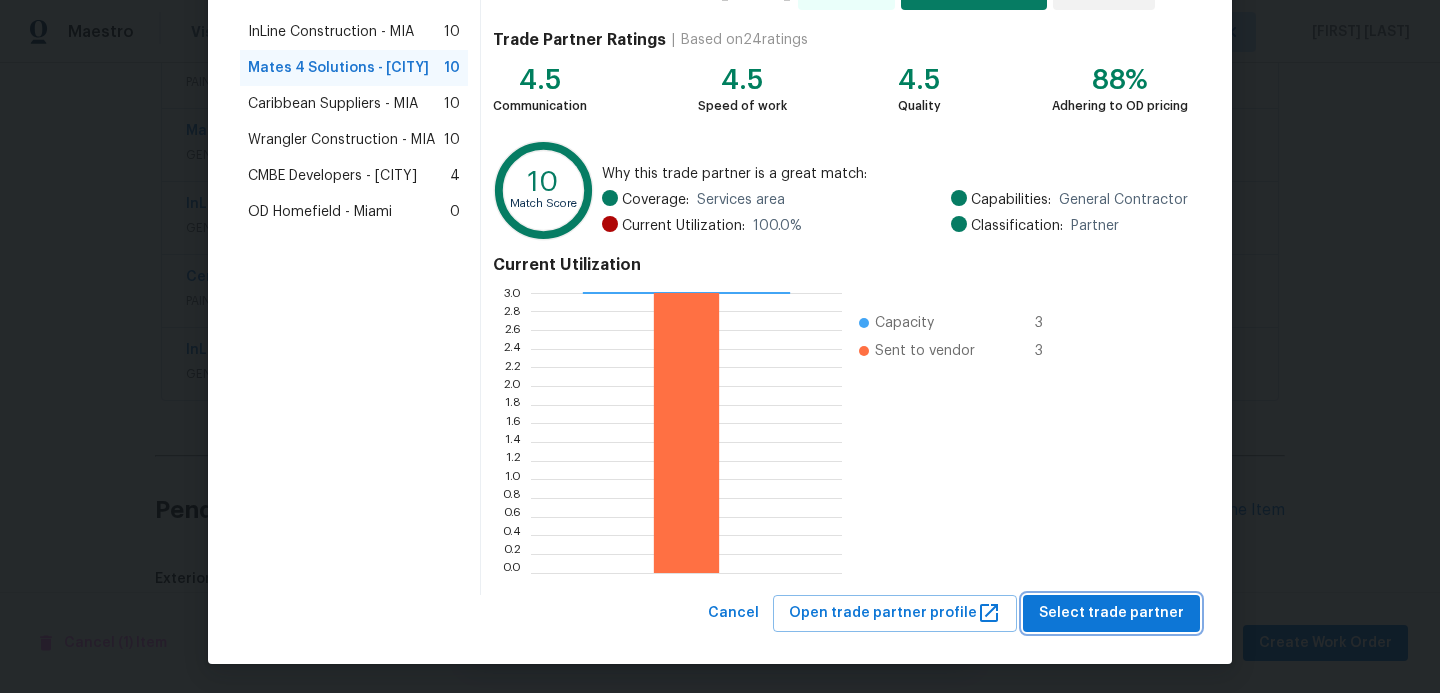 click on "Select trade partner" at bounding box center [1111, 613] 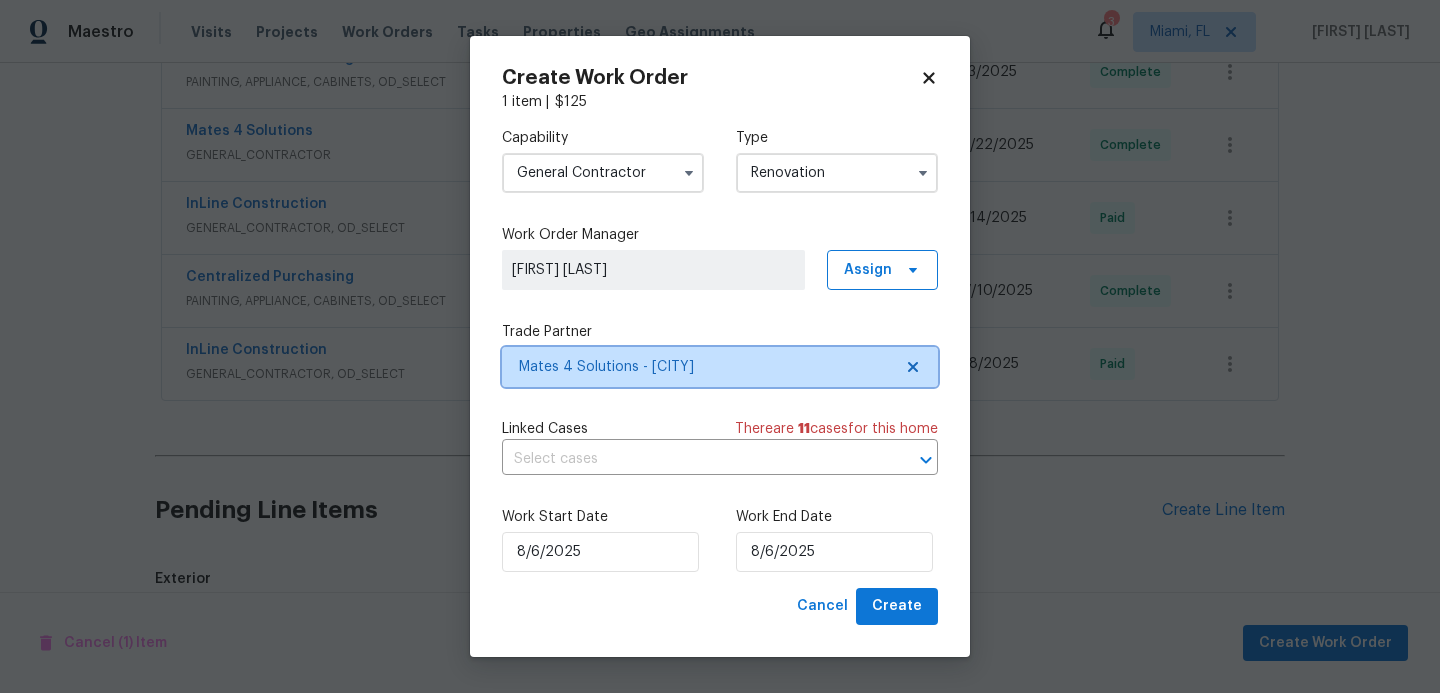 scroll, scrollTop: 0, scrollLeft: 0, axis: both 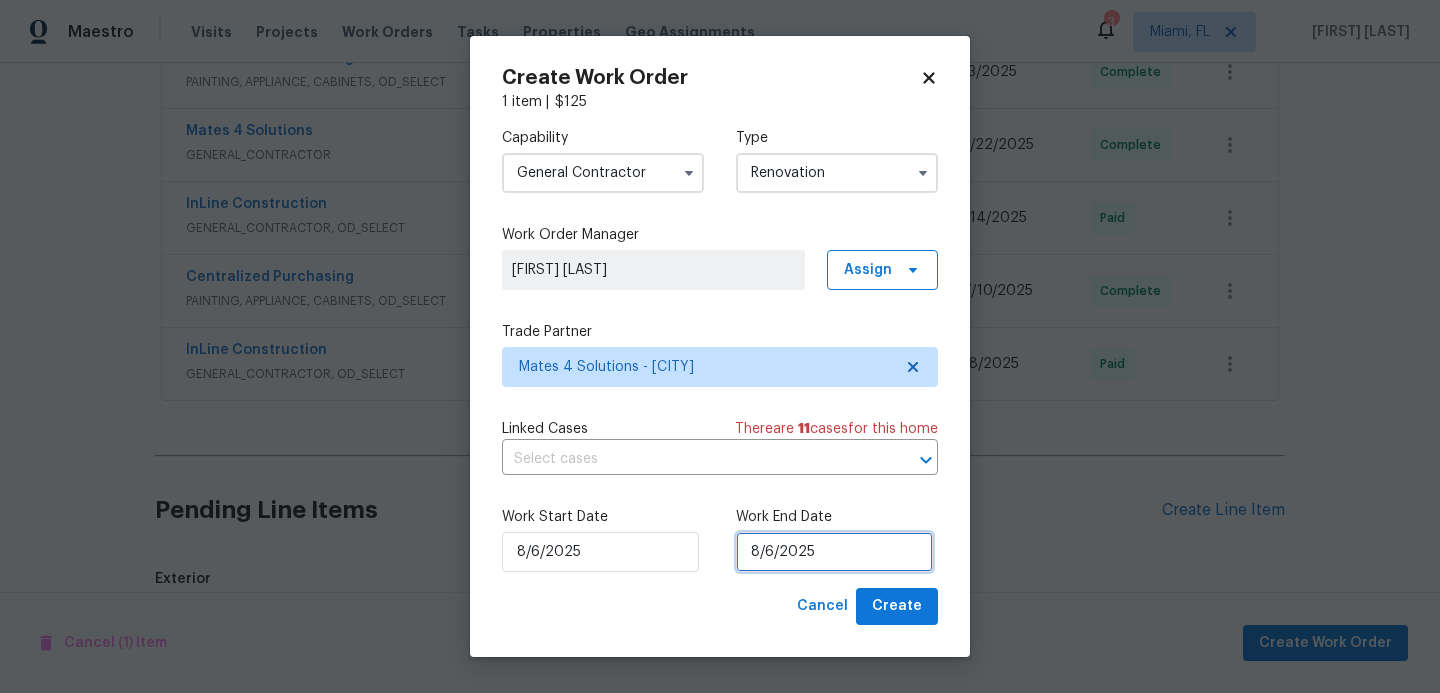 click on "8/6/2025" at bounding box center [834, 552] 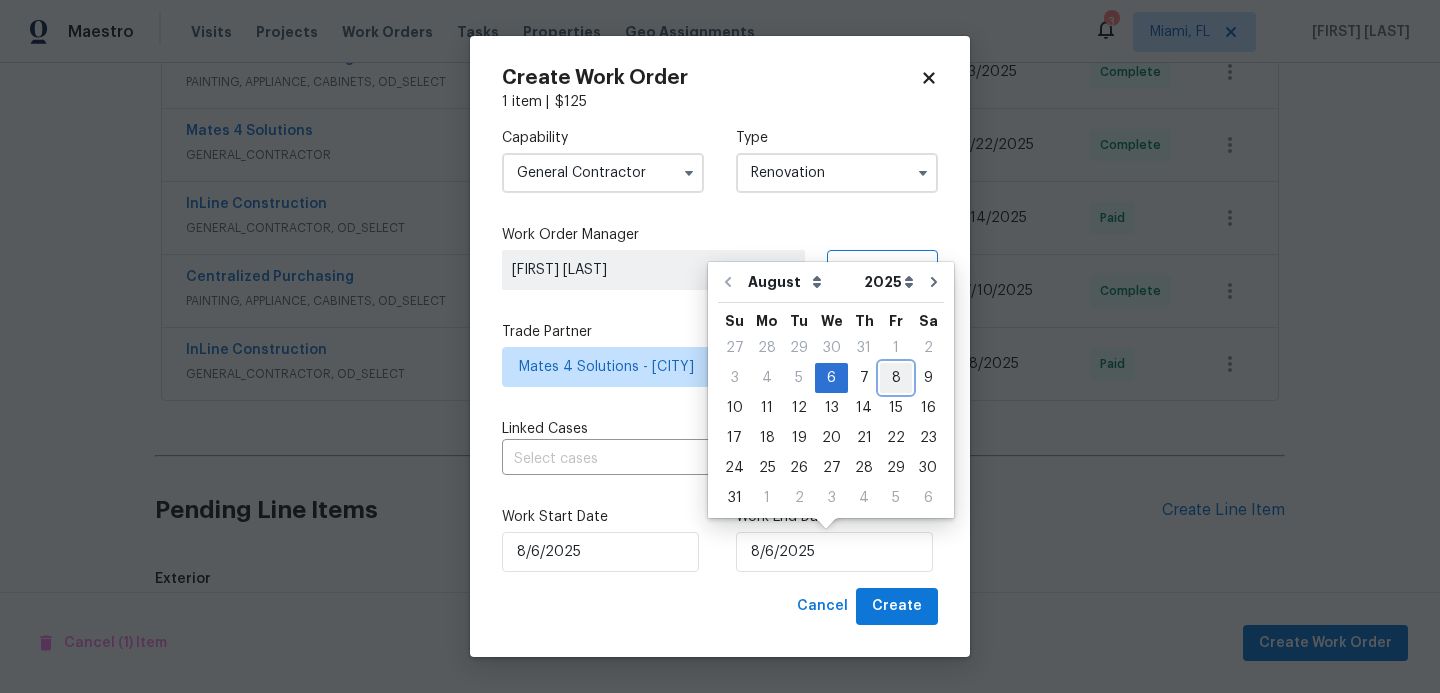 click on "8" at bounding box center (896, 378) 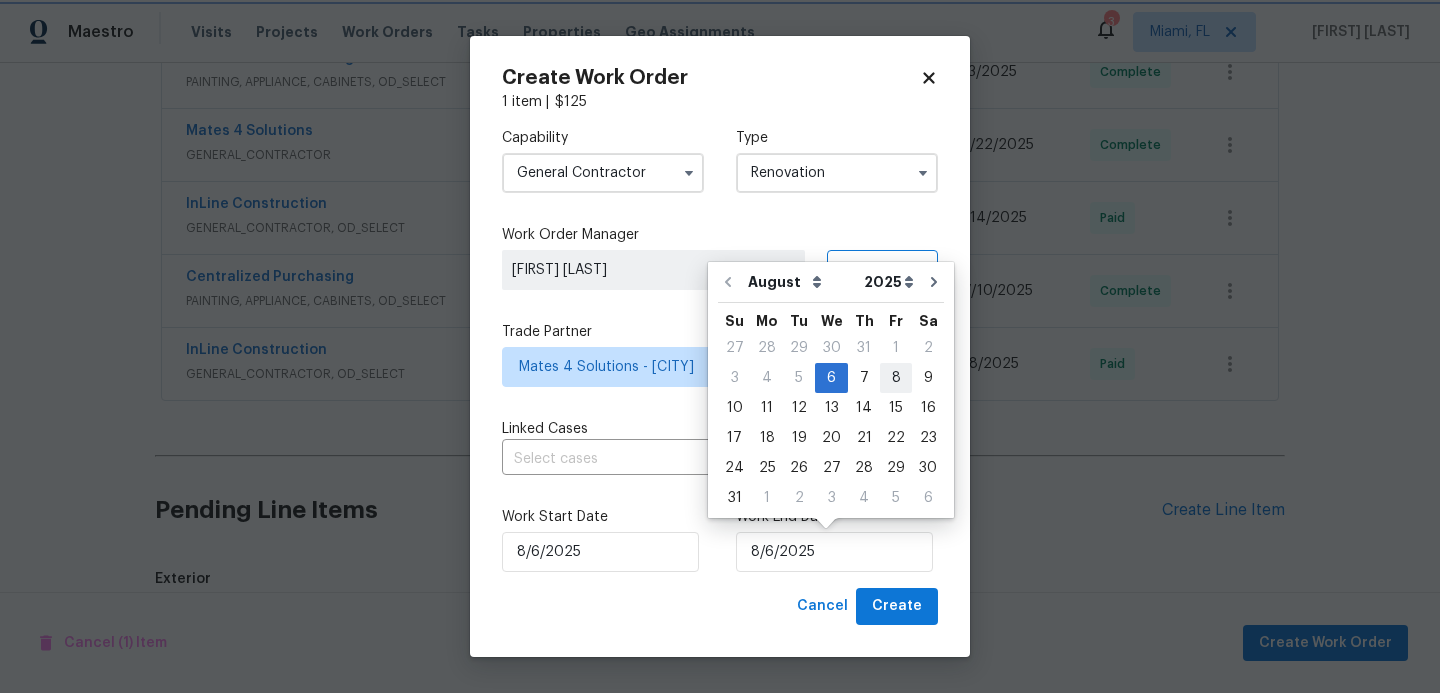 type on "8/8/2025" 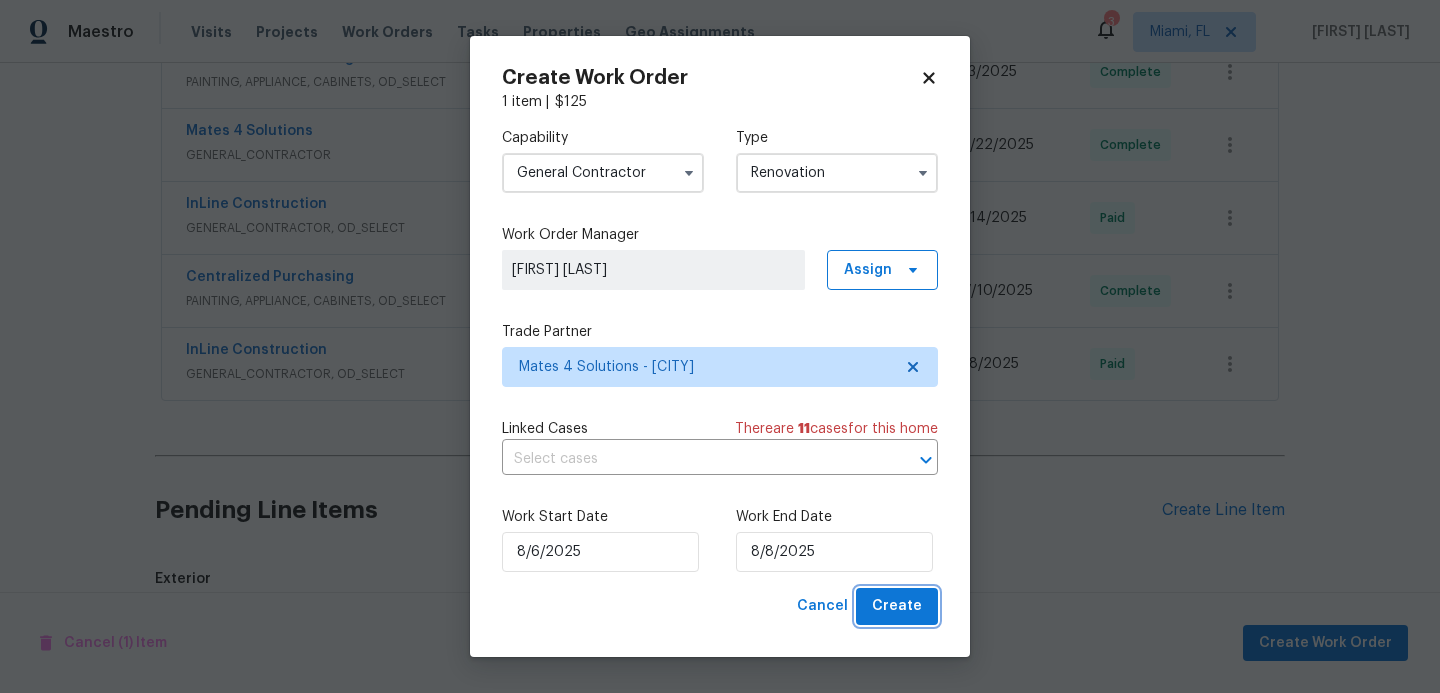 click on "Create" at bounding box center (897, 606) 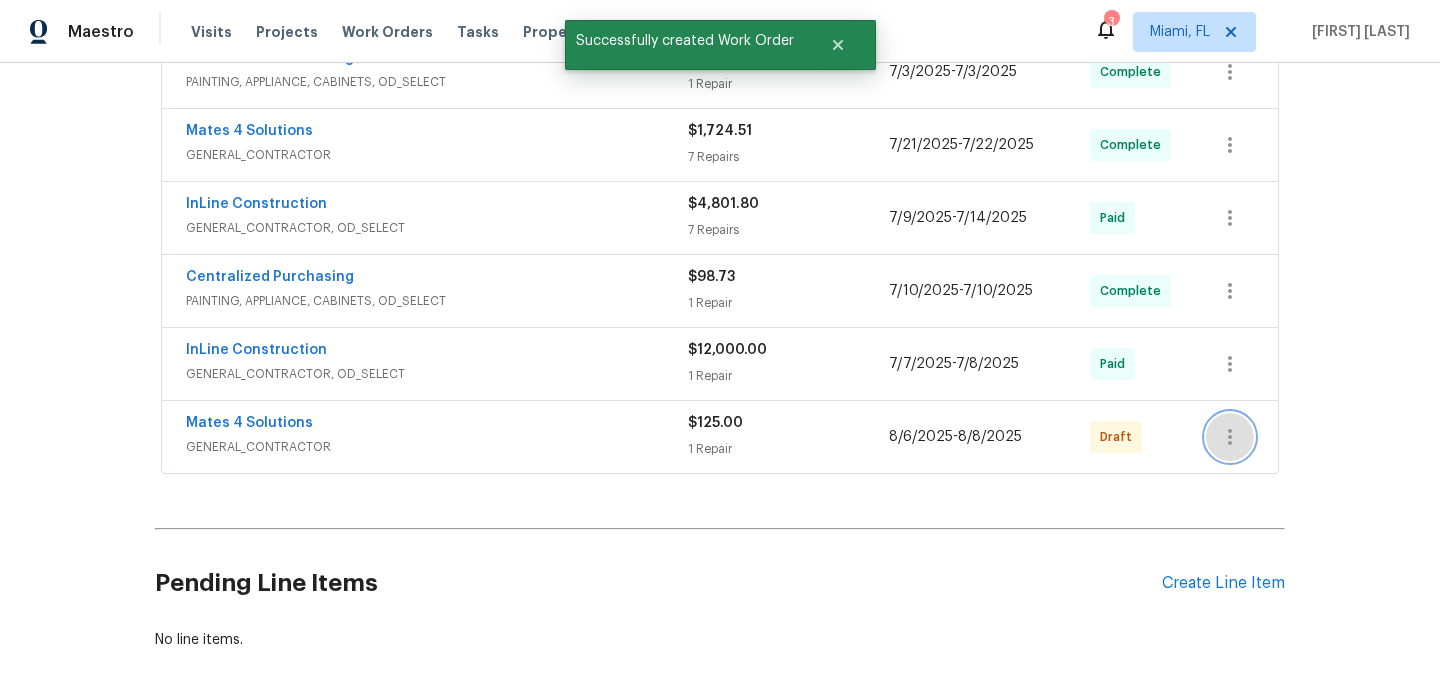 click at bounding box center [1230, 437] 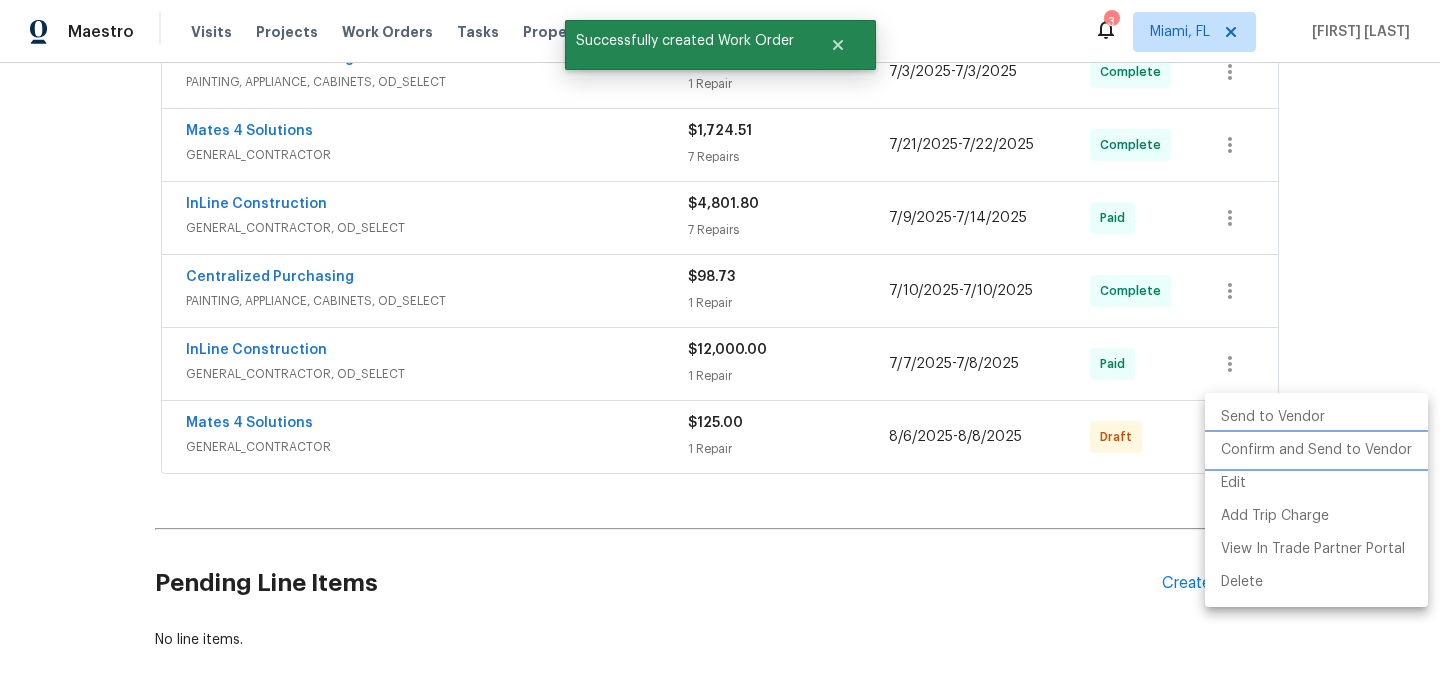 click on "Confirm and Send to Vendor" at bounding box center (1316, 450) 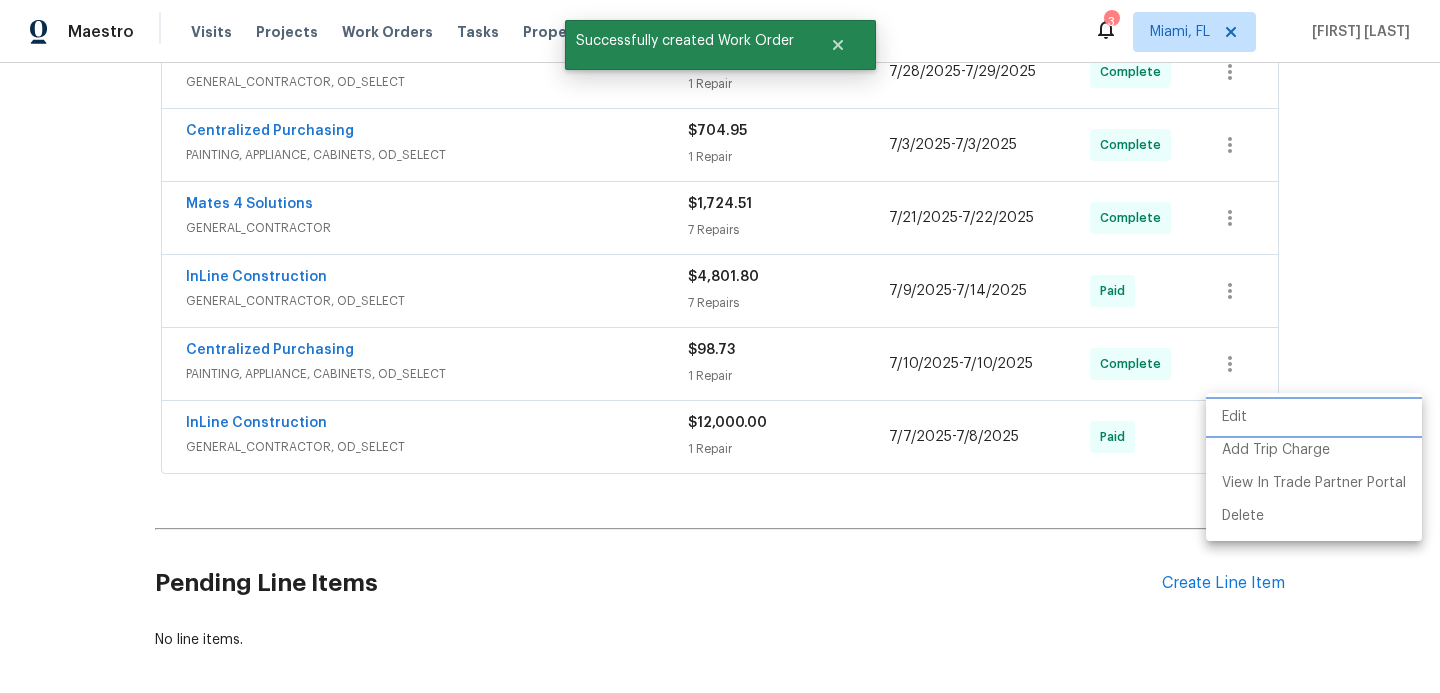 scroll, scrollTop: 358, scrollLeft: 0, axis: vertical 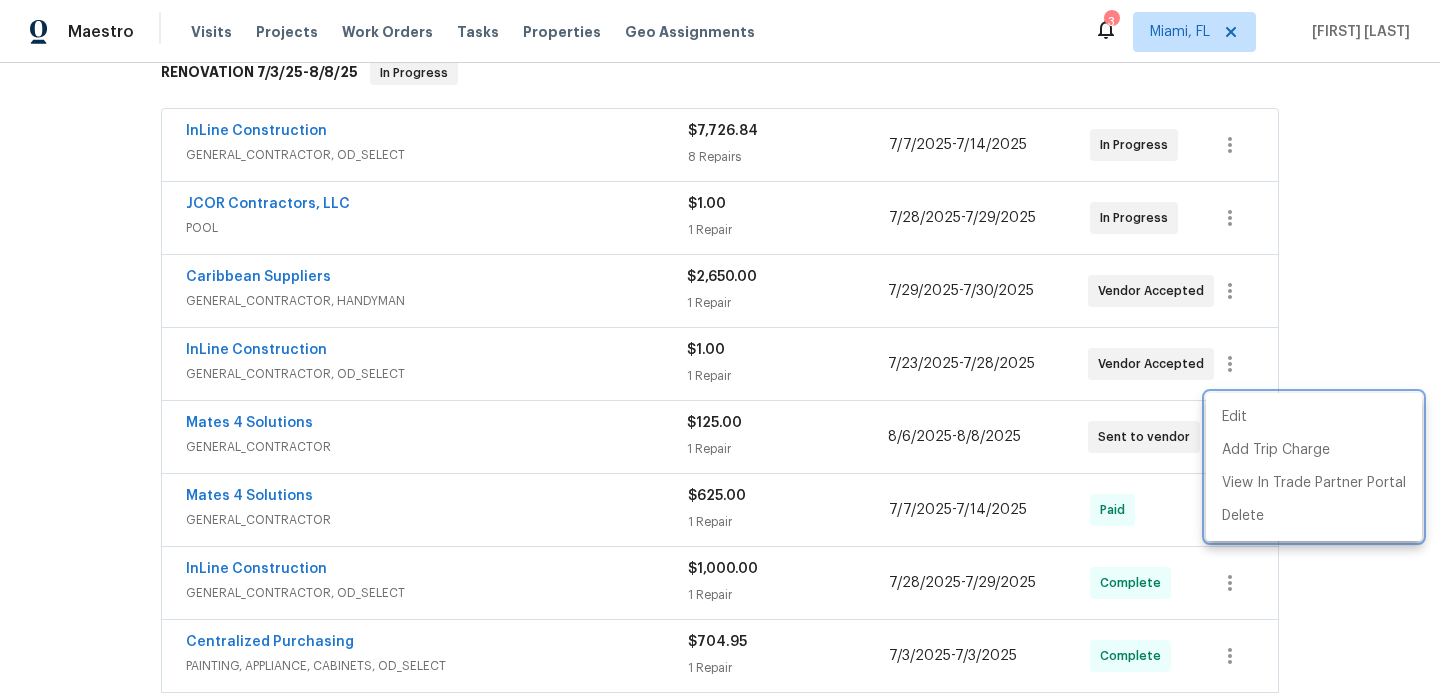 click at bounding box center (720, 346) 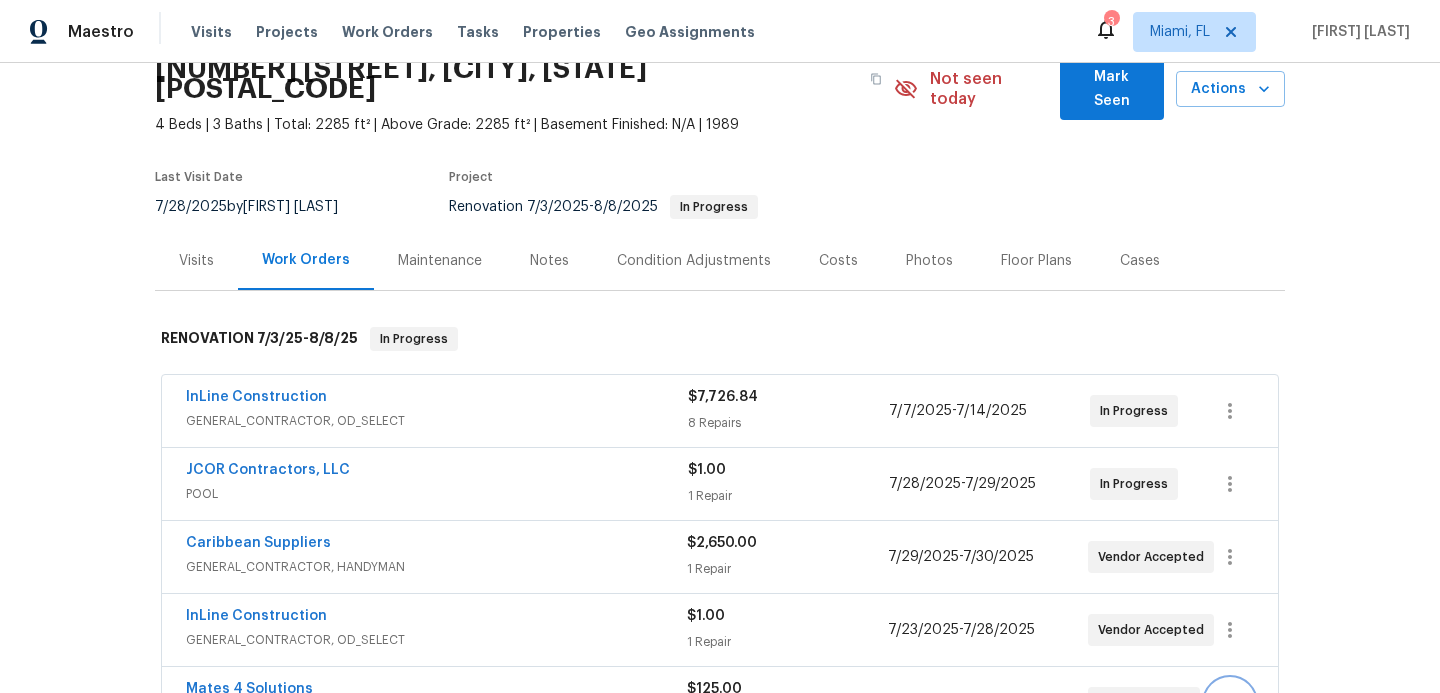scroll, scrollTop: 0, scrollLeft: 0, axis: both 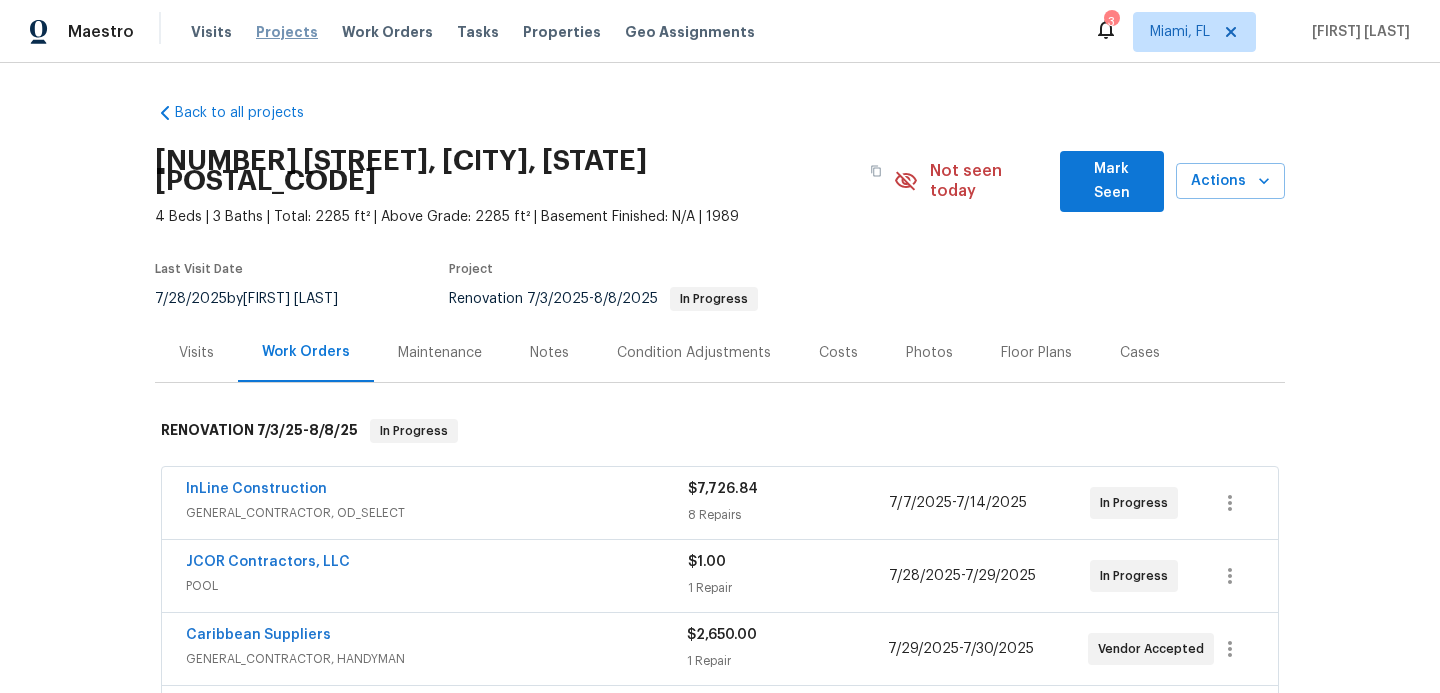 click on "Projects" at bounding box center [287, 32] 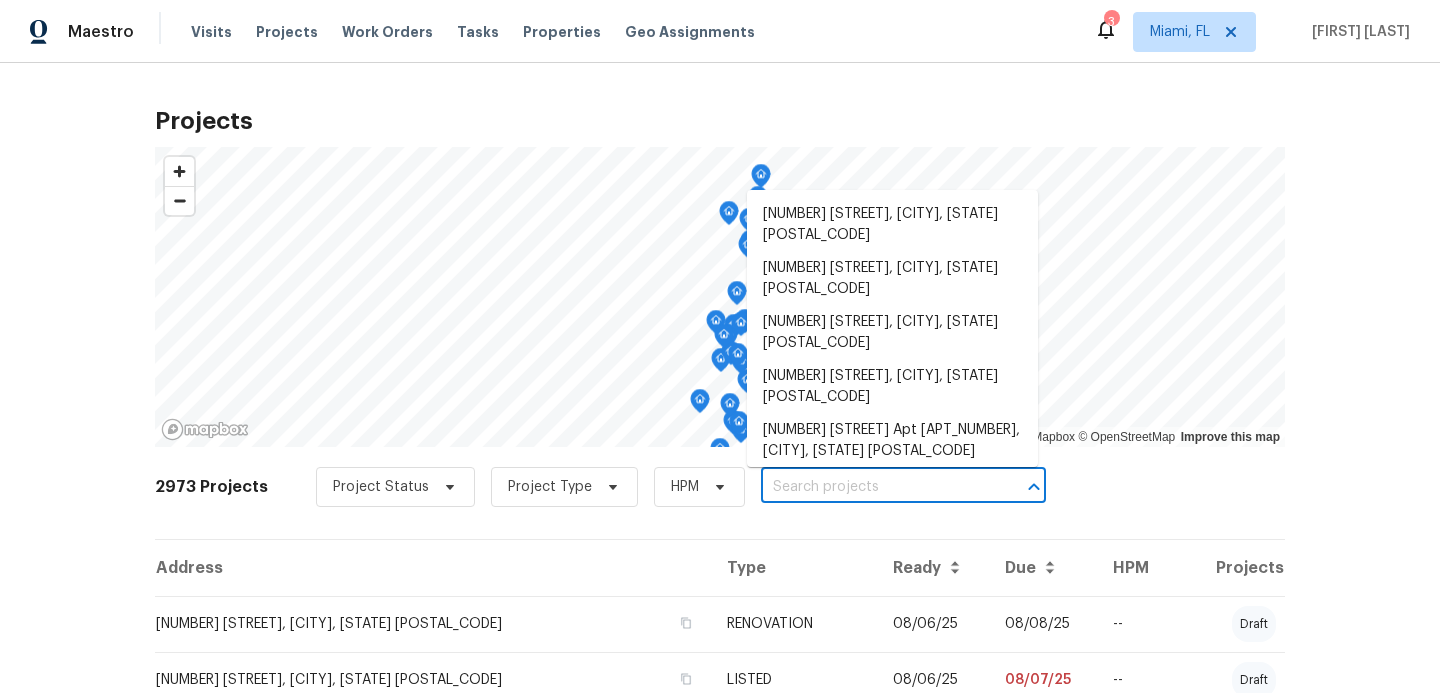 click at bounding box center [875, 487] 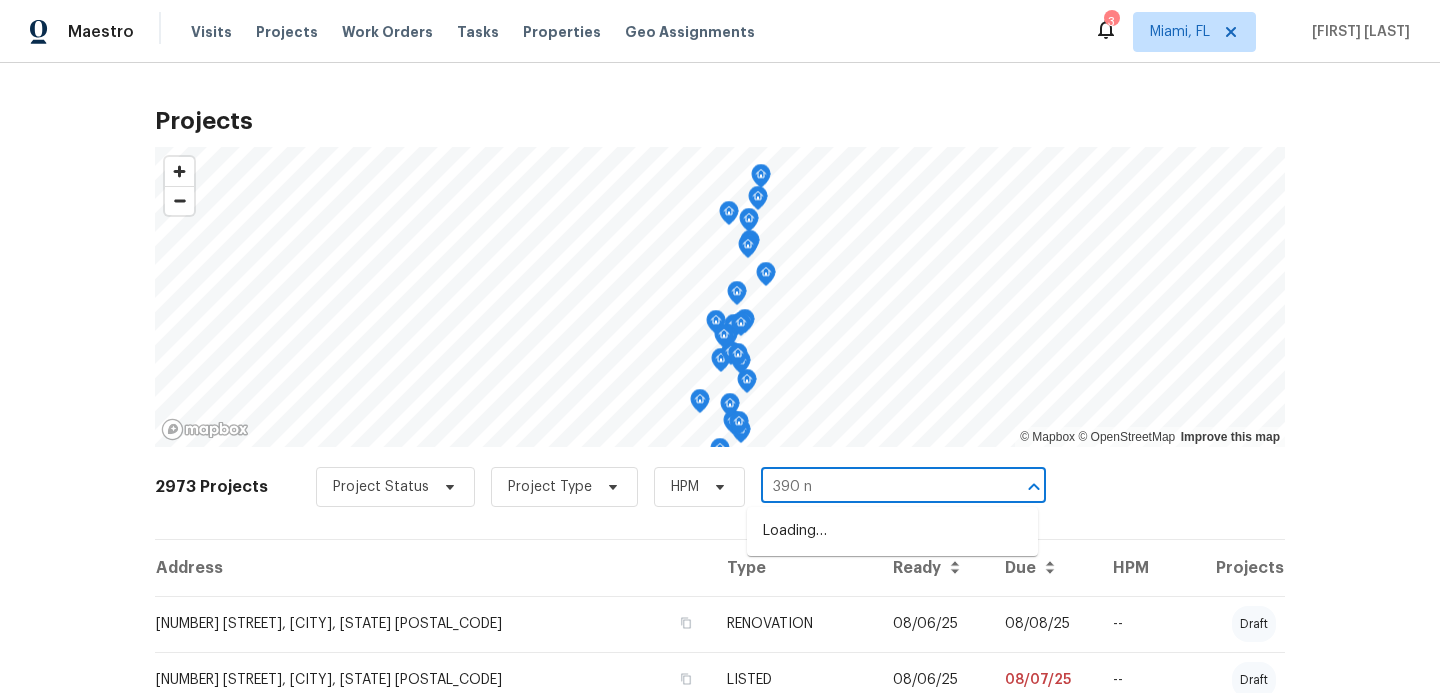 type on "390 nw" 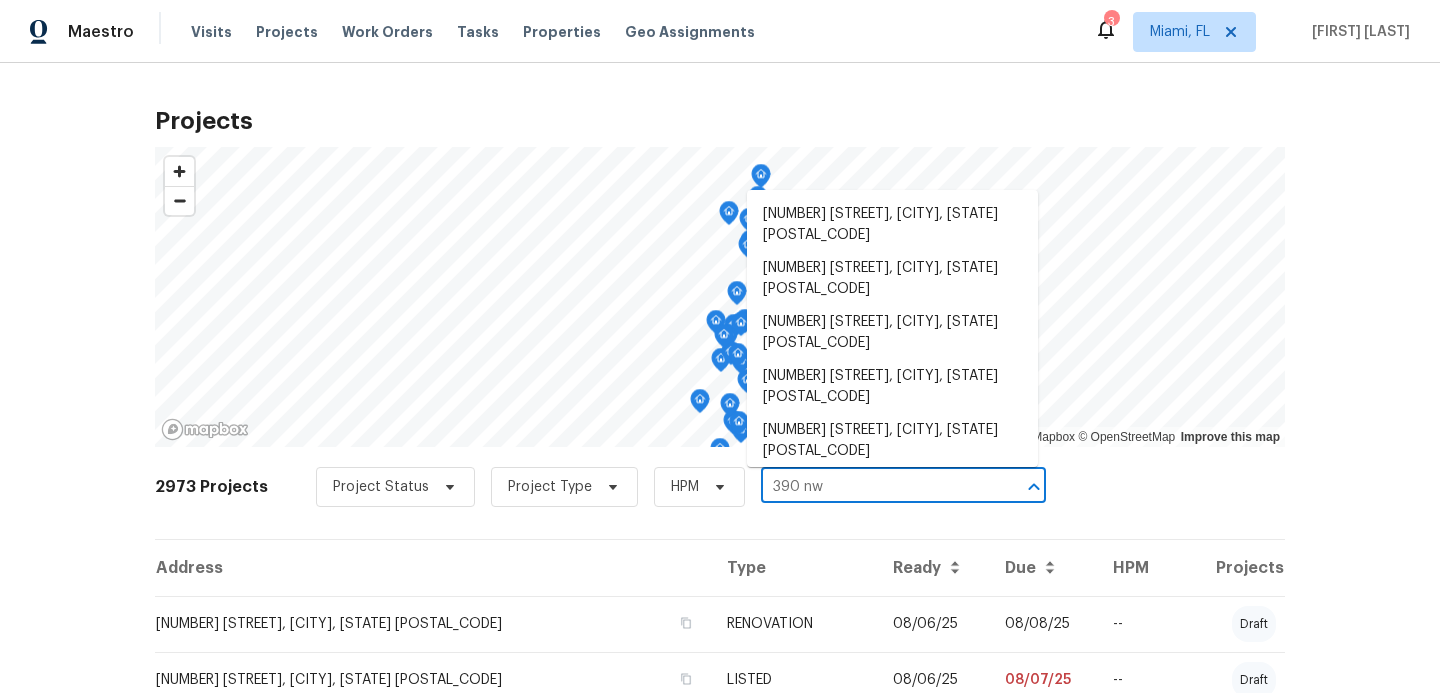 click on "[NUMBER] [STREET], [CITY], [STATE] [POSTAL_CODE]" at bounding box center (892, 549) 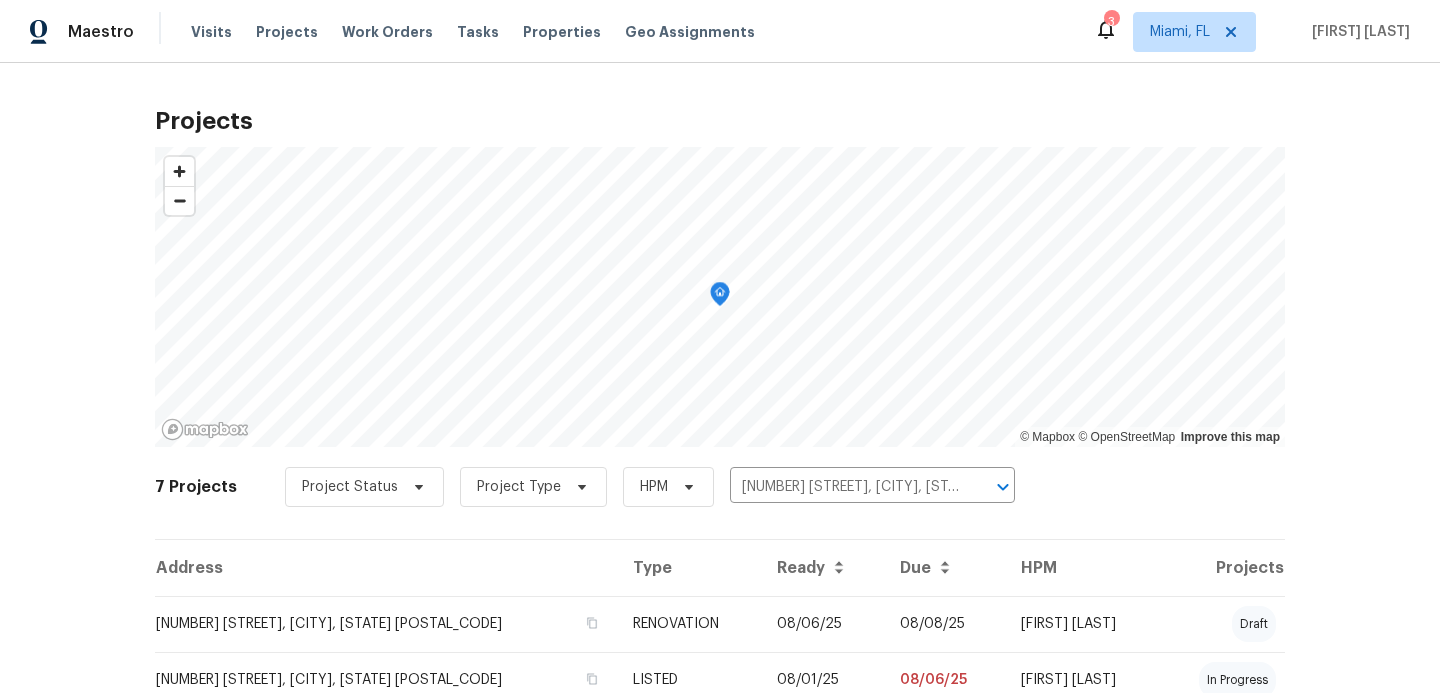 scroll, scrollTop: 77, scrollLeft: 0, axis: vertical 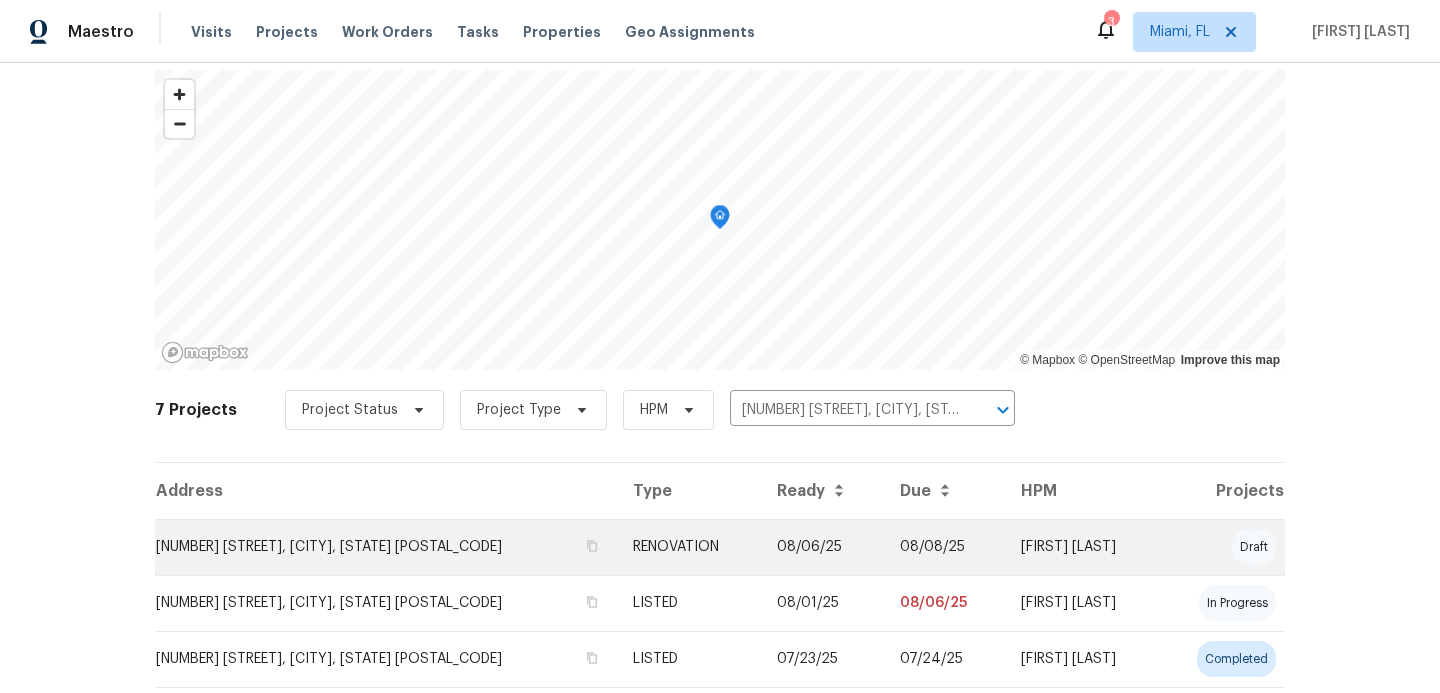 click on "[NUMBER] [STREET], [CITY], [STATE] [POSTAL_CODE]" at bounding box center [386, 547] 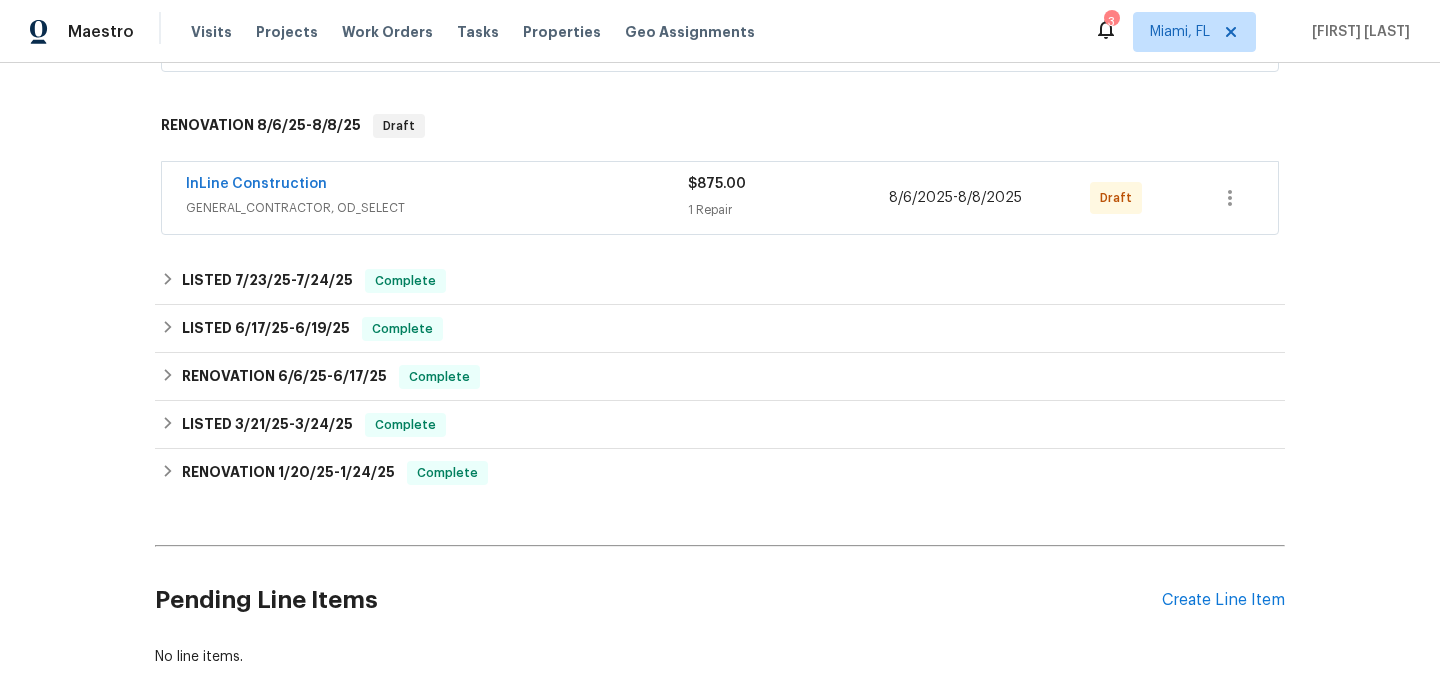 scroll, scrollTop: 558, scrollLeft: 0, axis: vertical 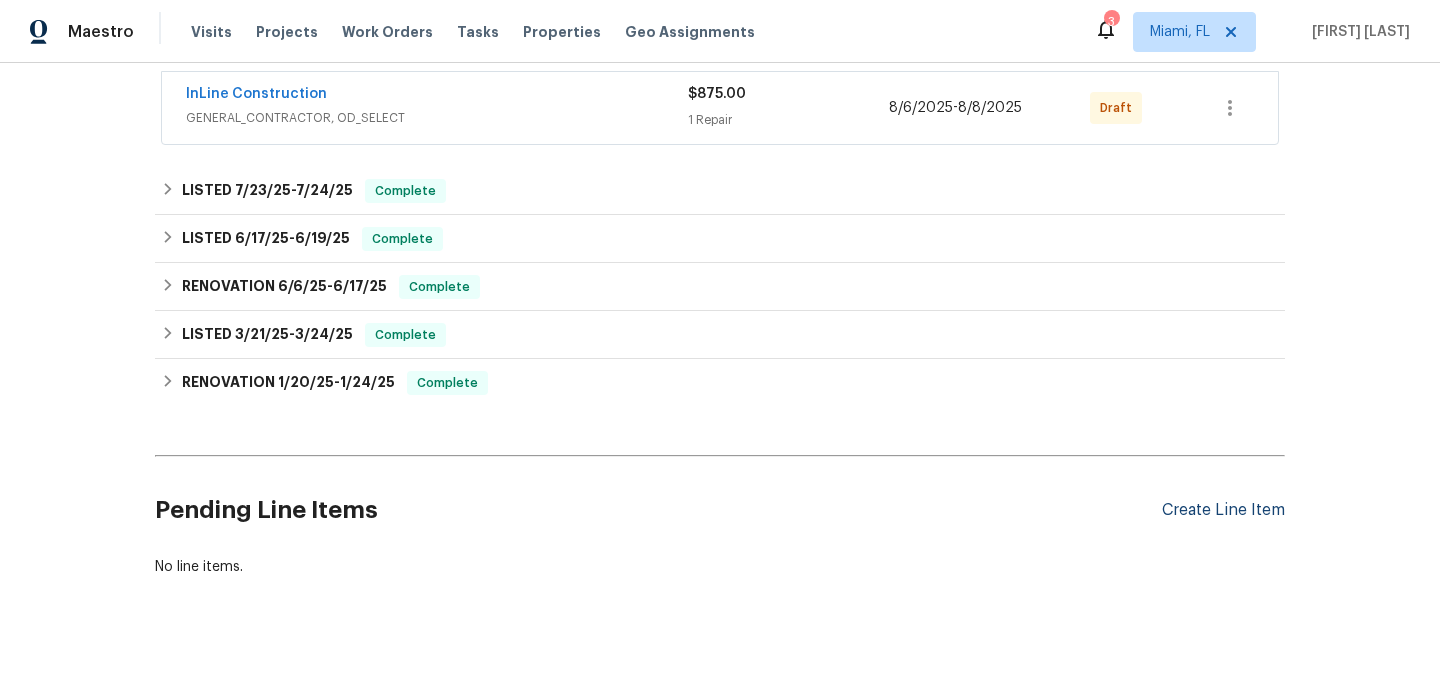 click on "Create Line Item" at bounding box center [1223, 510] 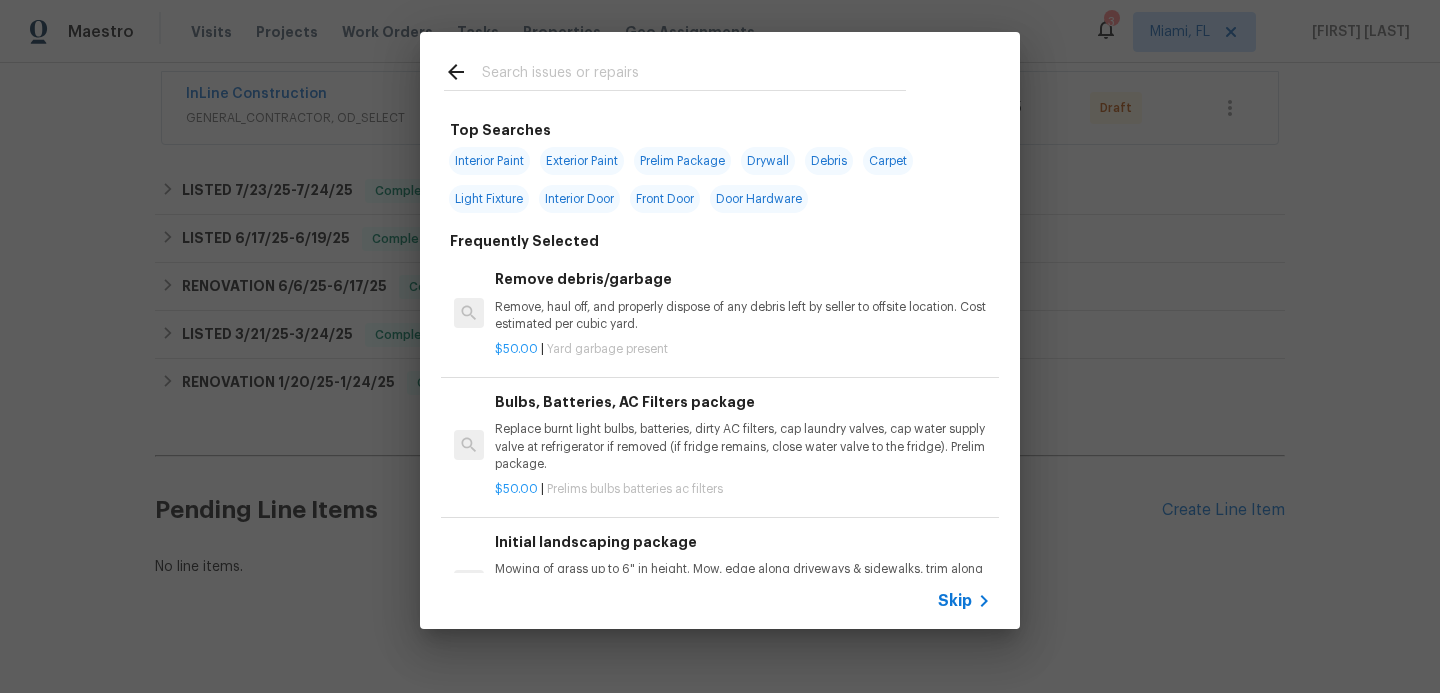 click at bounding box center (694, 75) 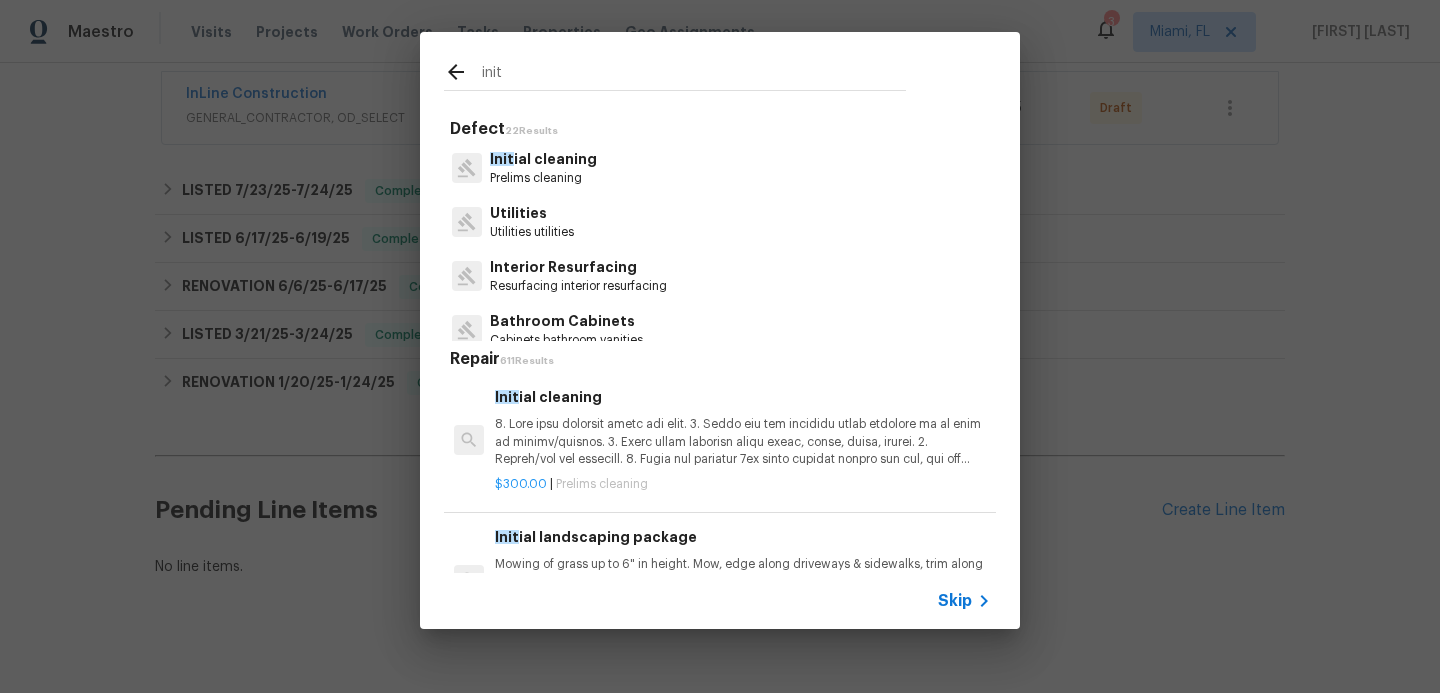 type on "init" 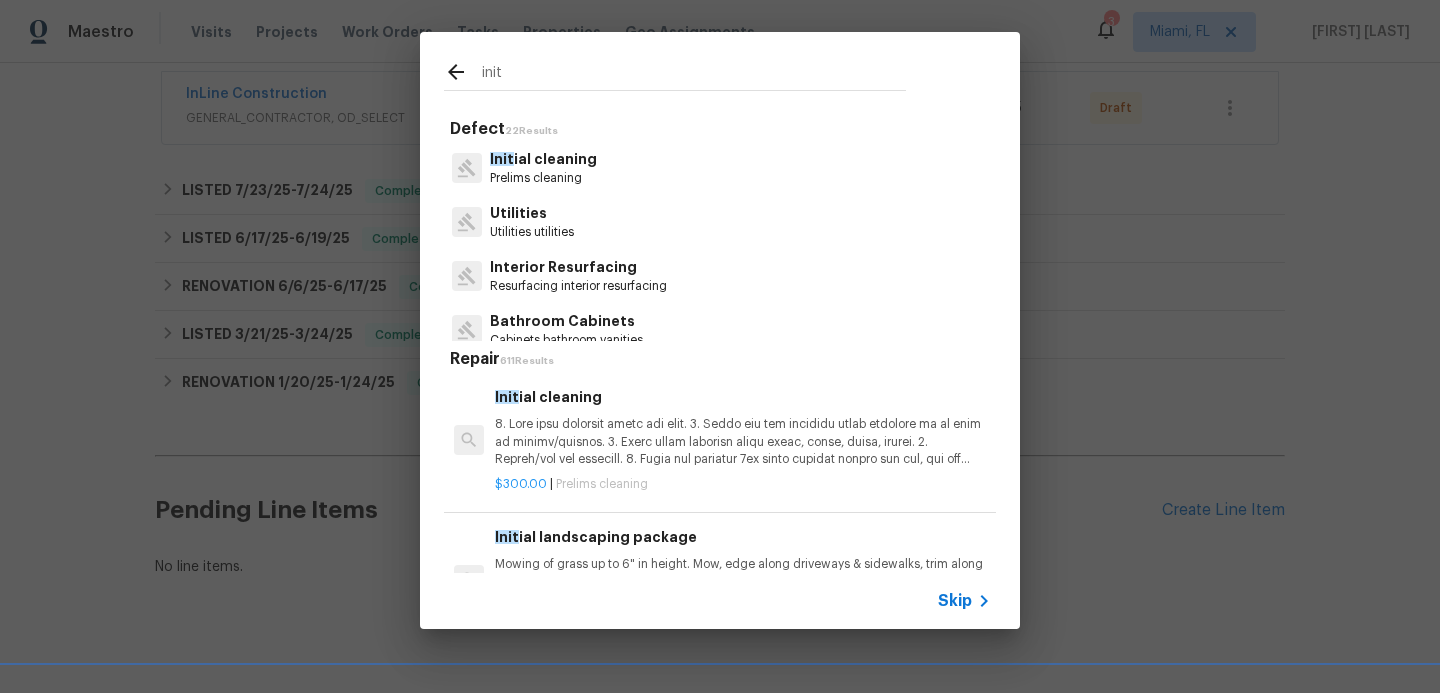 click on "Init" at bounding box center (502, 159) 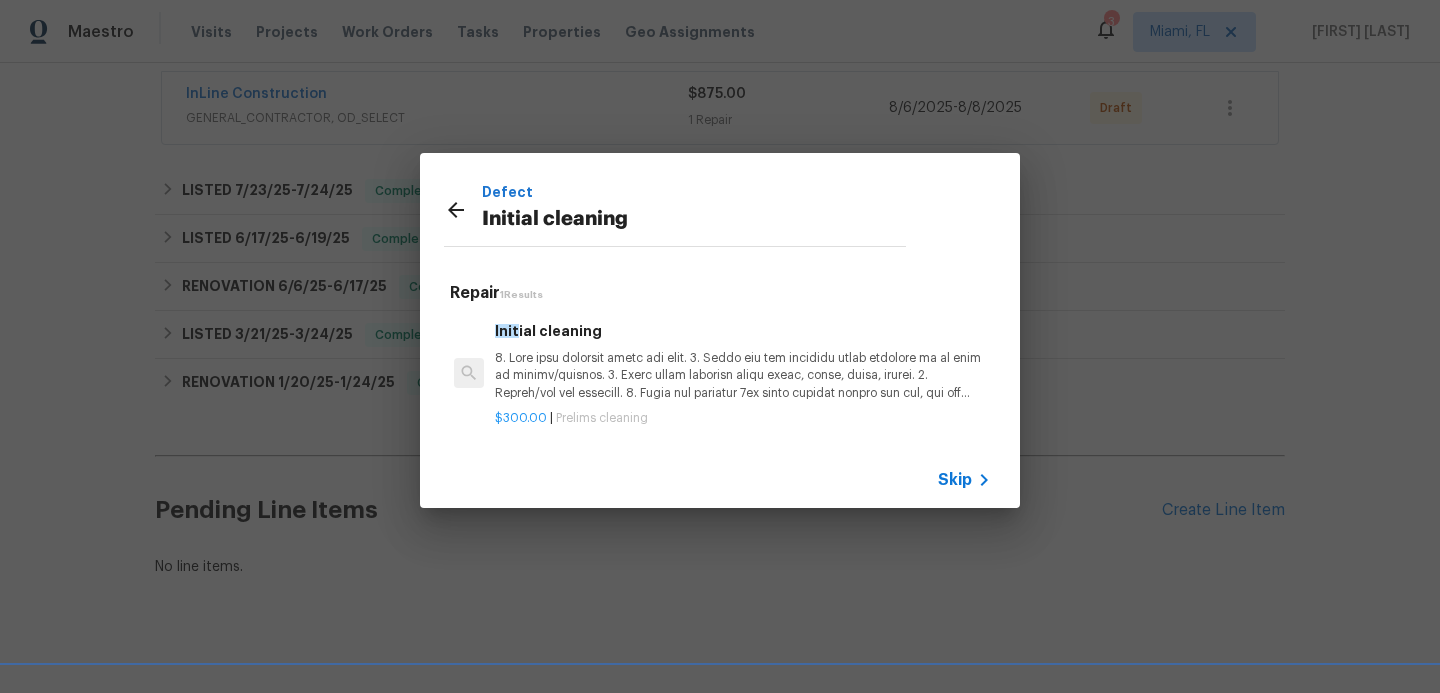 click at bounding box center [743, 375] 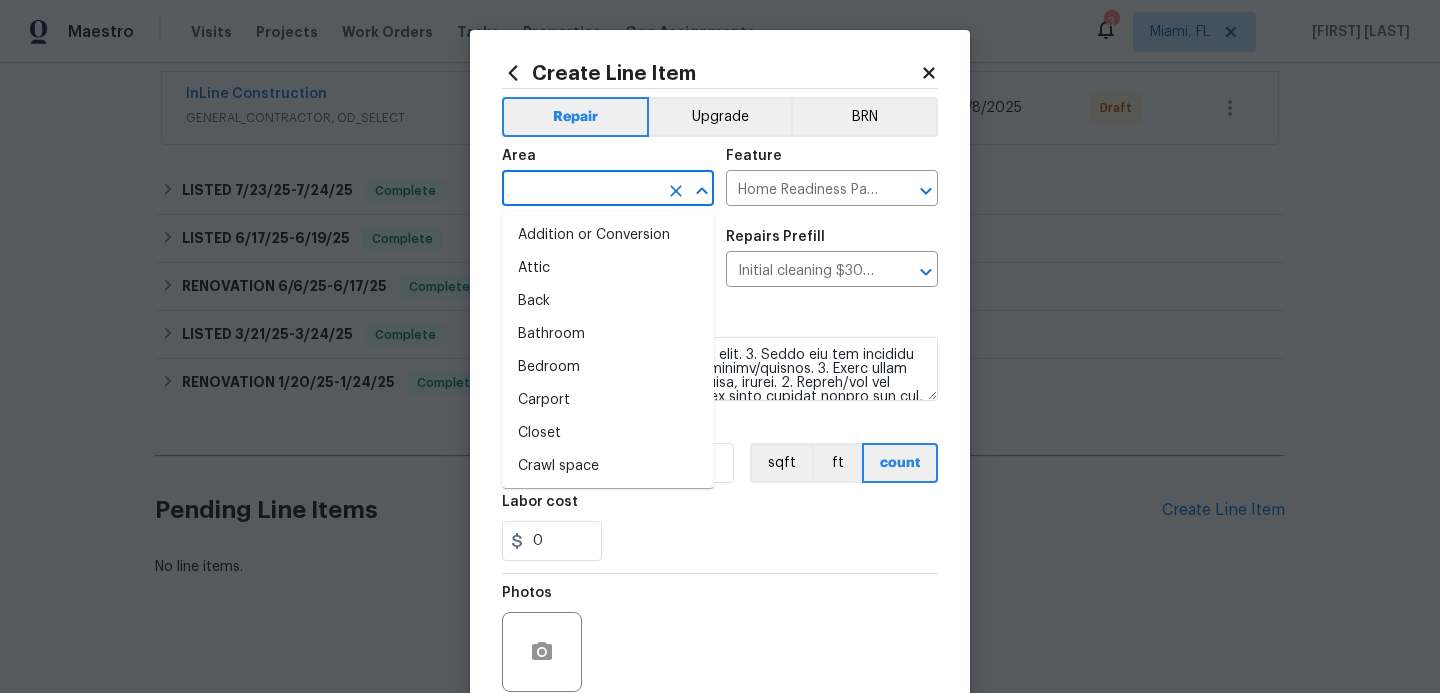 click at bounding box center (580, 190) 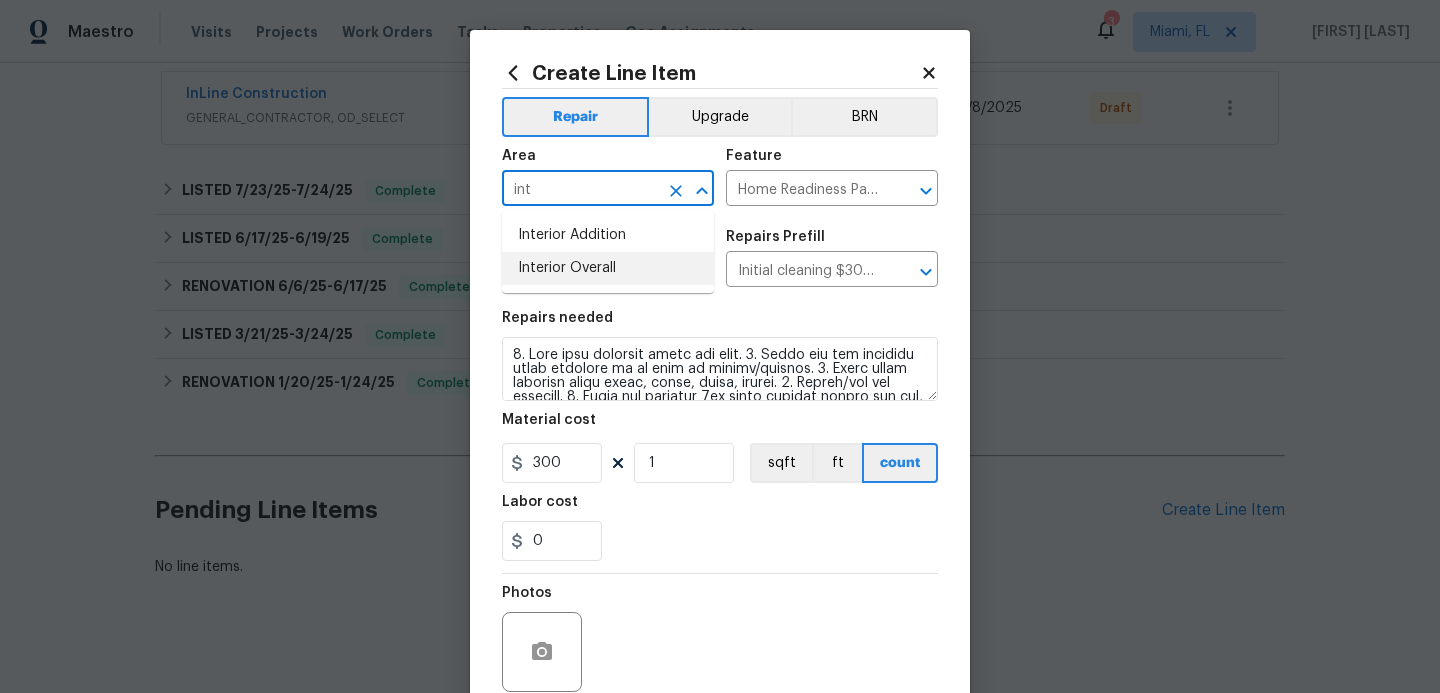 click on "Interior Overall" at bounding box center (608, 268) 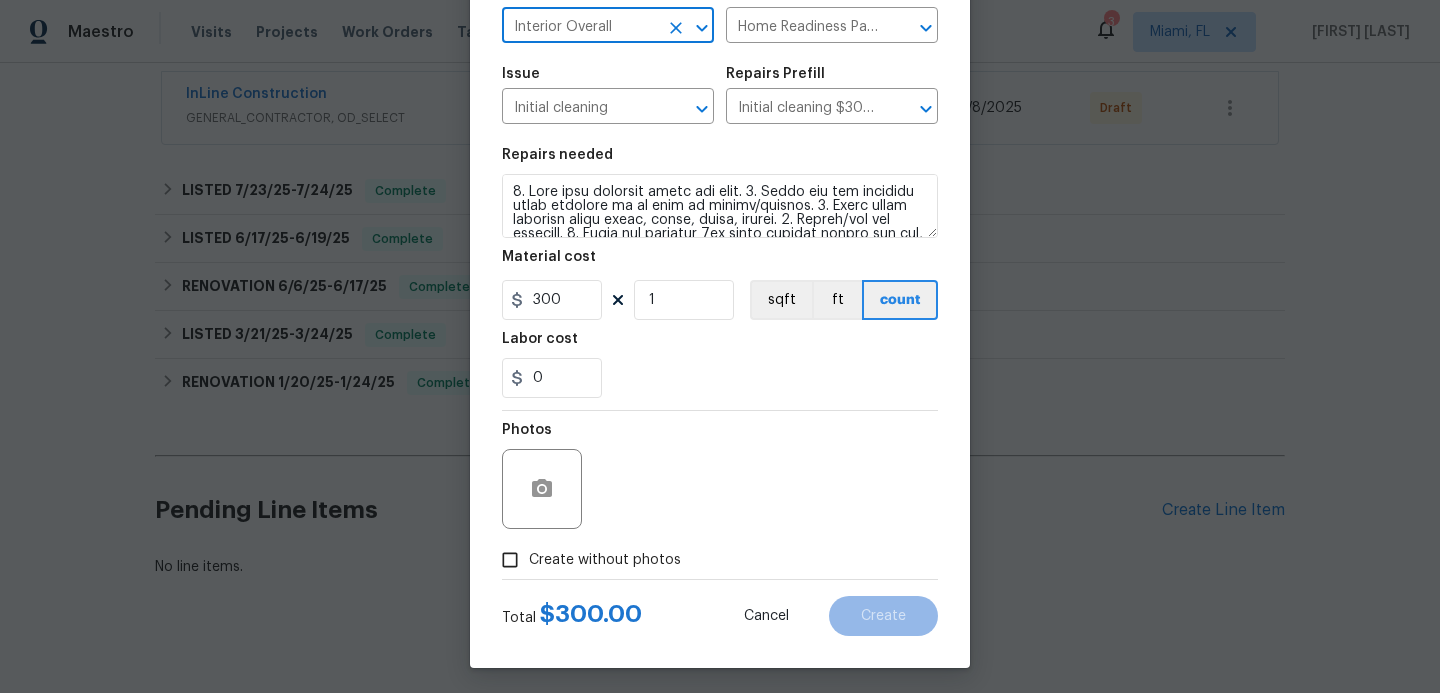 scroll, scrollTop: 165, scrollLeft: 0, axis: vertical 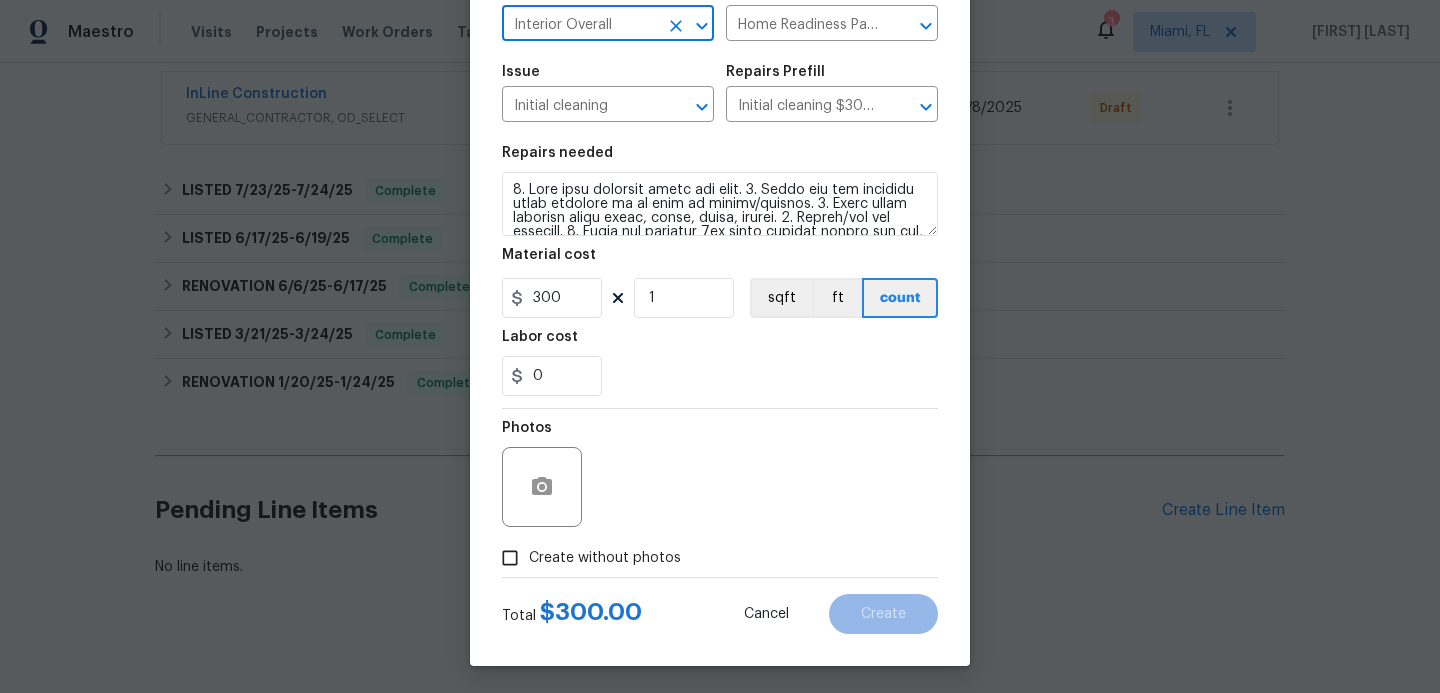 type on "Interior Overall" 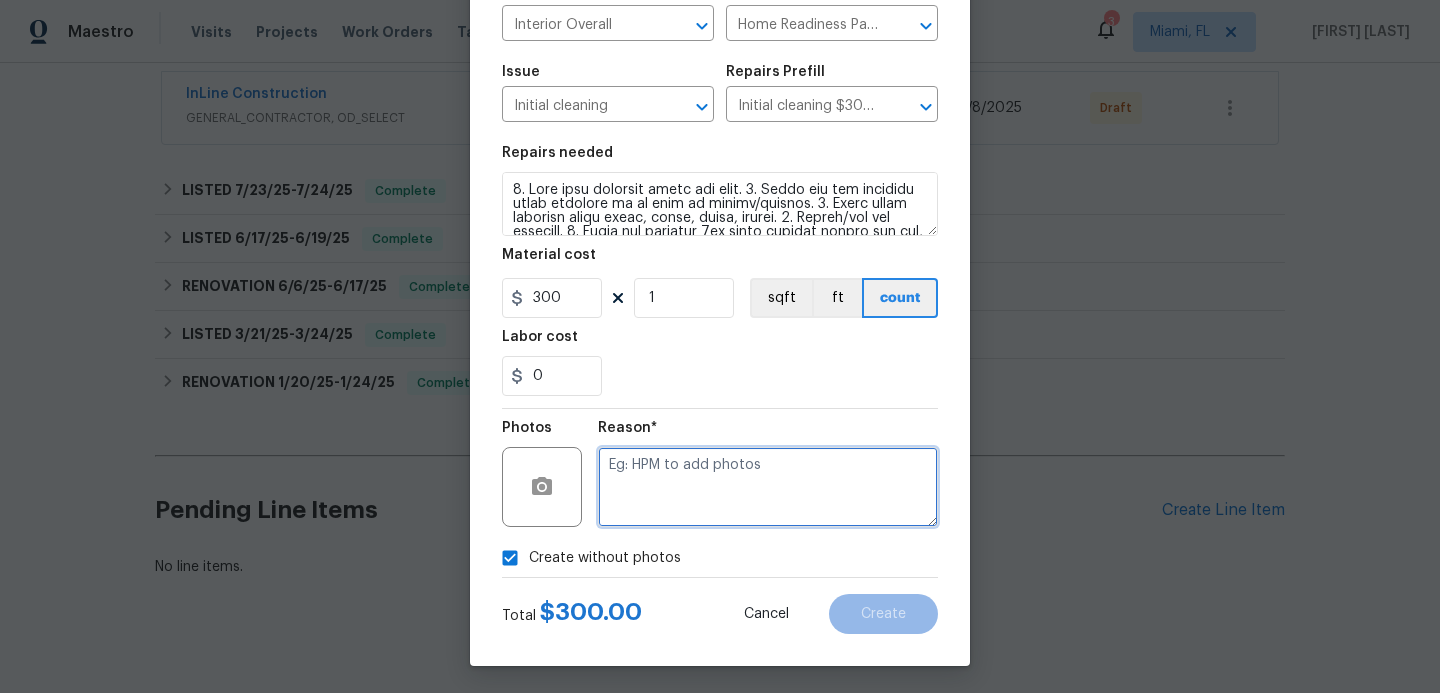 click at bounding box center [768, 487] 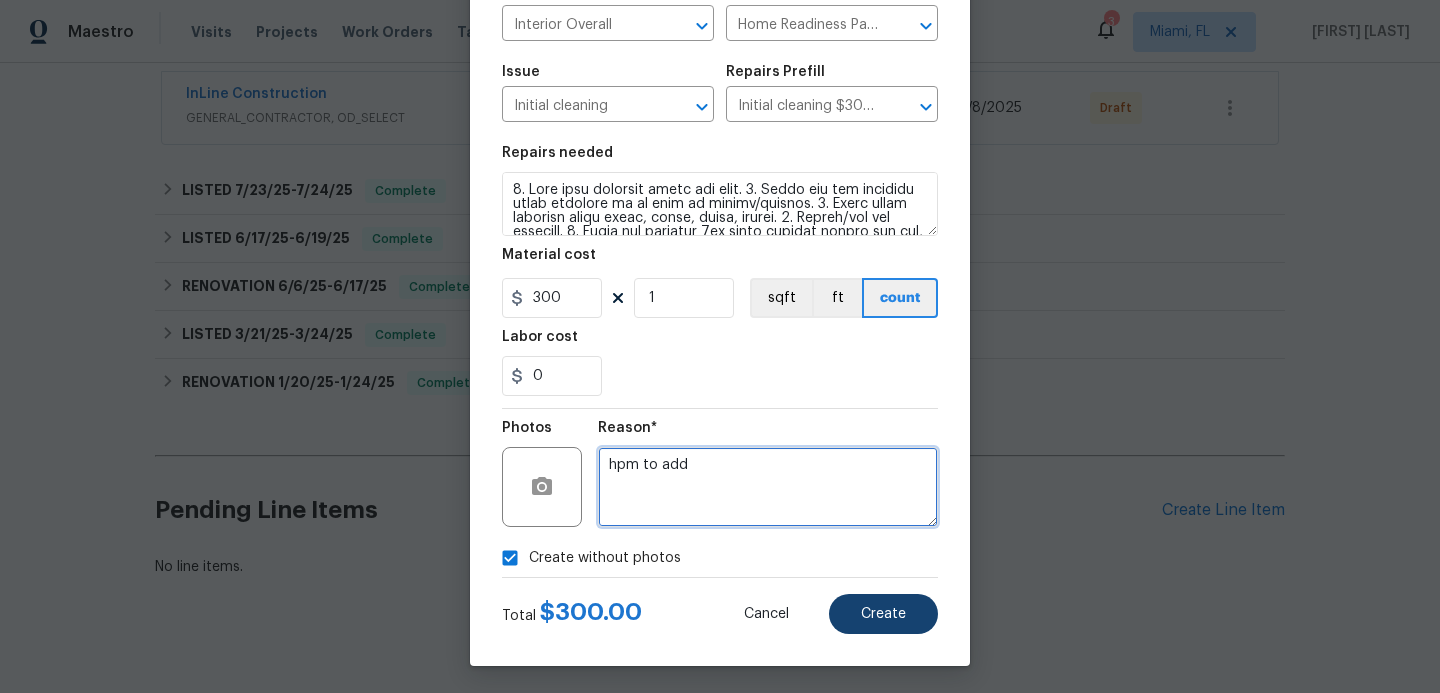 type on "hpm to add" 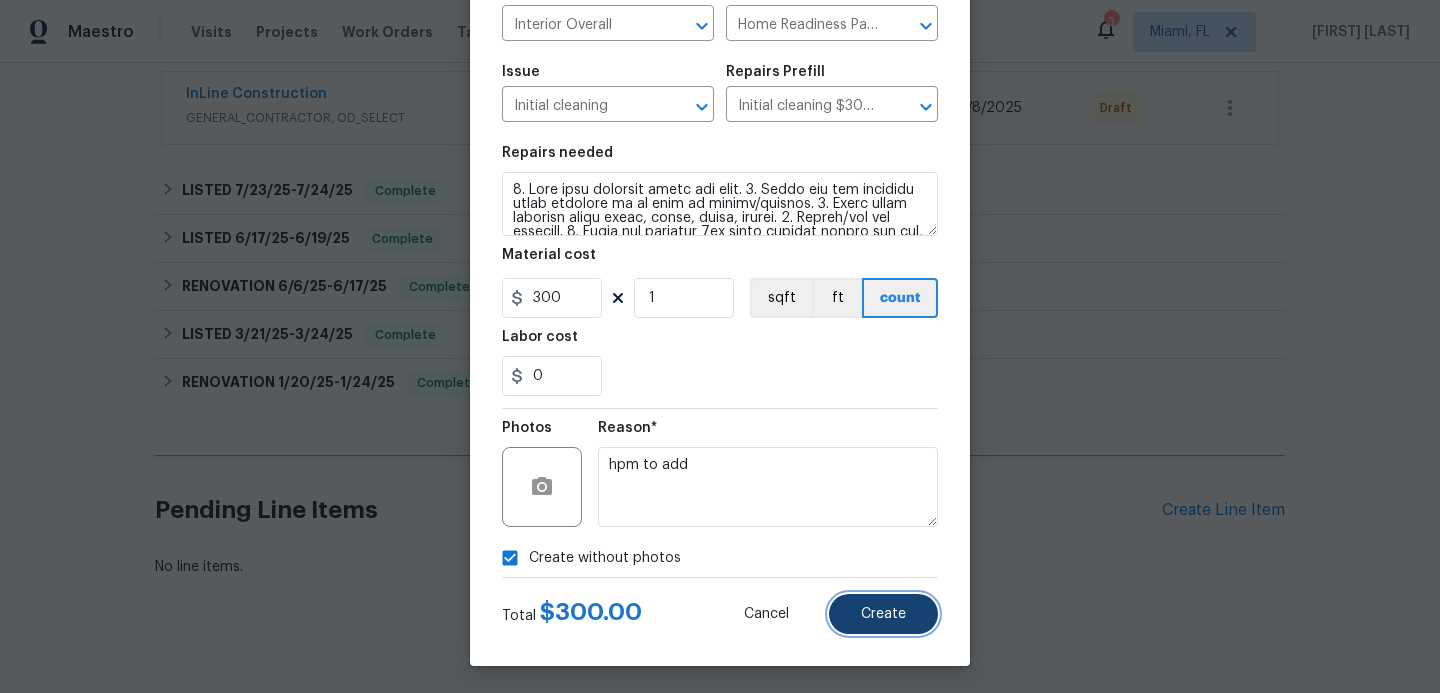 click on "Create" at bounding box center (883, 614) 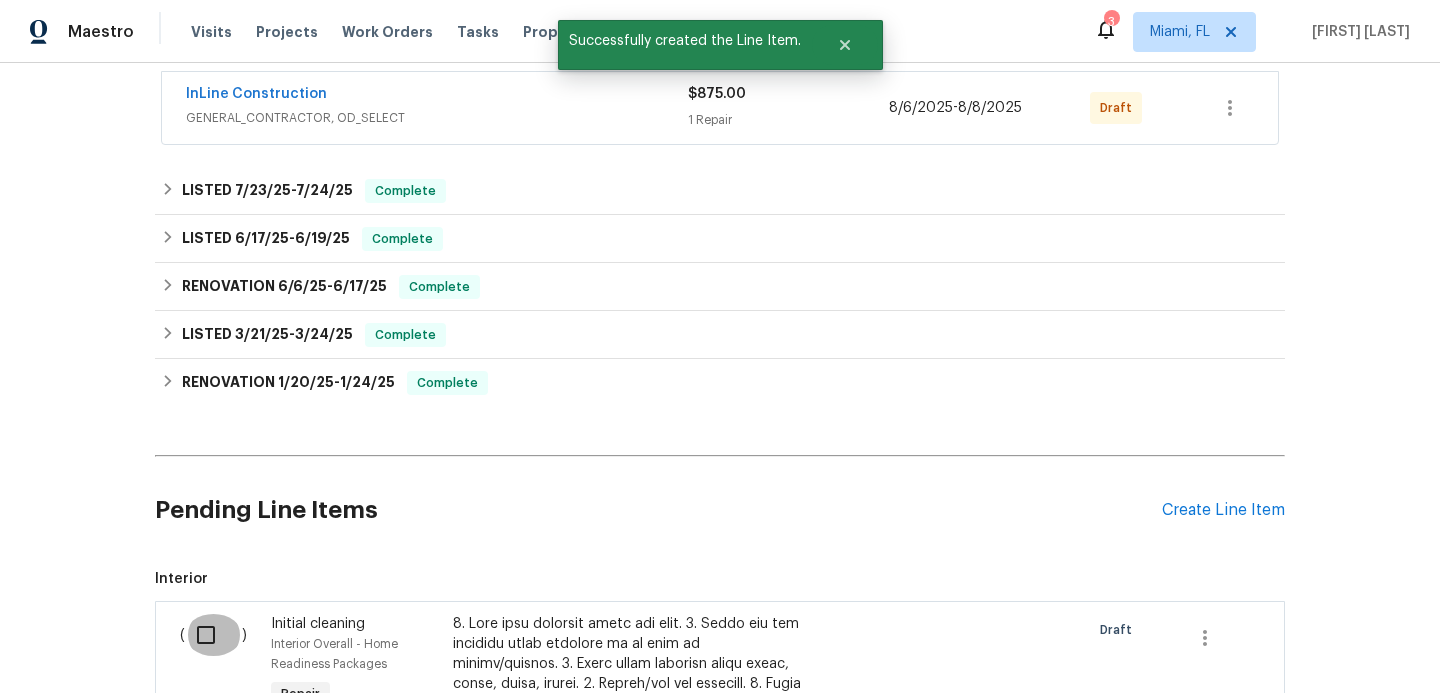 click at bounding box center [213, 635] 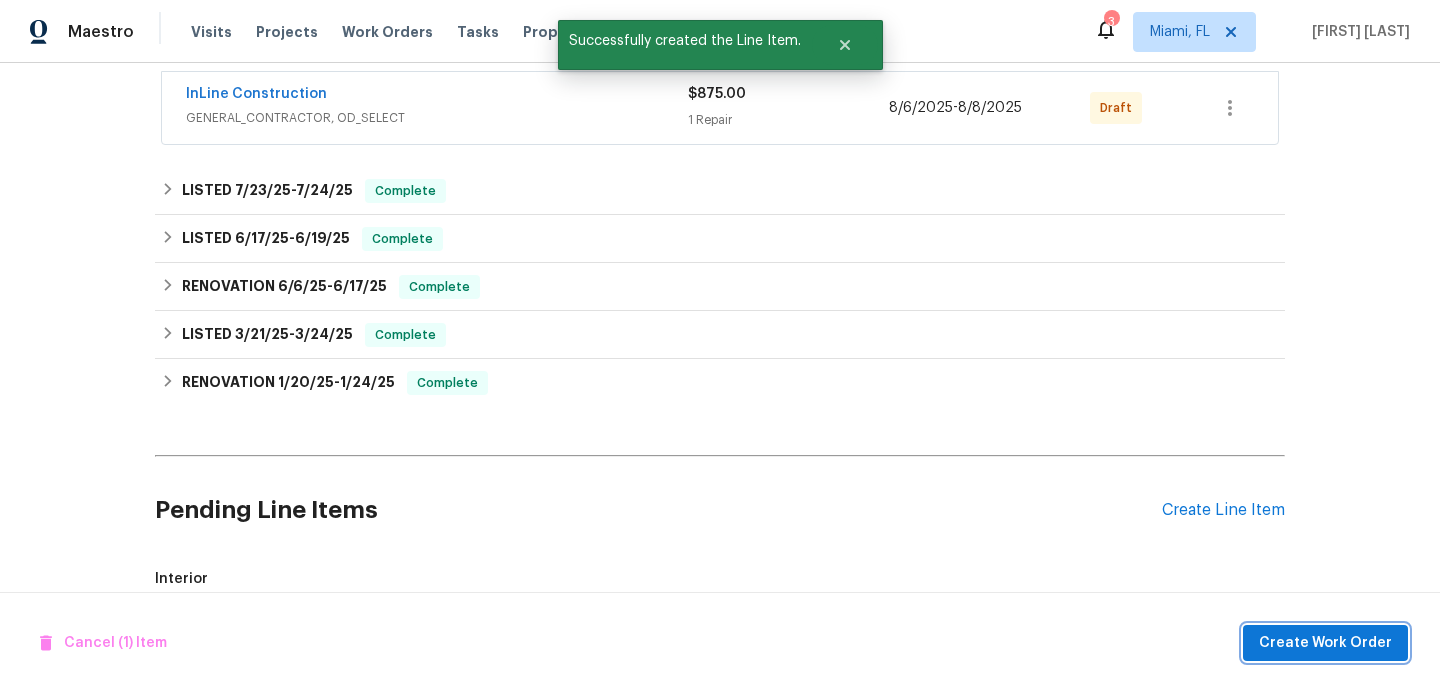 click on "Create Work Order" at bounding box center [1325, 643] 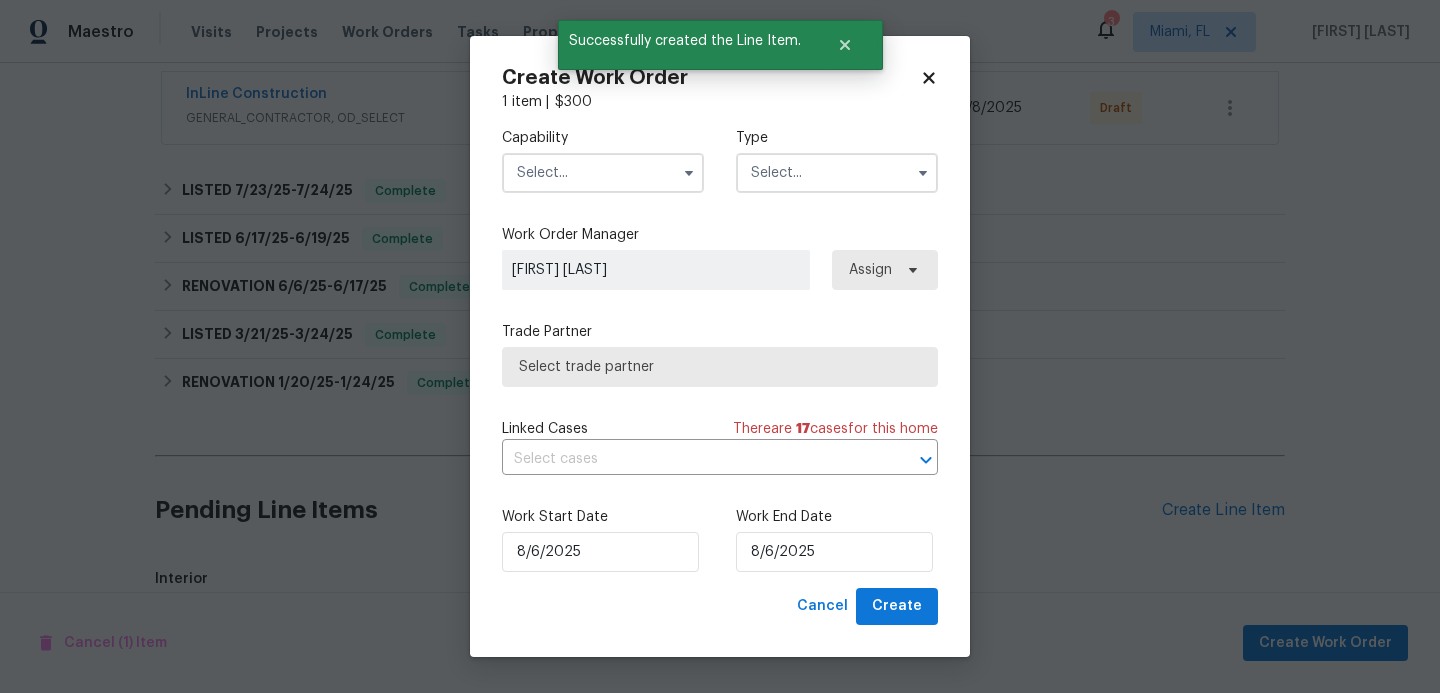 click at bounding box center [603, 173] 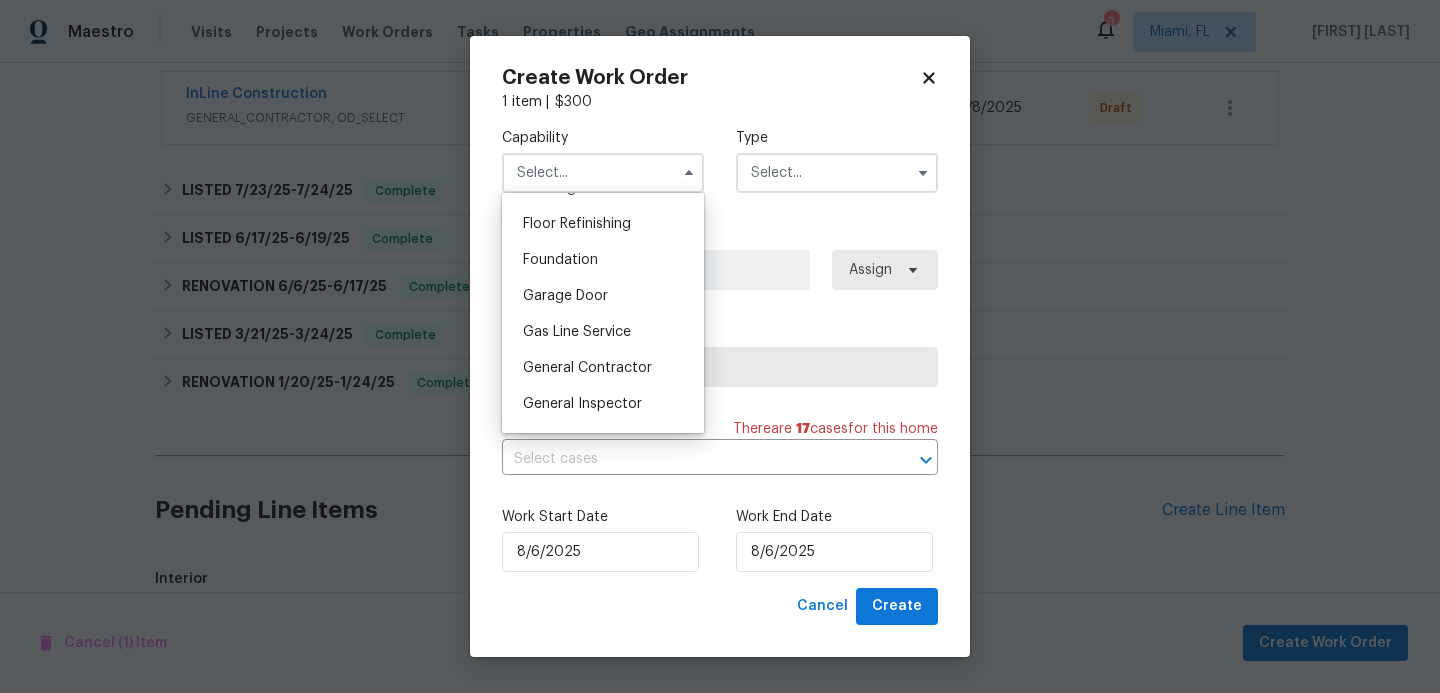 scroll, scrollTop: 826, scrollLeft: 0, axis: vertical 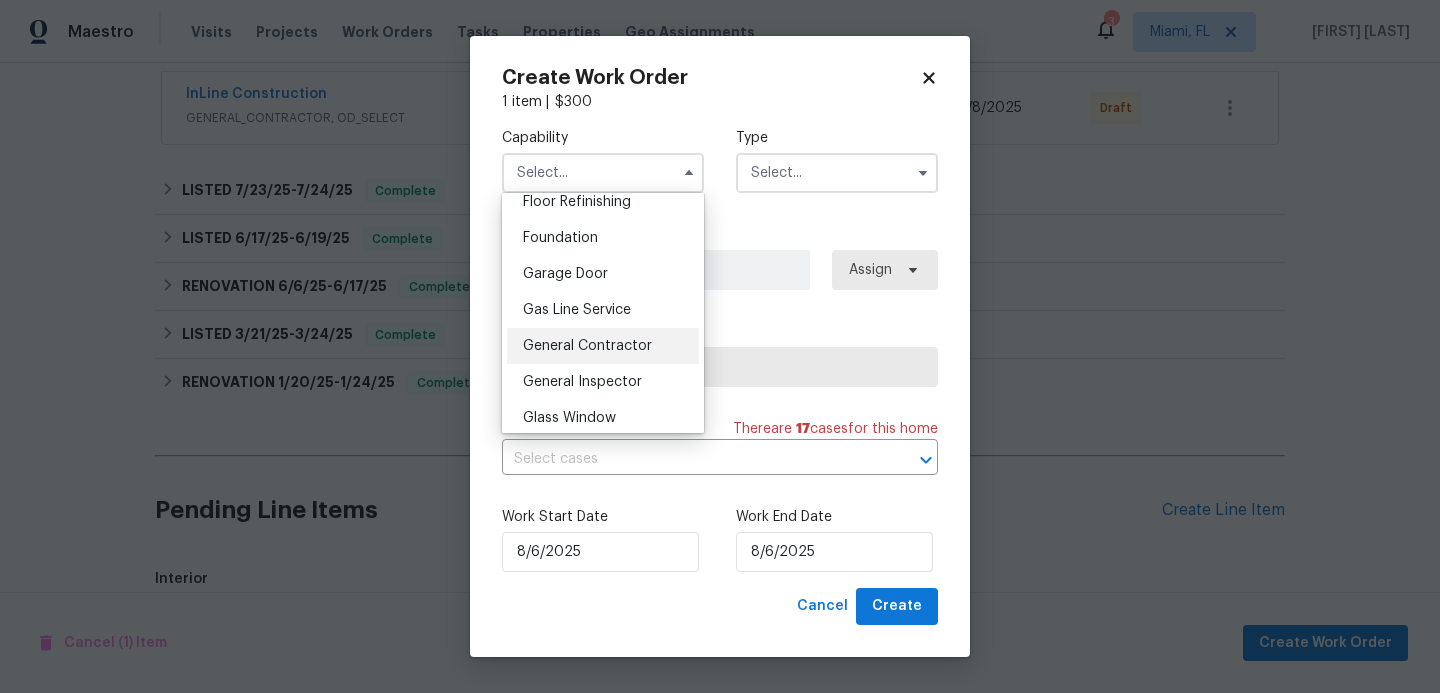 click on "General Contractor" at bounding box center [587, 346] 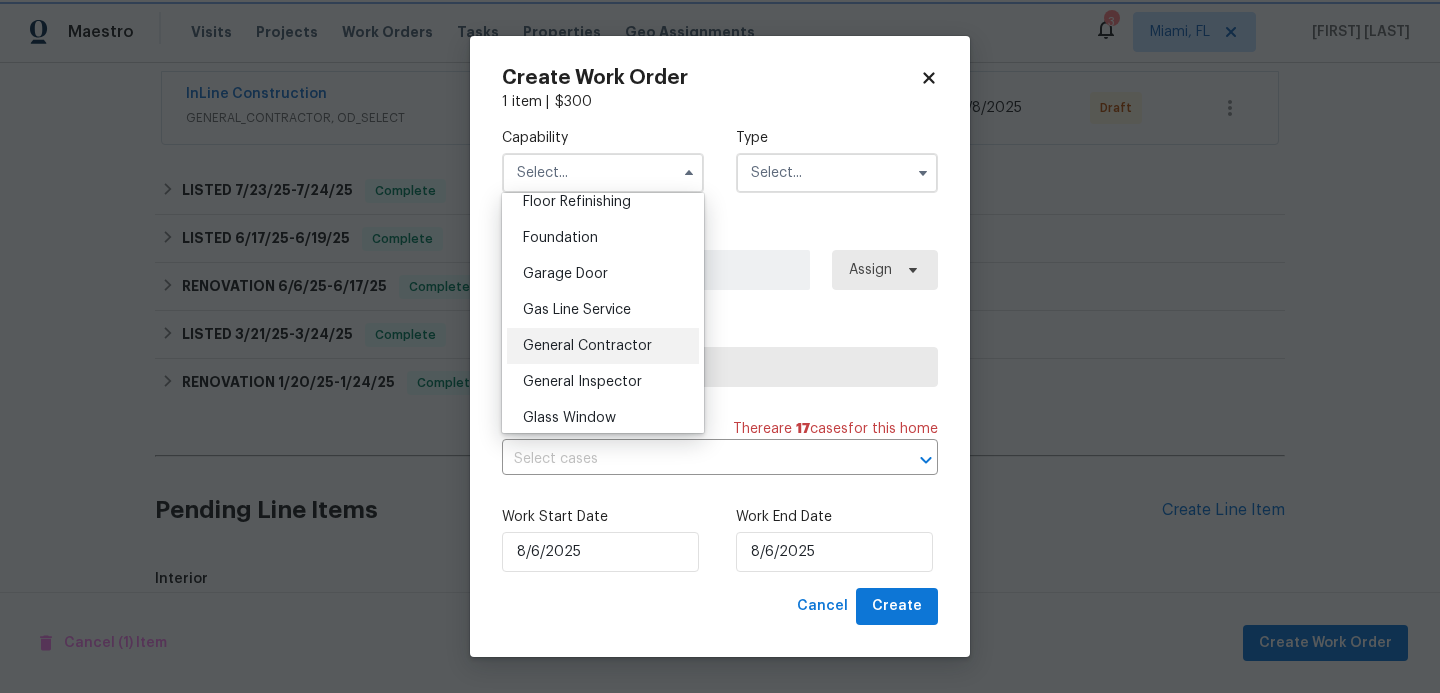 type on "General Contractor" 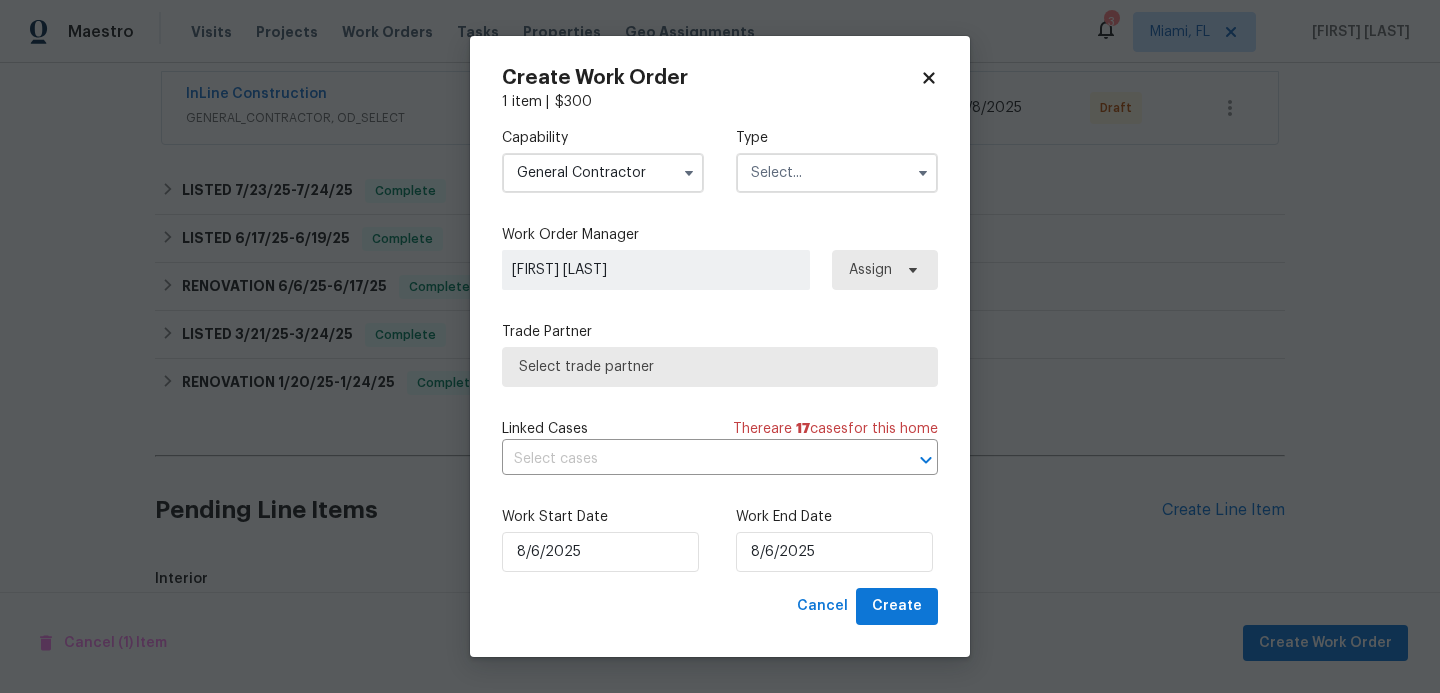 click at bounding box center (837, 173) 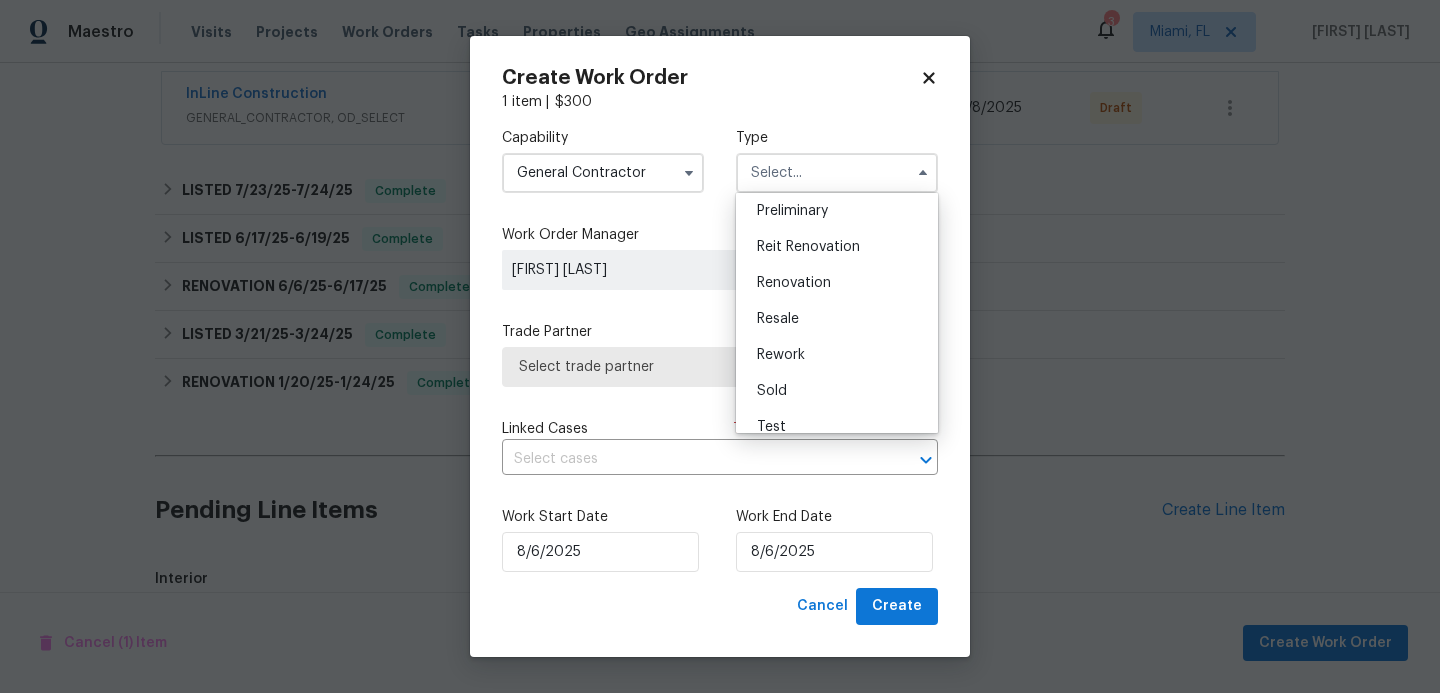 scroll, scrollTop: 440, scrollLeft: 0, axis: vertical 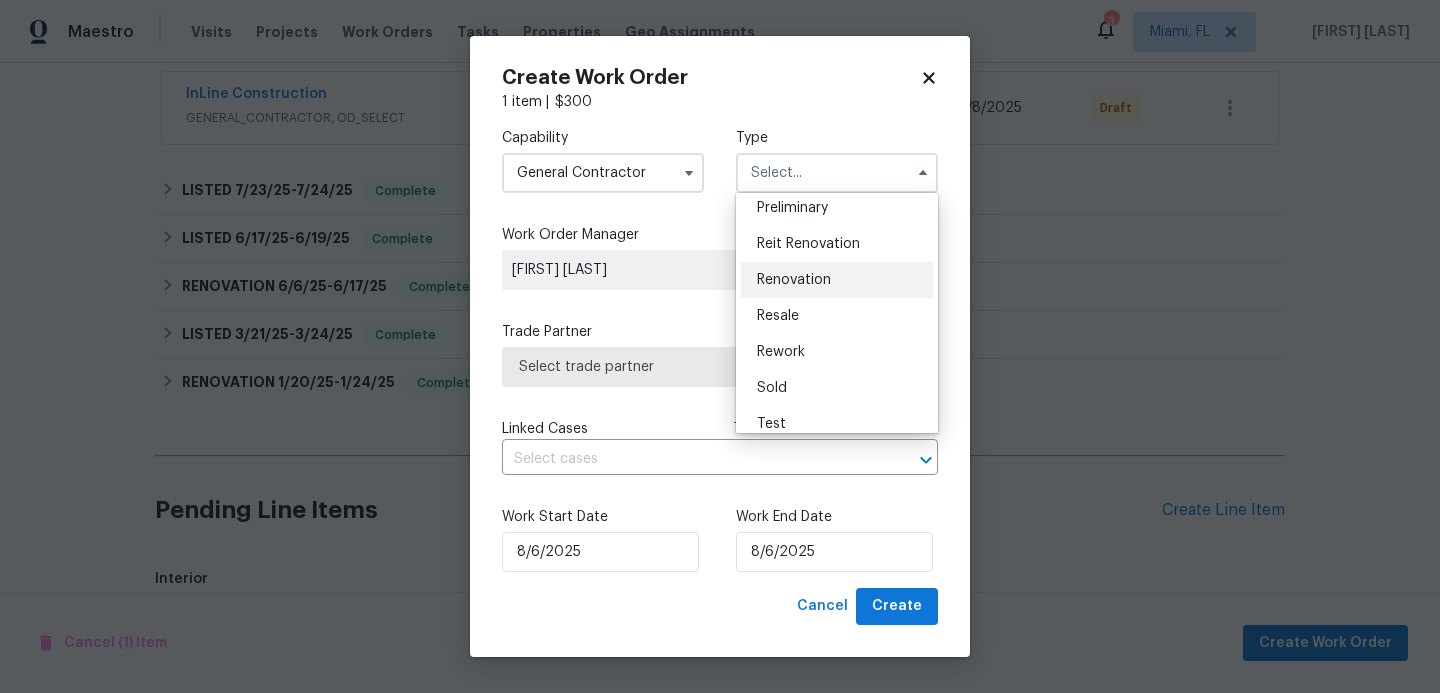 click on "Renovation" at bounding box center (794, 280) 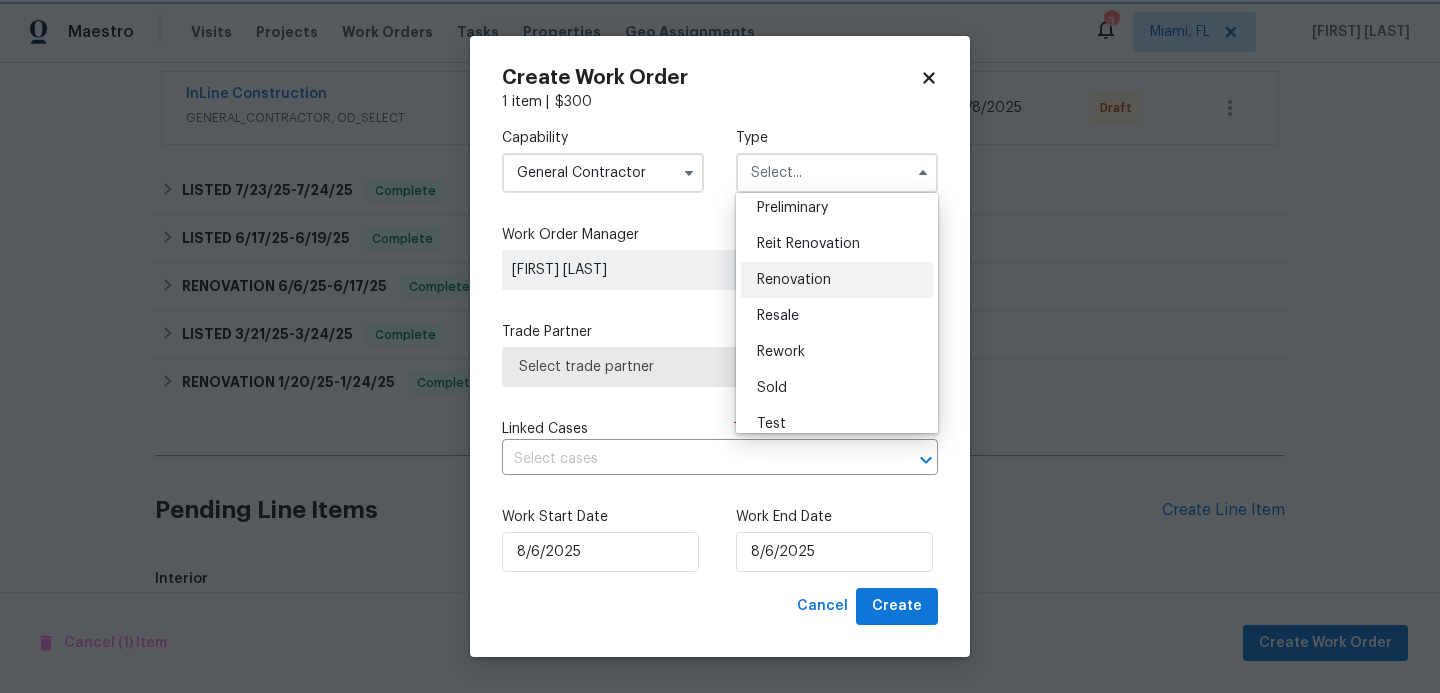 type on "Renovation" 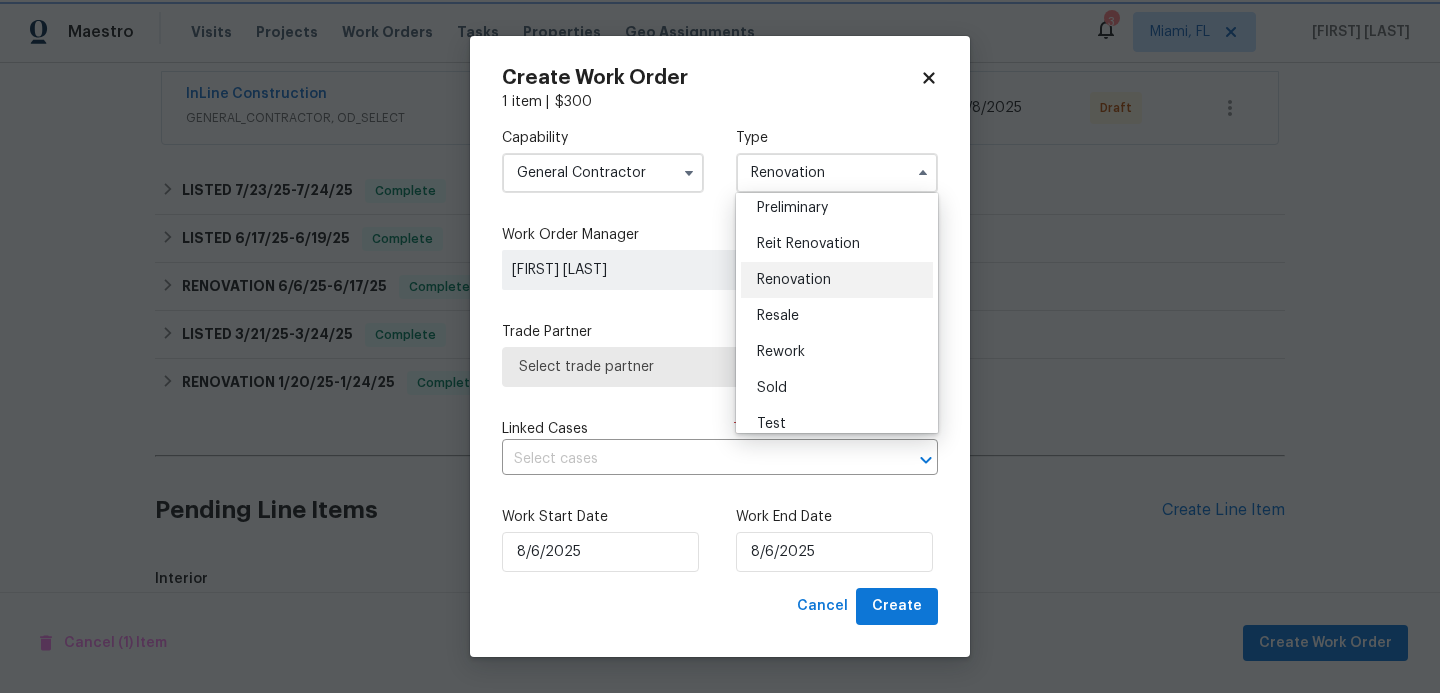 scroll, scrollTop: 0, scrollLeft: 0, axis: both 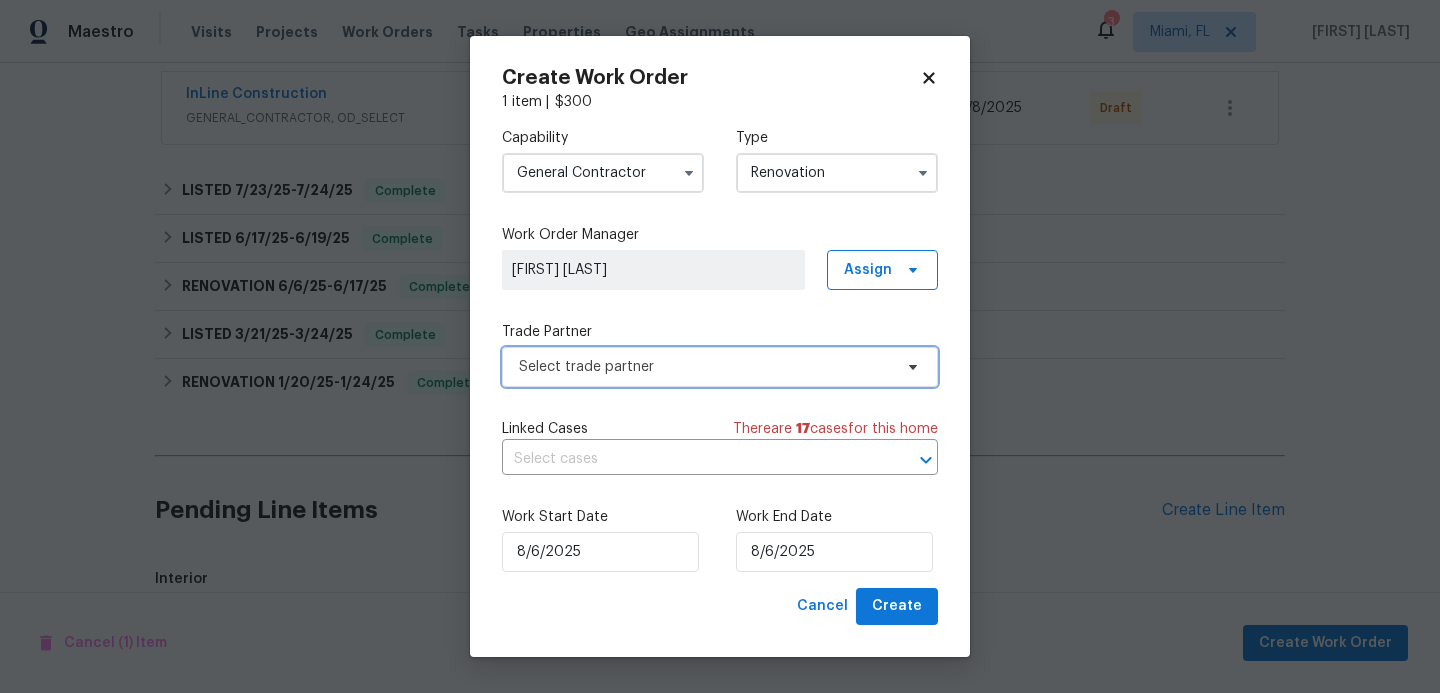 click on "Select trade partner" at bounding box center (705, 367) 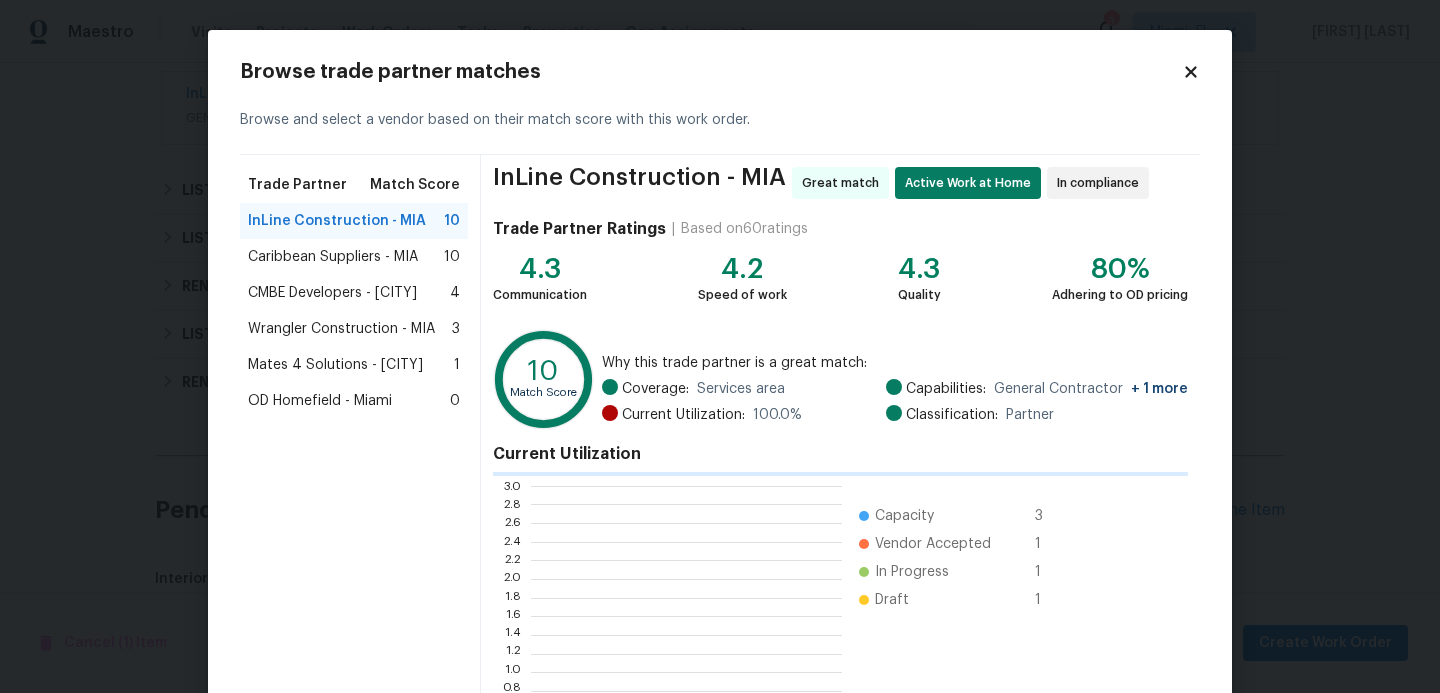 scroll, scrollTop: 2, scrollLeft: 1, axis: both 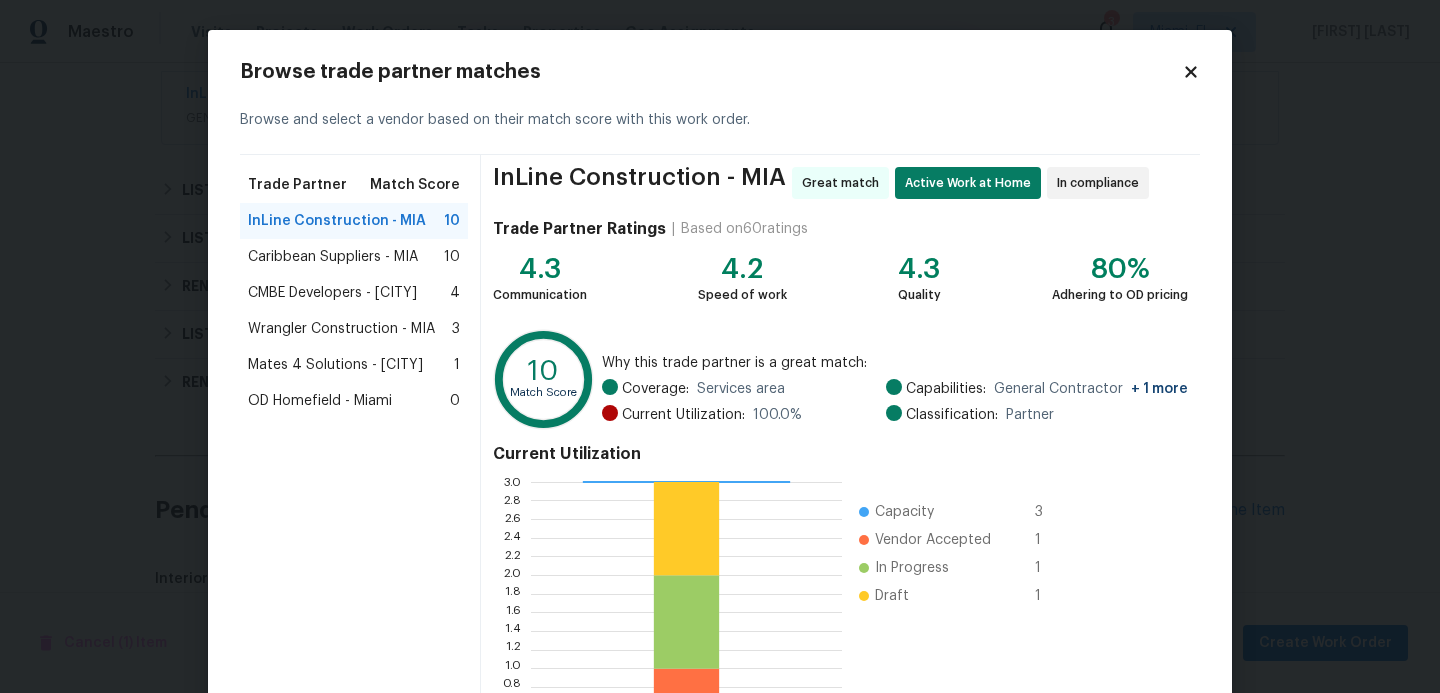 click on "Mates 4 Solutions - [CITY]" at bounding box center [335, 365] 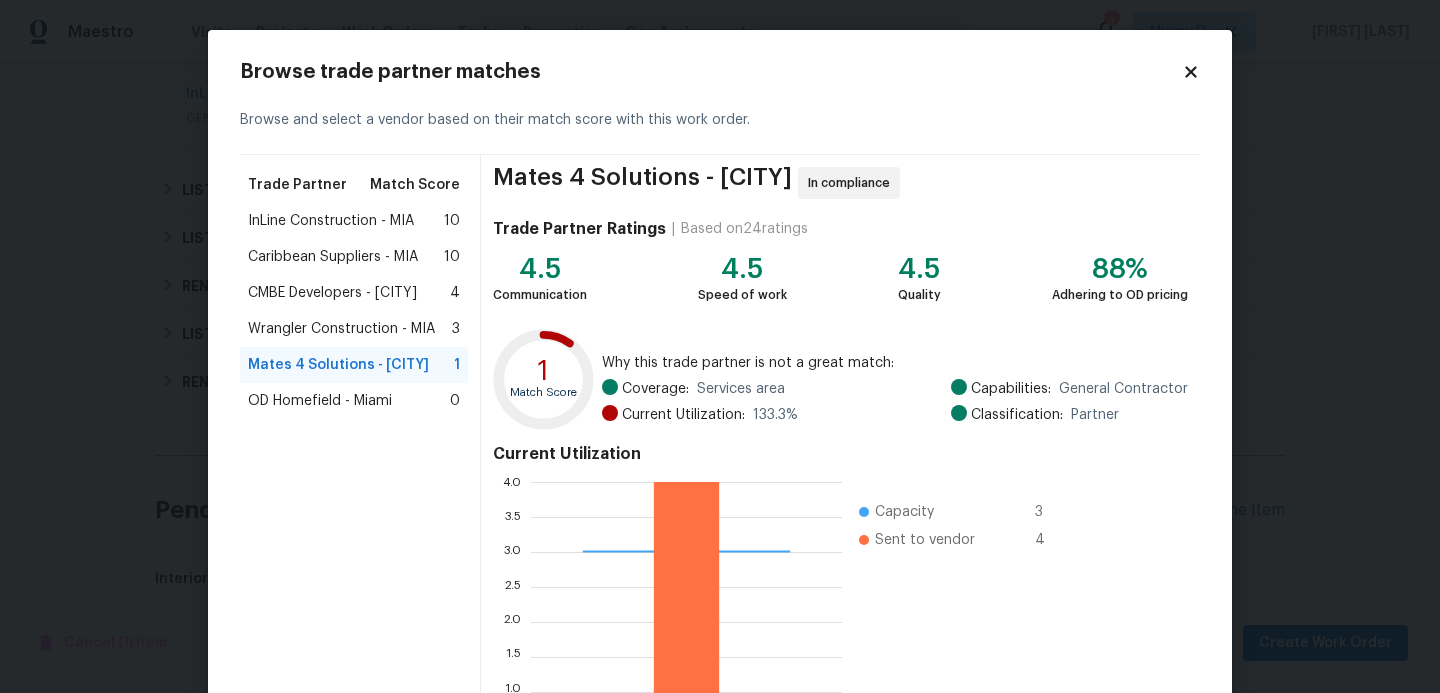 scroll, scrollTop: 189, scrollLeft: 0, axis: vertical 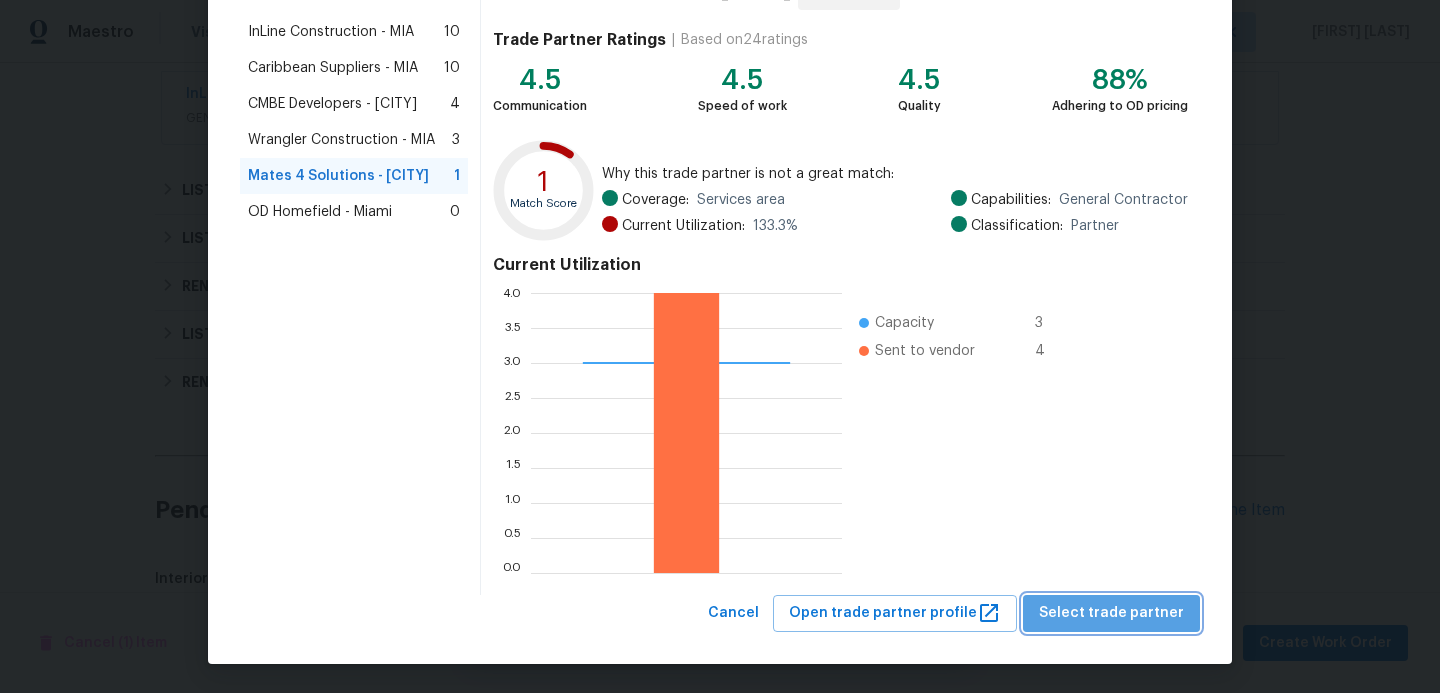 click on "Select trade partner" at bounding box center (1111, 613) 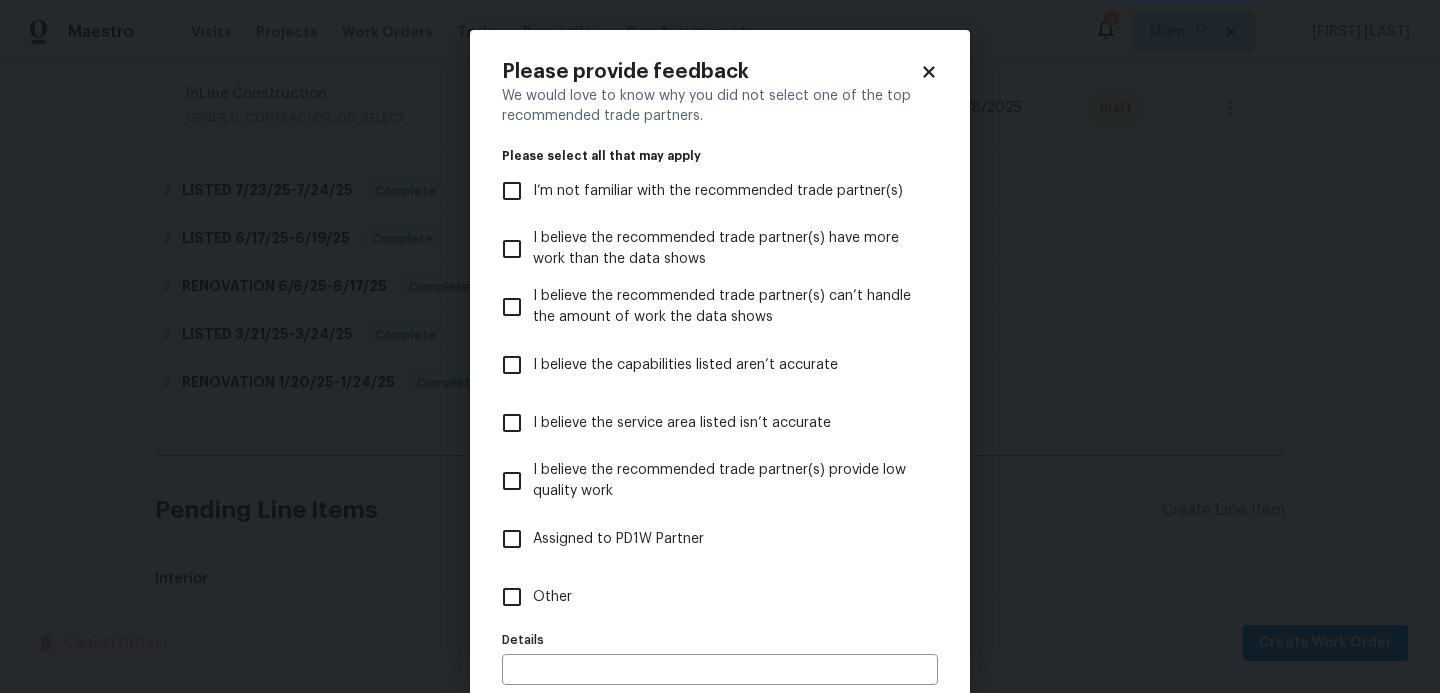 scroll, scrollTop: 0, scrollLeft: 0, axis: both 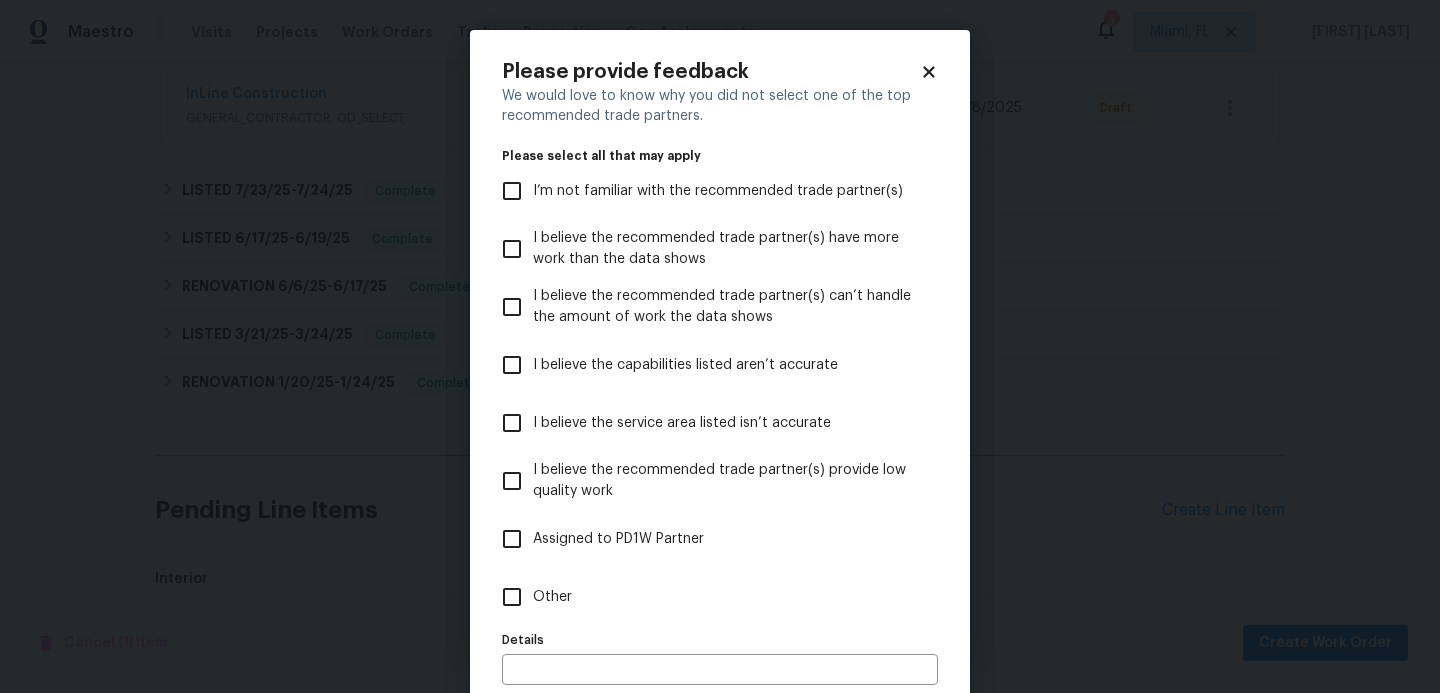 click on "I believe the service area listed isn’t accurate" at bounding box center [512, 423] 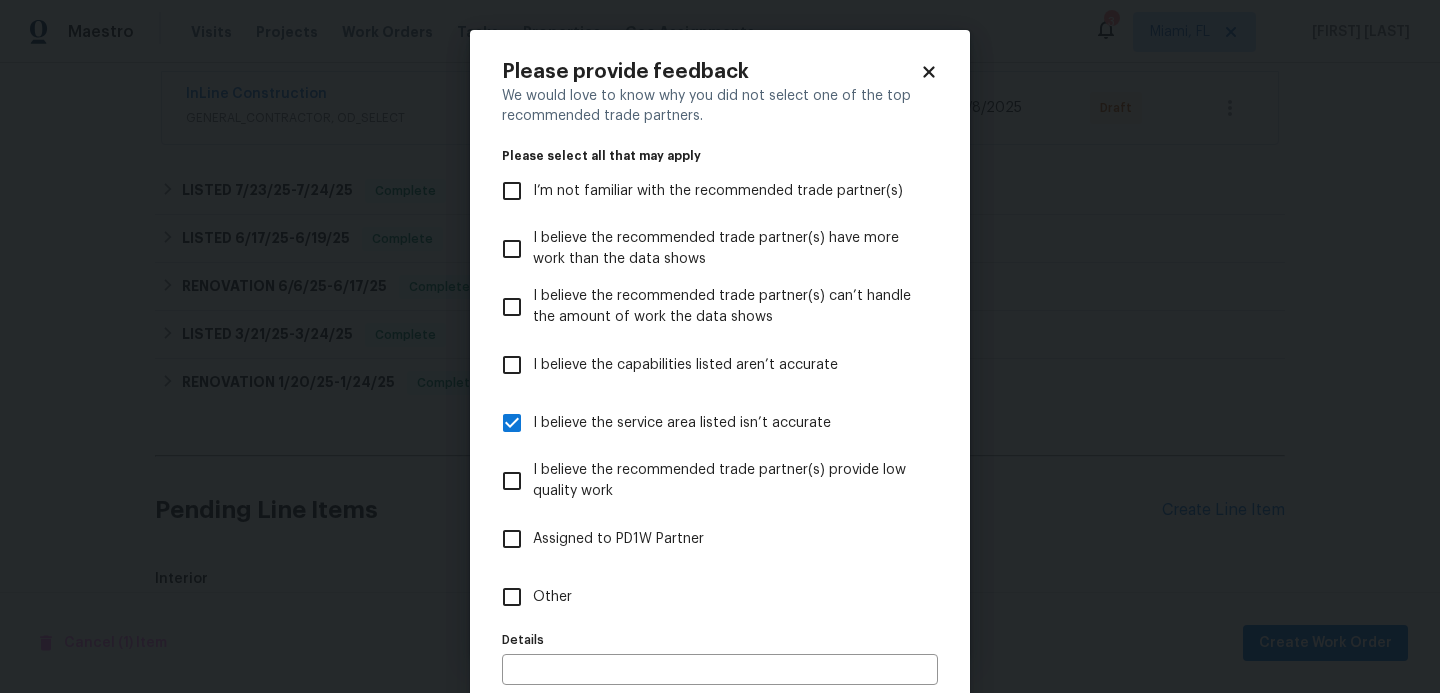 scroll, scrollTop: 99, scrollLeft: 0, axis: vertical 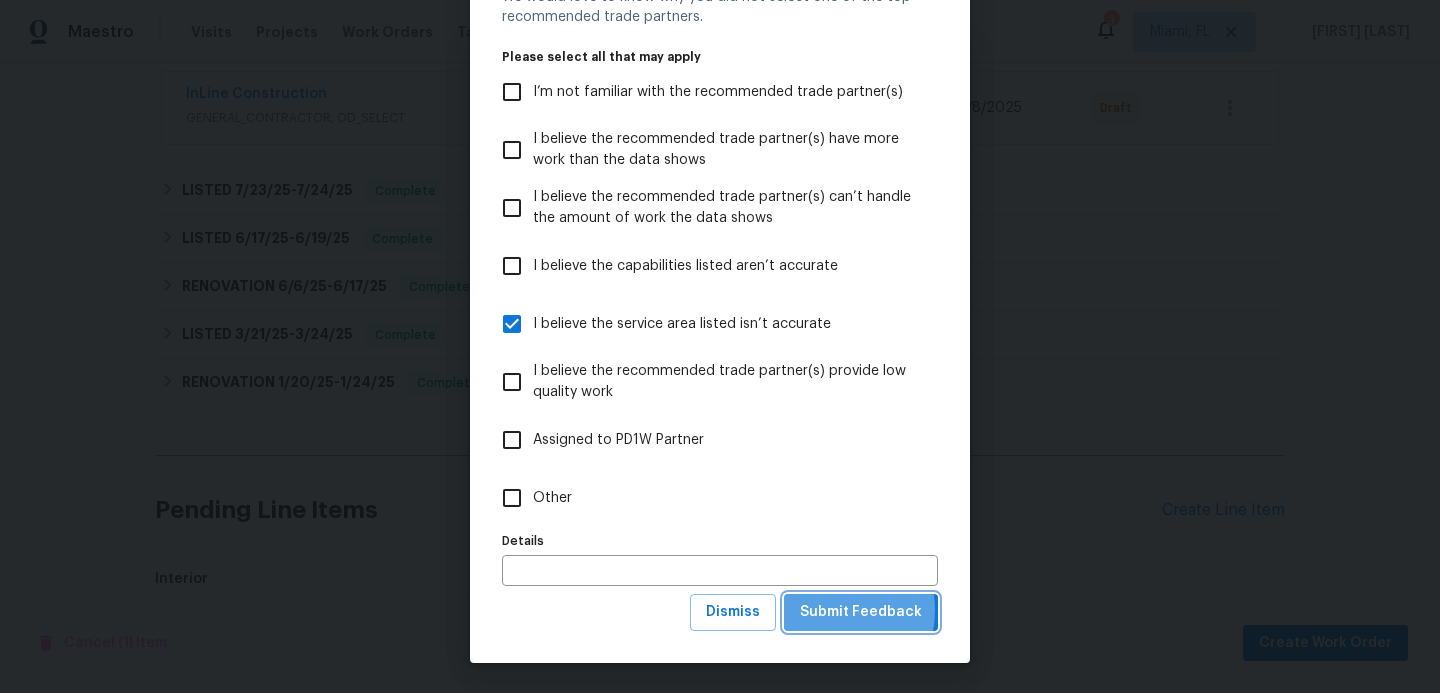 click on "Submit Feedback" at bounding box center (861, 612) 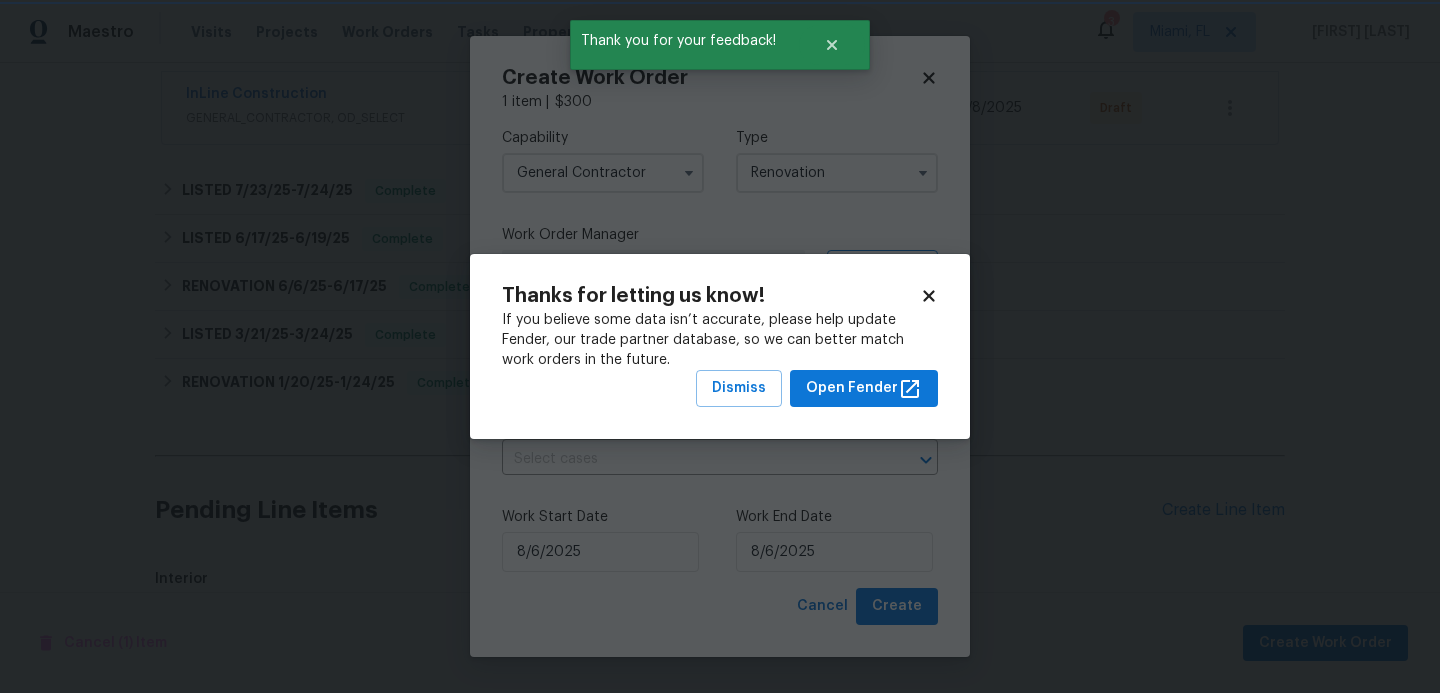 scroll, scrollTop: 0, scrollLeft: 0, axis: both 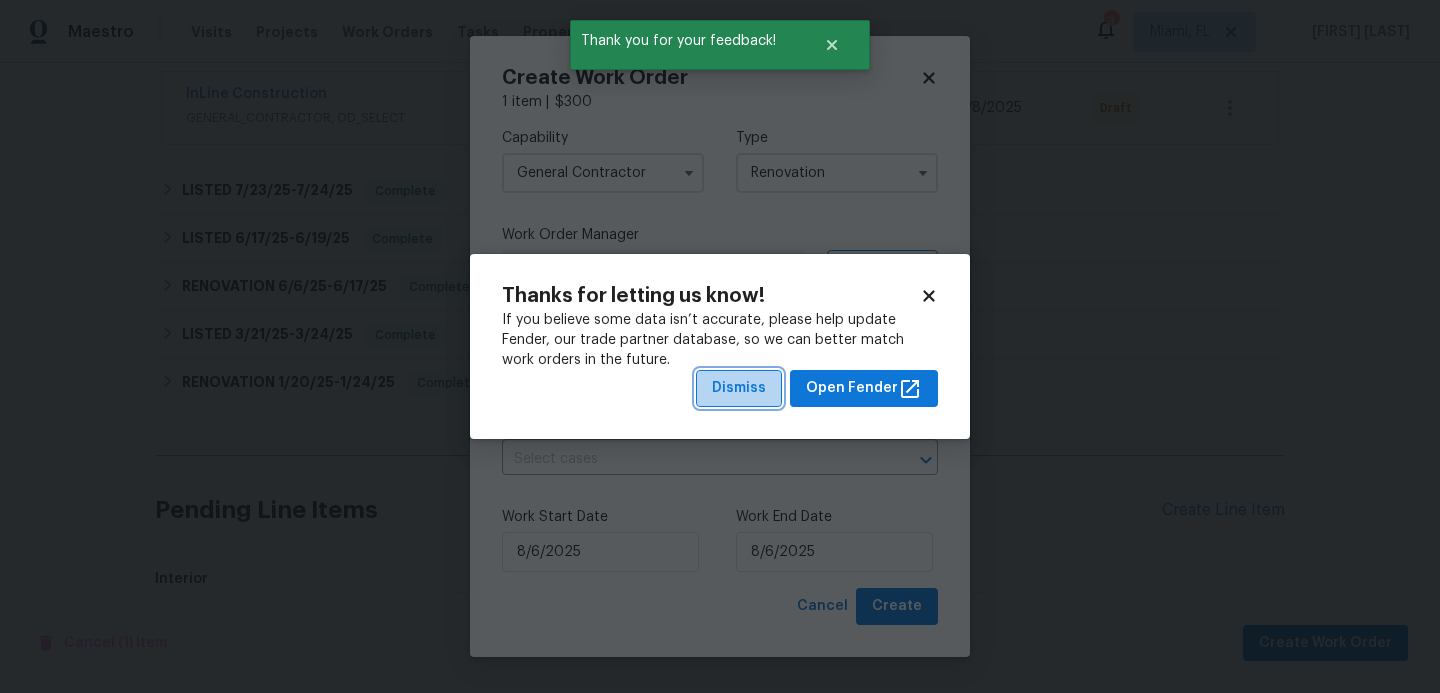 click on "Dismiss" at bounding box center [739, 388] 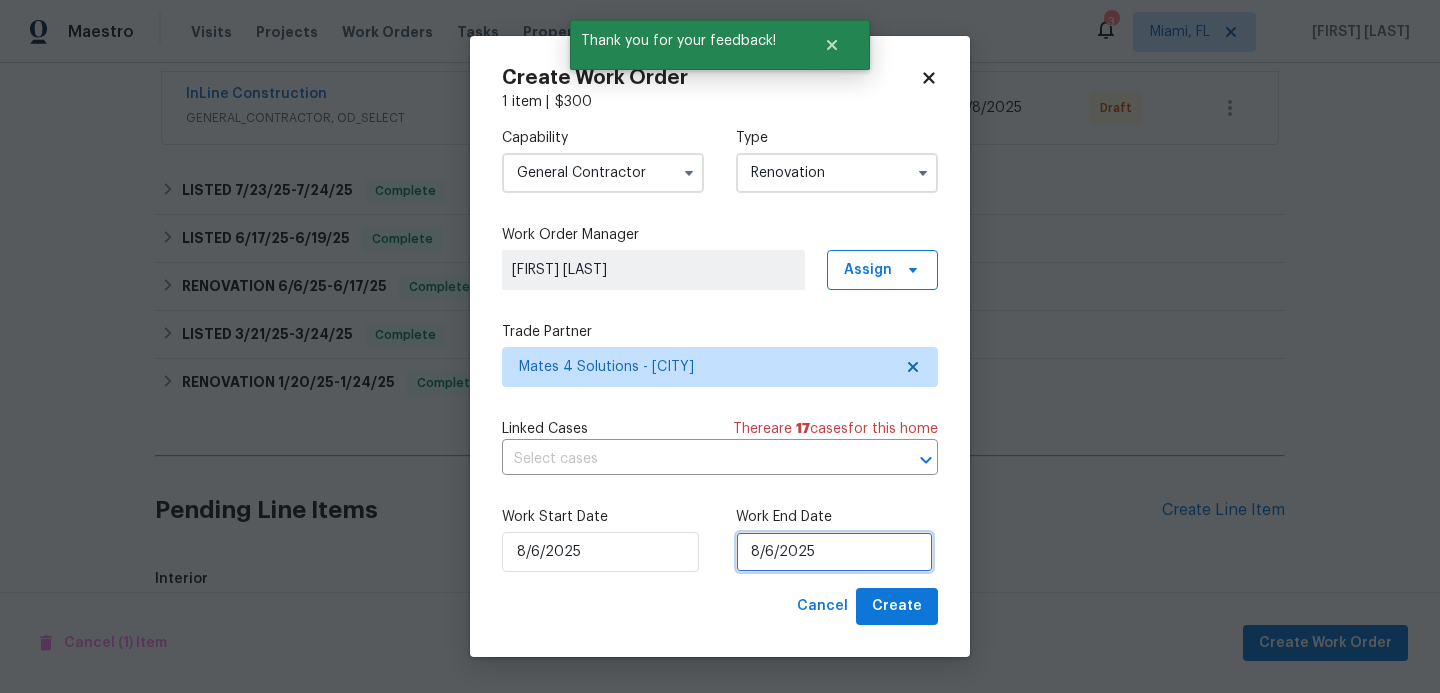 click on "8/6/2025" at bounding box center (834, 552) 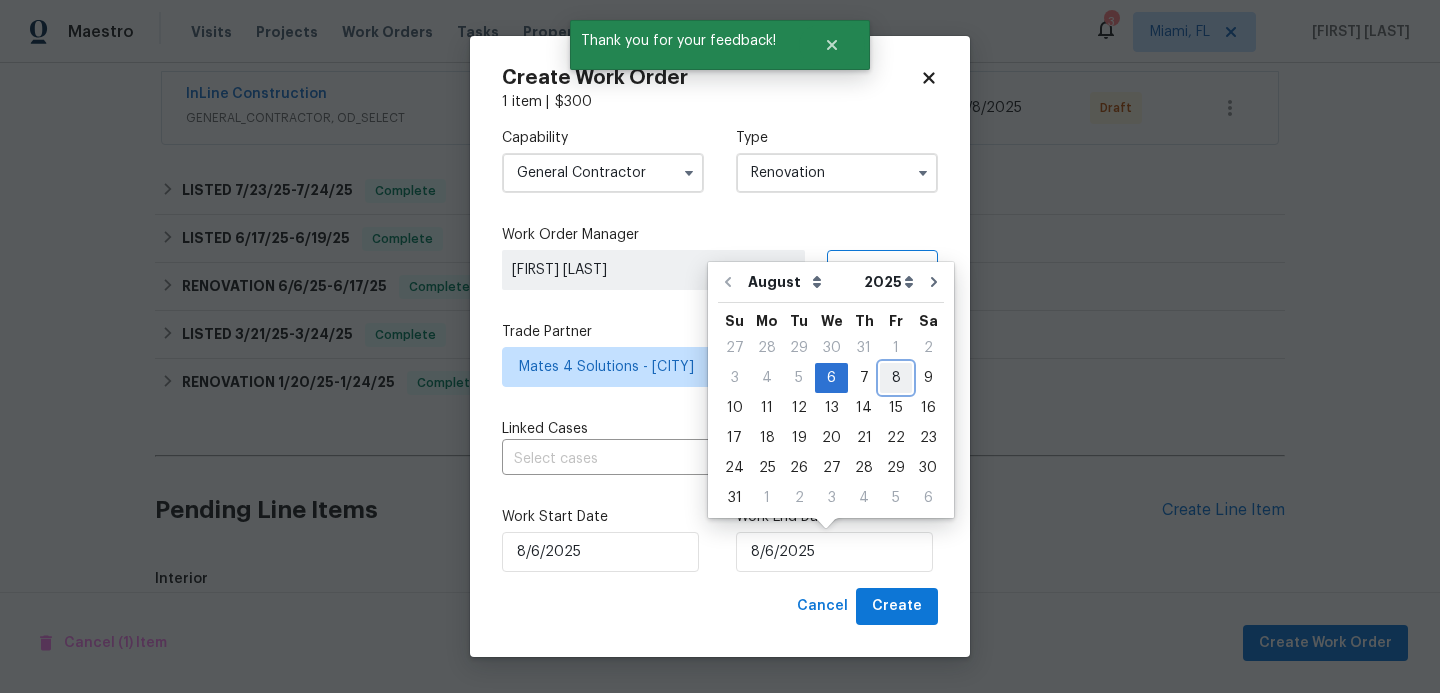 click on "8" at bounding box center (896, 378) 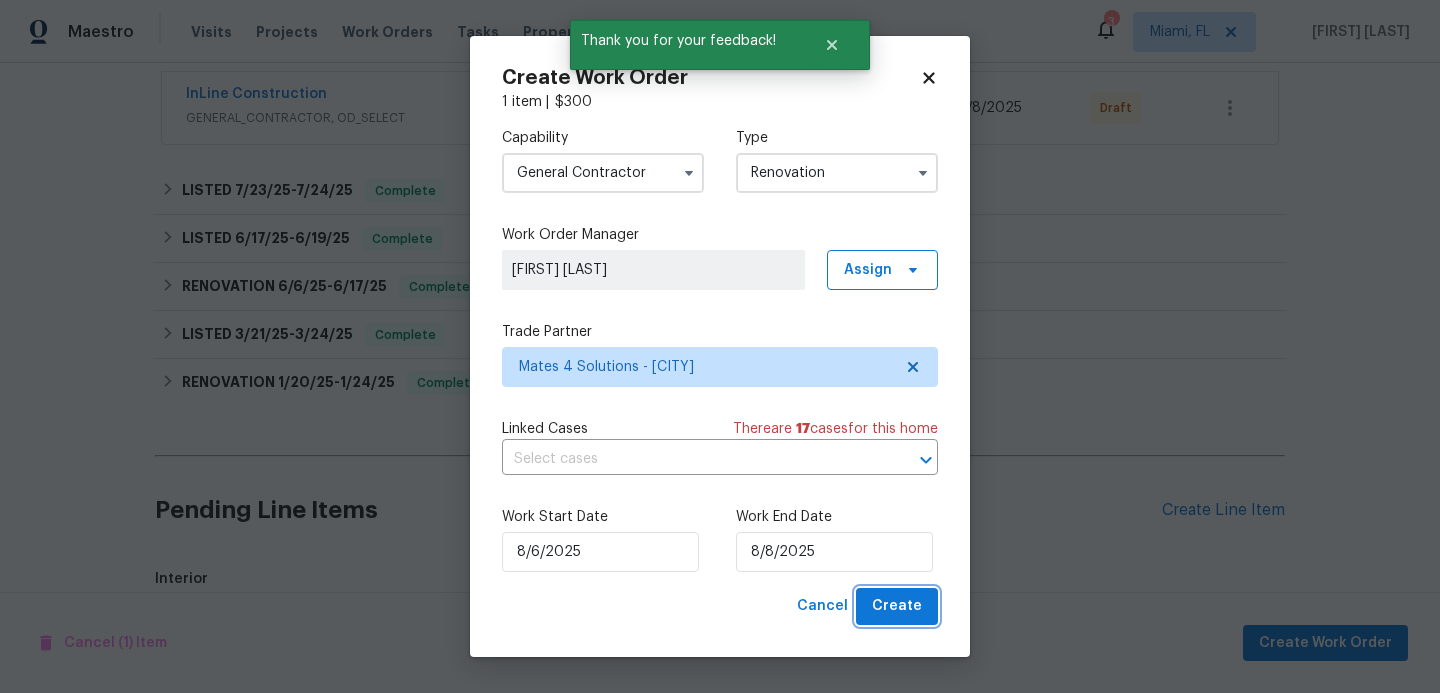click on "Create" at bounding box center [897, 606] 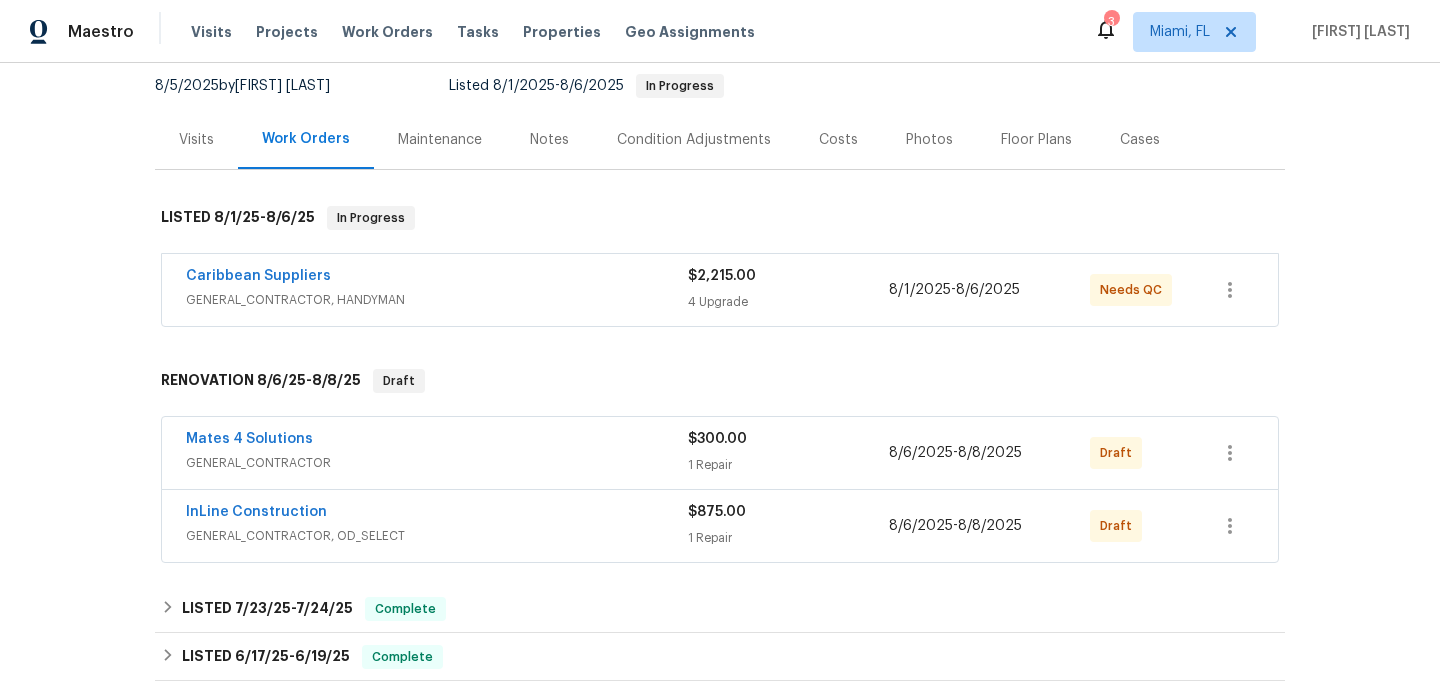 scroll, scrollTop: 214, scrollLeft: 0, axis: vertical 